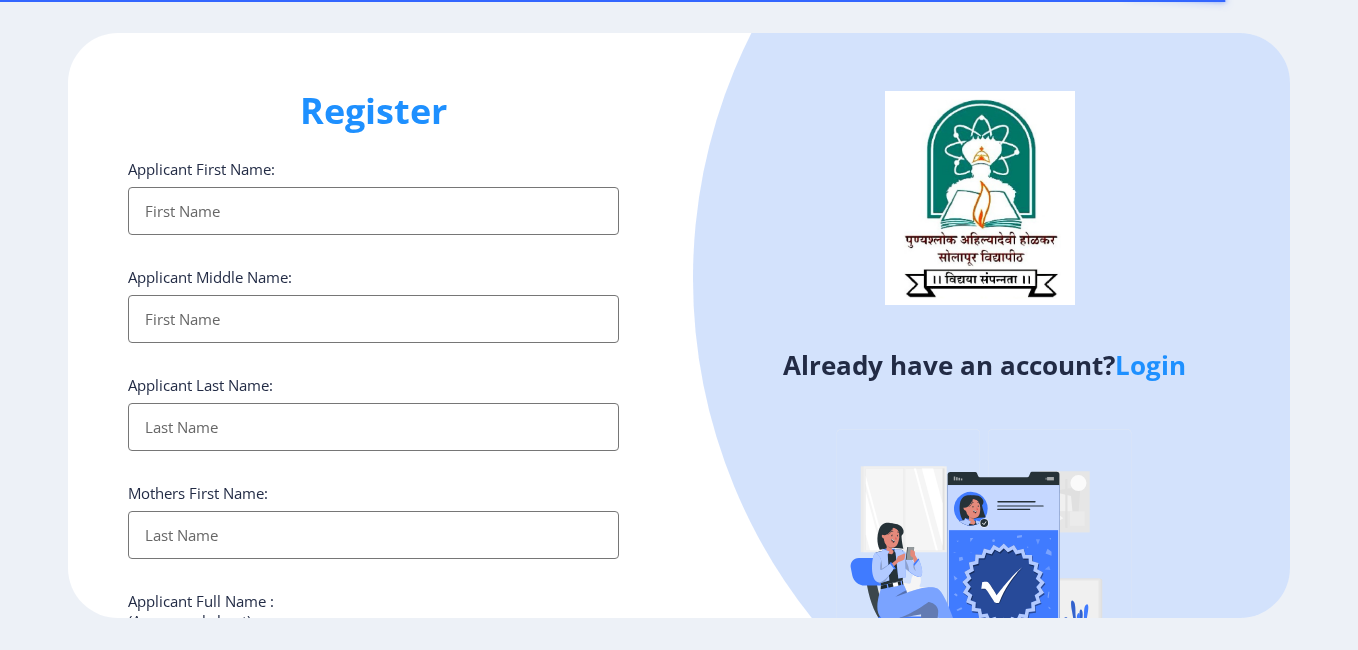 select 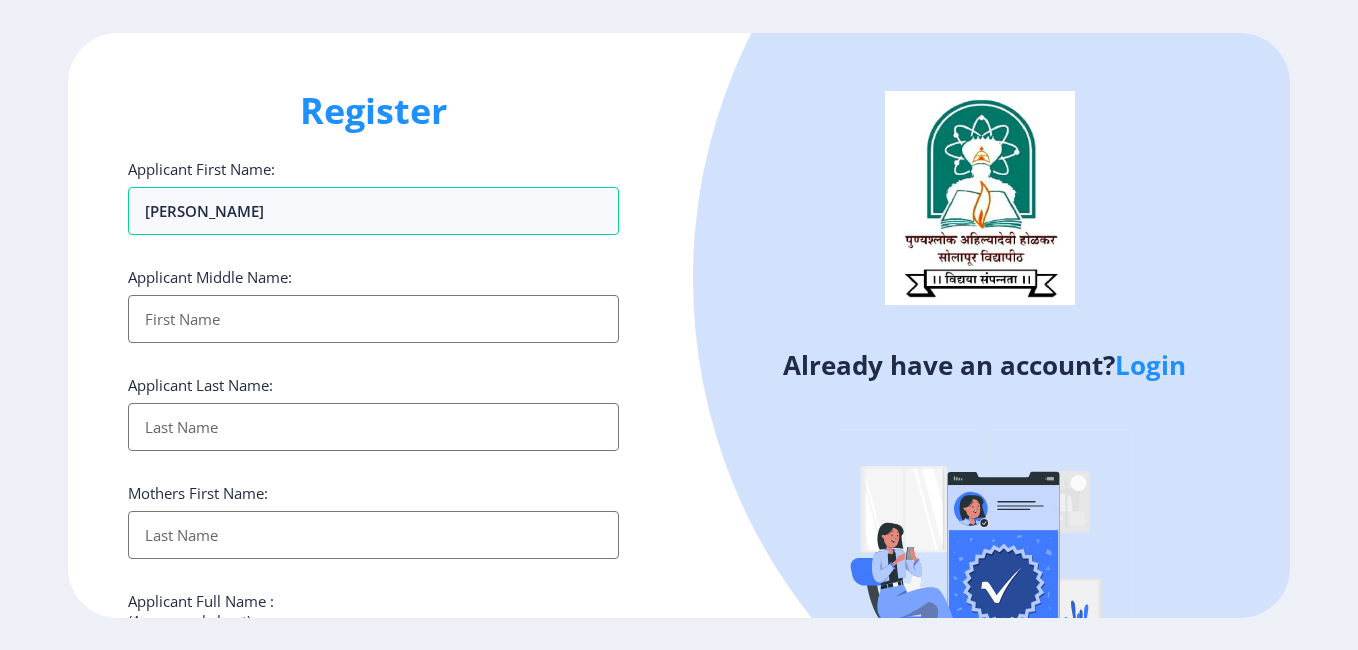 type on "[PERSON_NAME]" 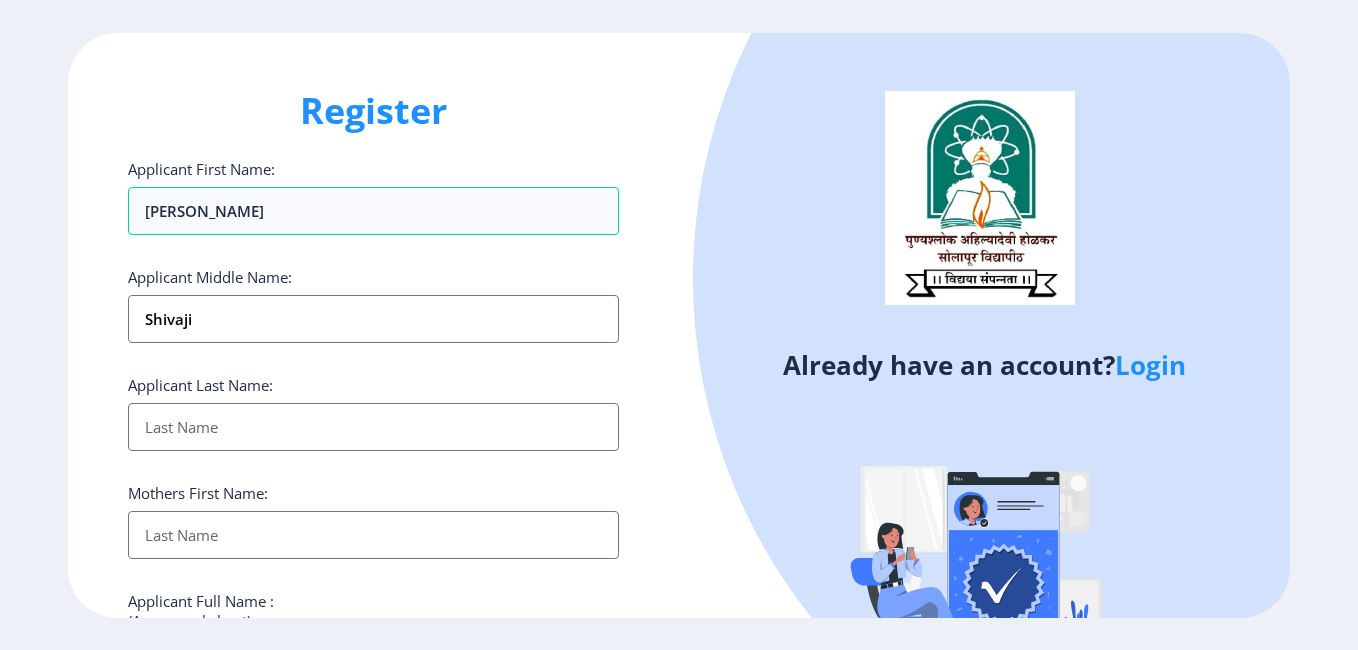 type on "Chavan" 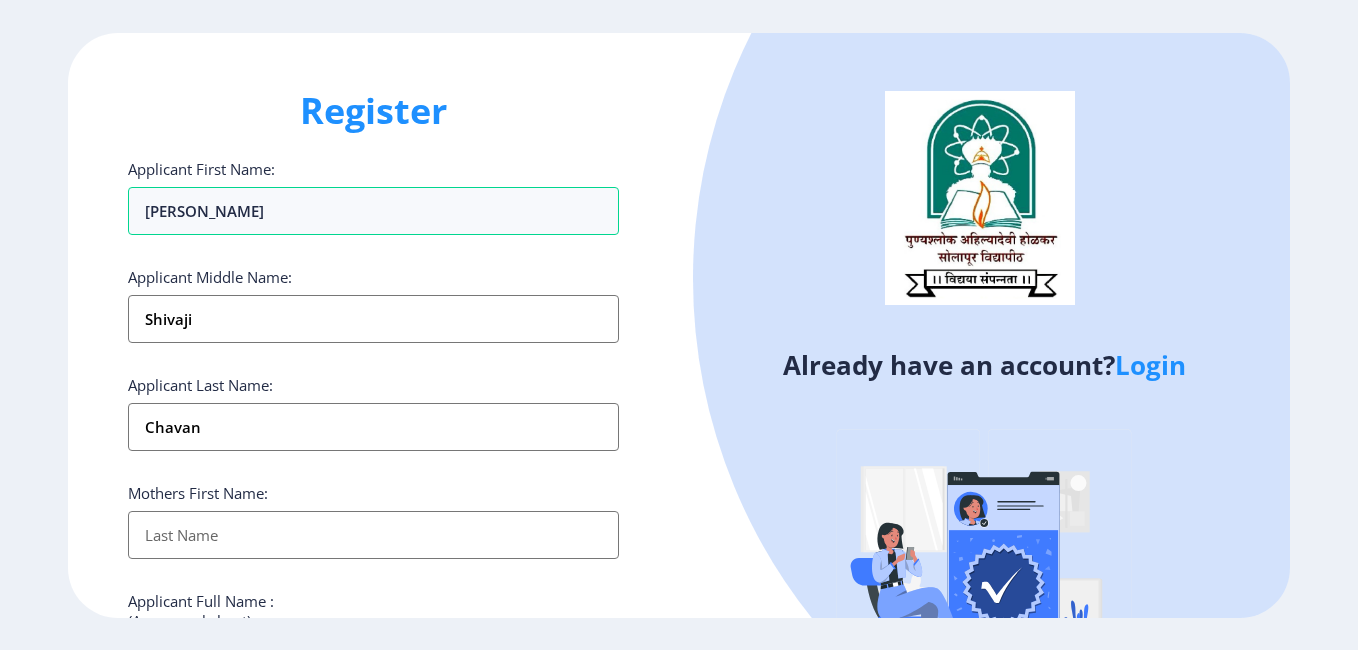 type on "Laxmi" 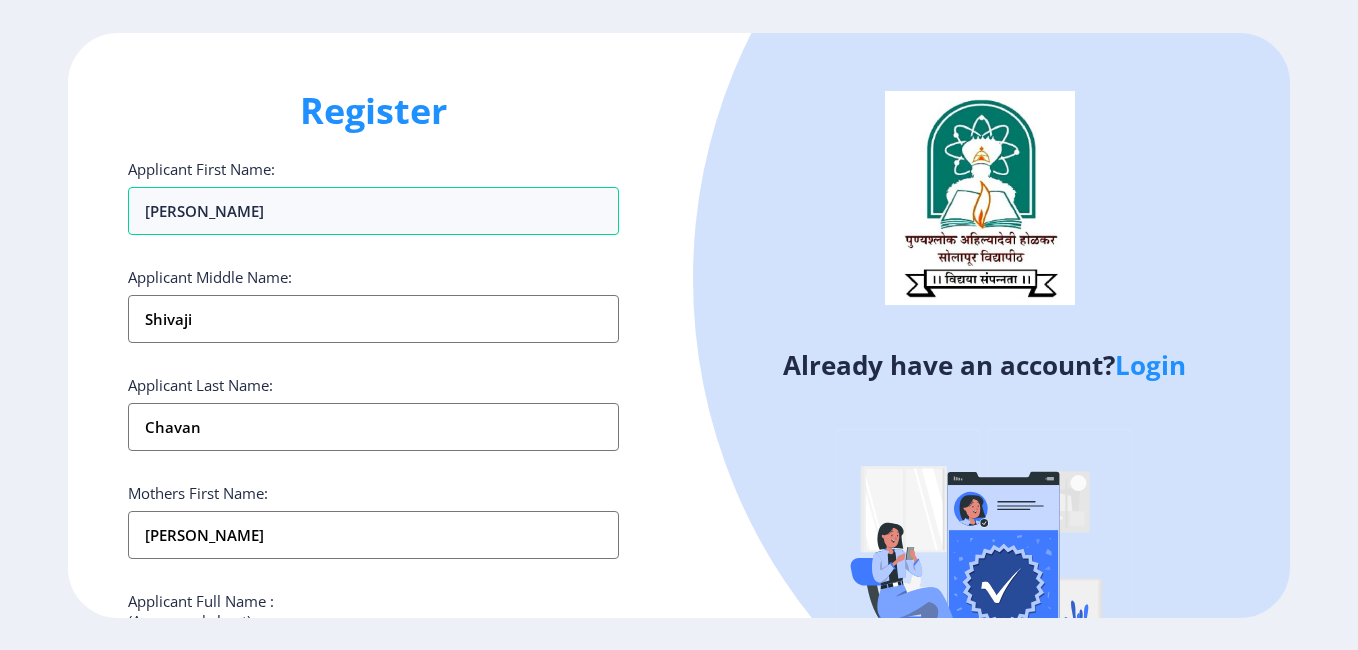 type on "Chavan deepali Shivaji" 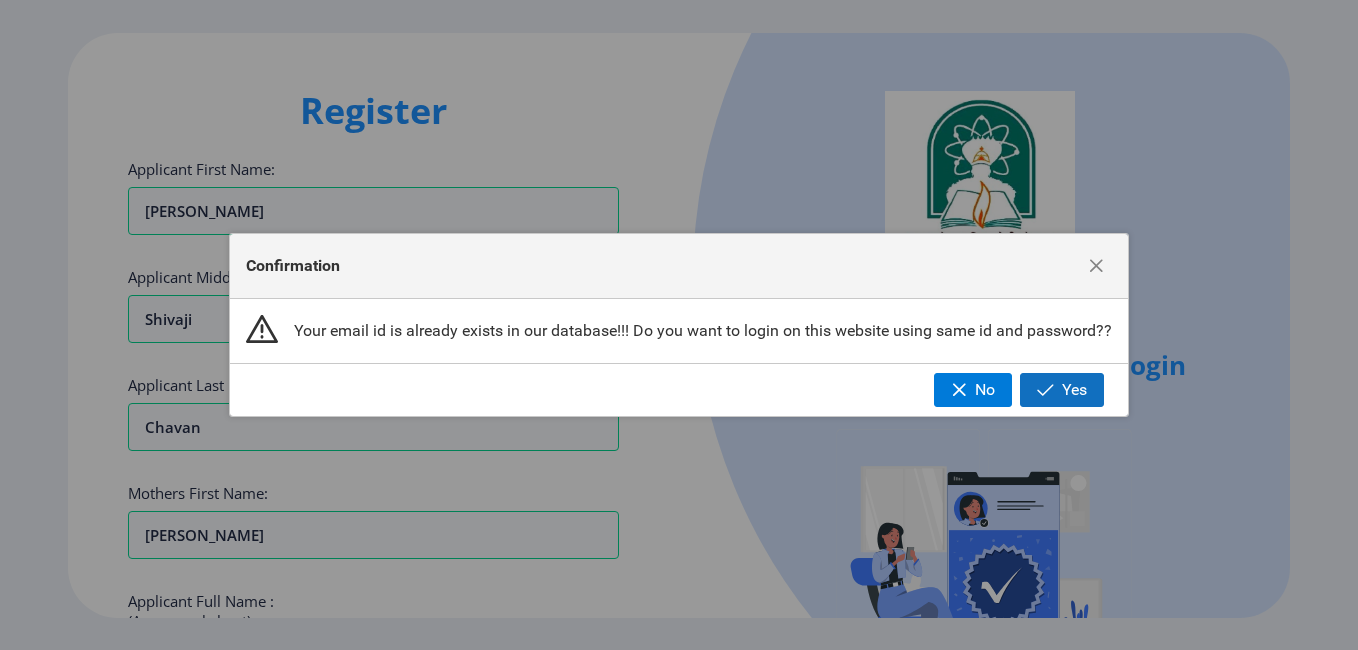 click on "Yes" 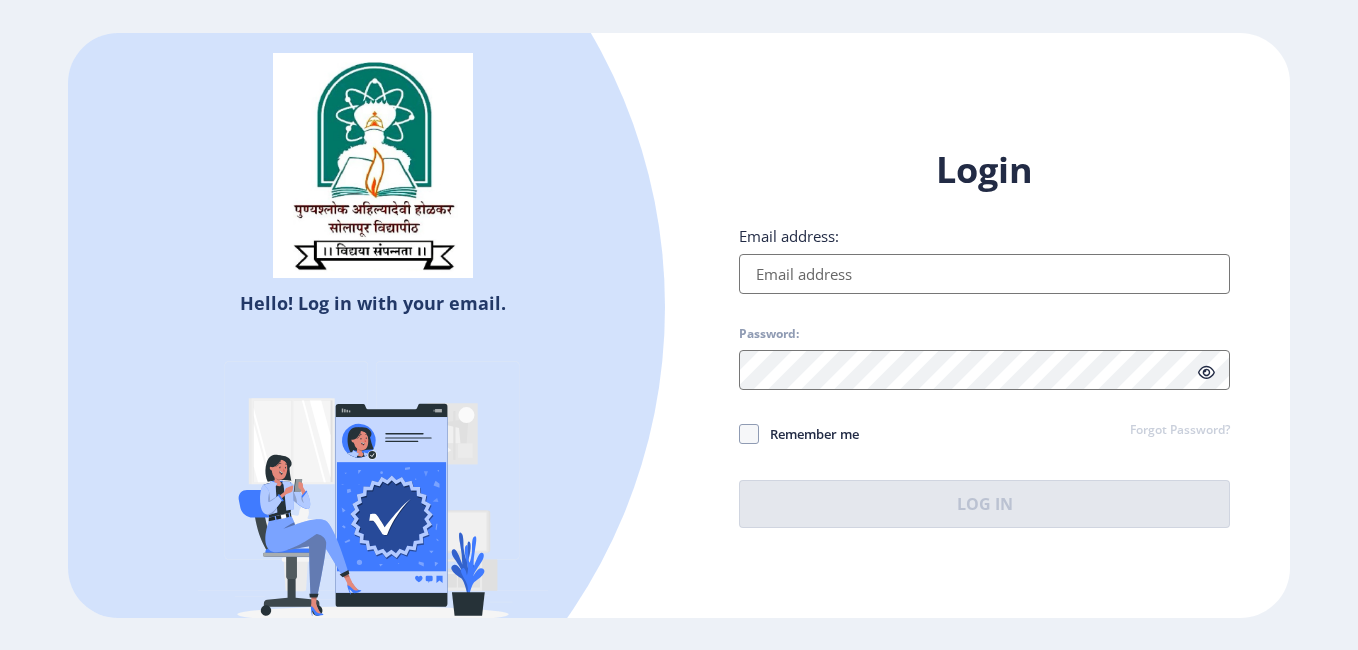 click on "Email address:" at bounding box center (984, 274) 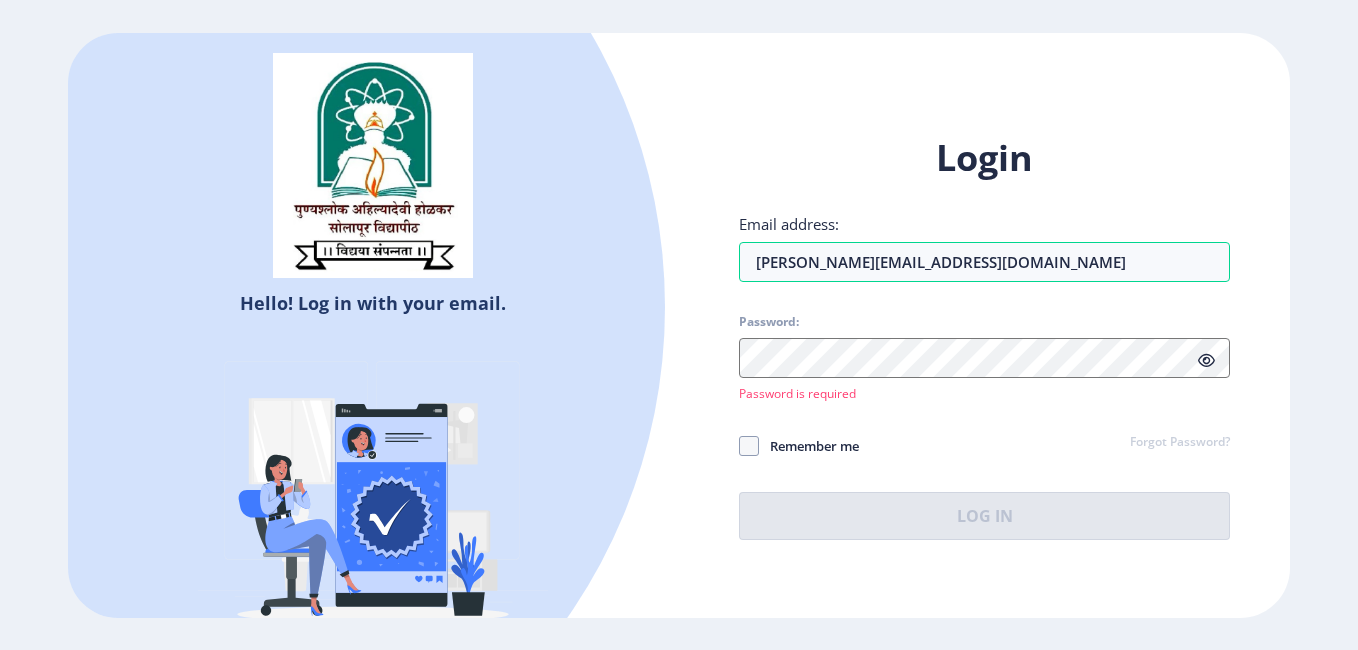 click on "Forgot Password?" 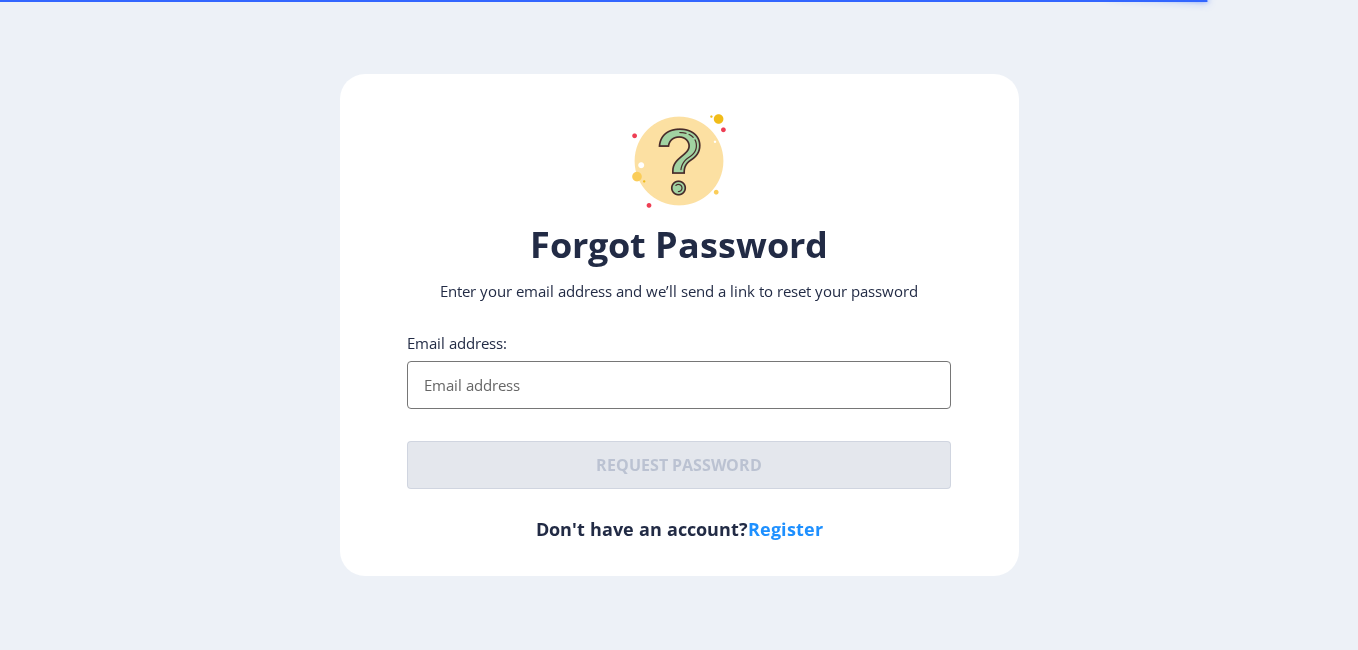 click on "Email address:" at bounding box center [678, 385] 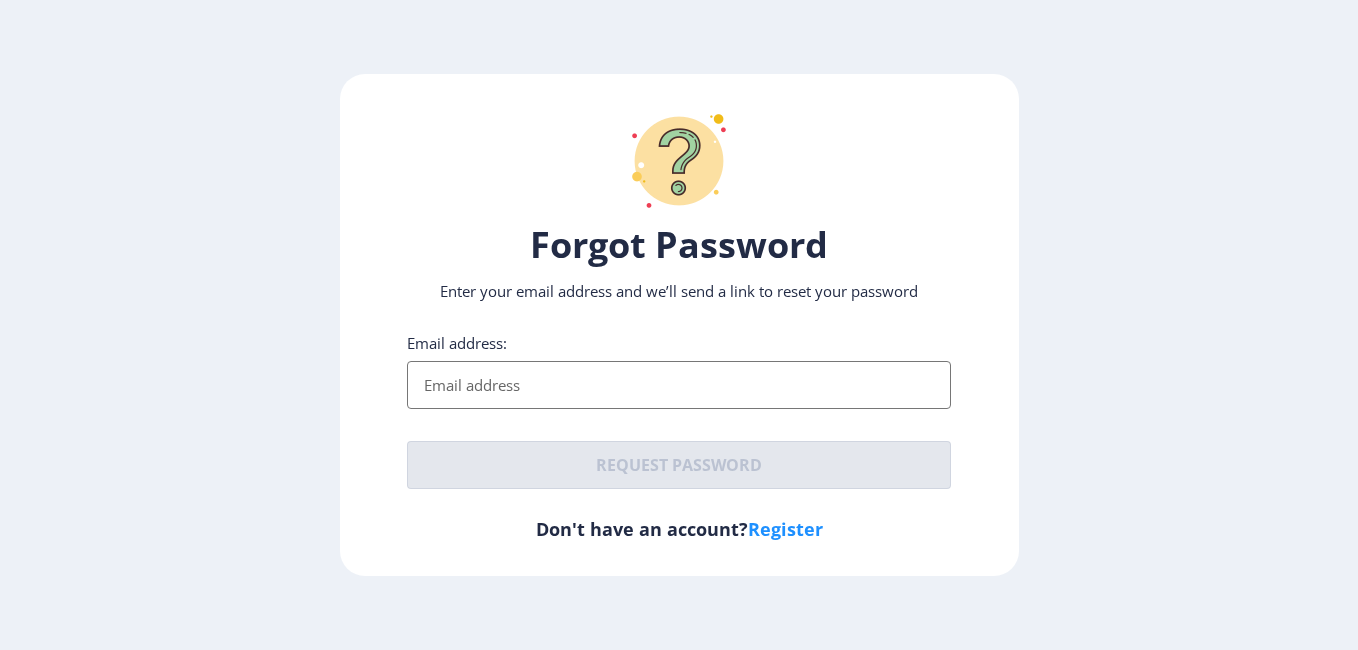 type on "[PERSON_NAME][EMAIL_ADDRESS][DOMAIN_NAME]" 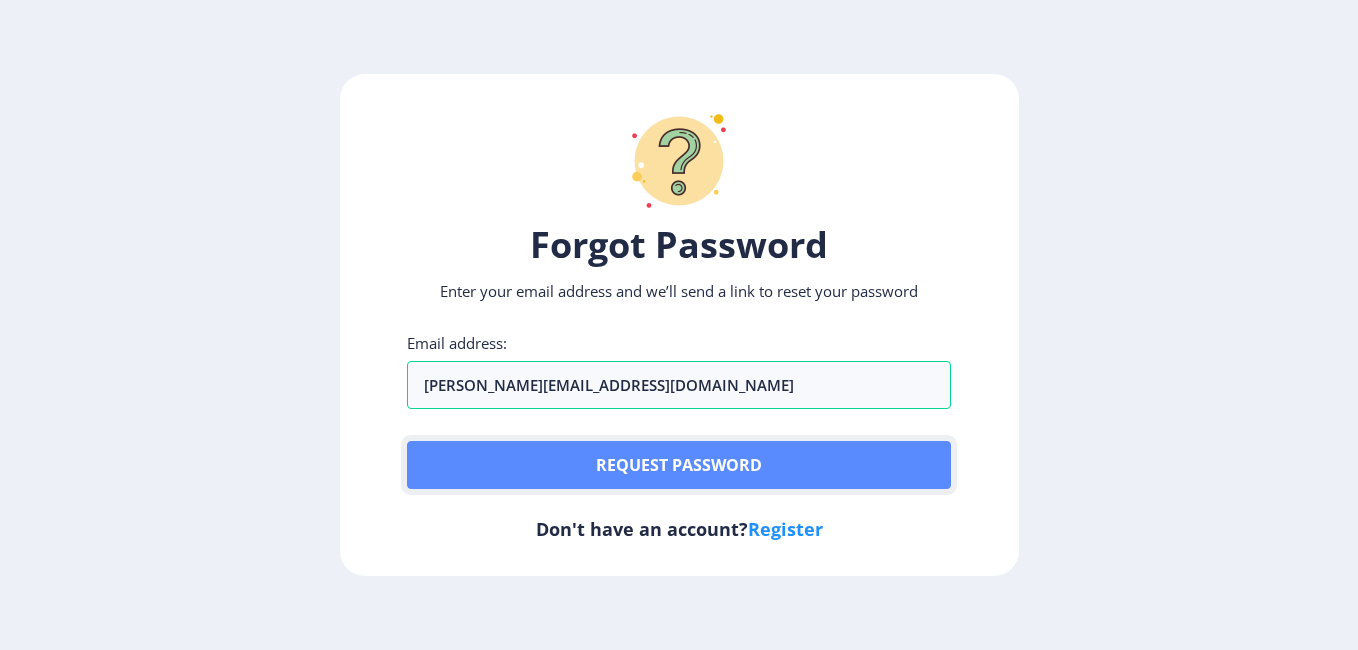click on "Request password" 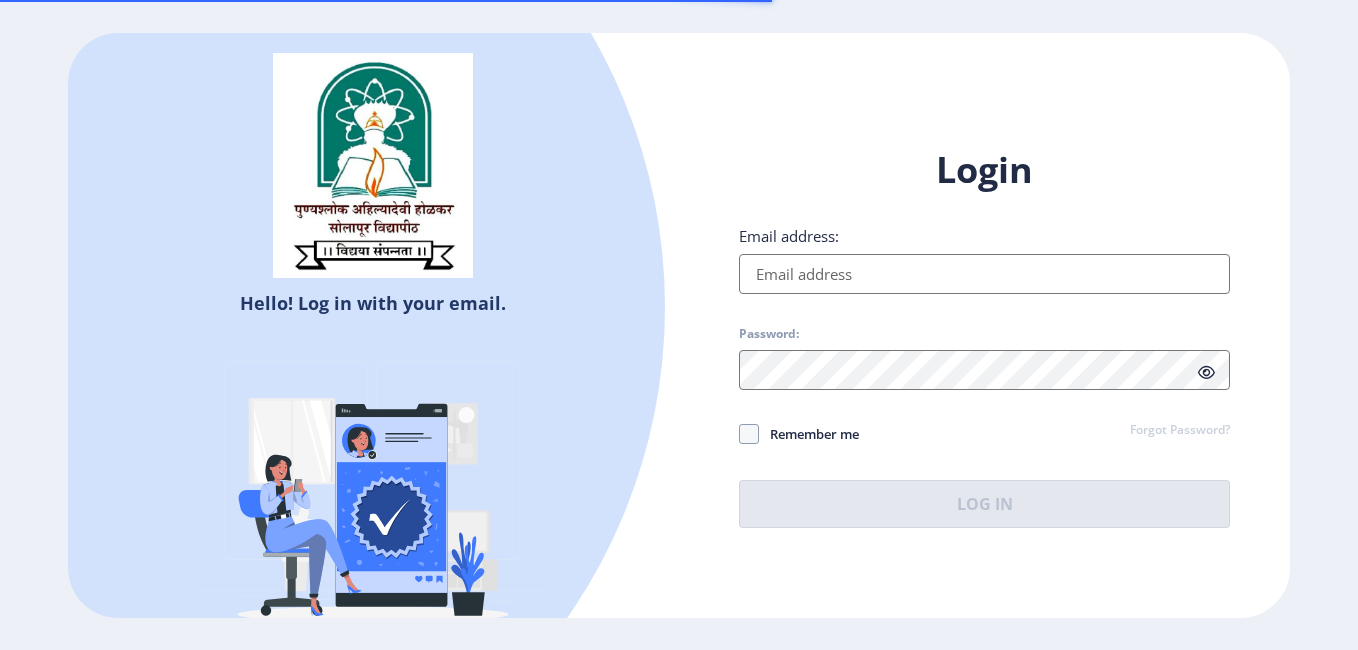 click on "Email address:" at bounding box center (984, 274) 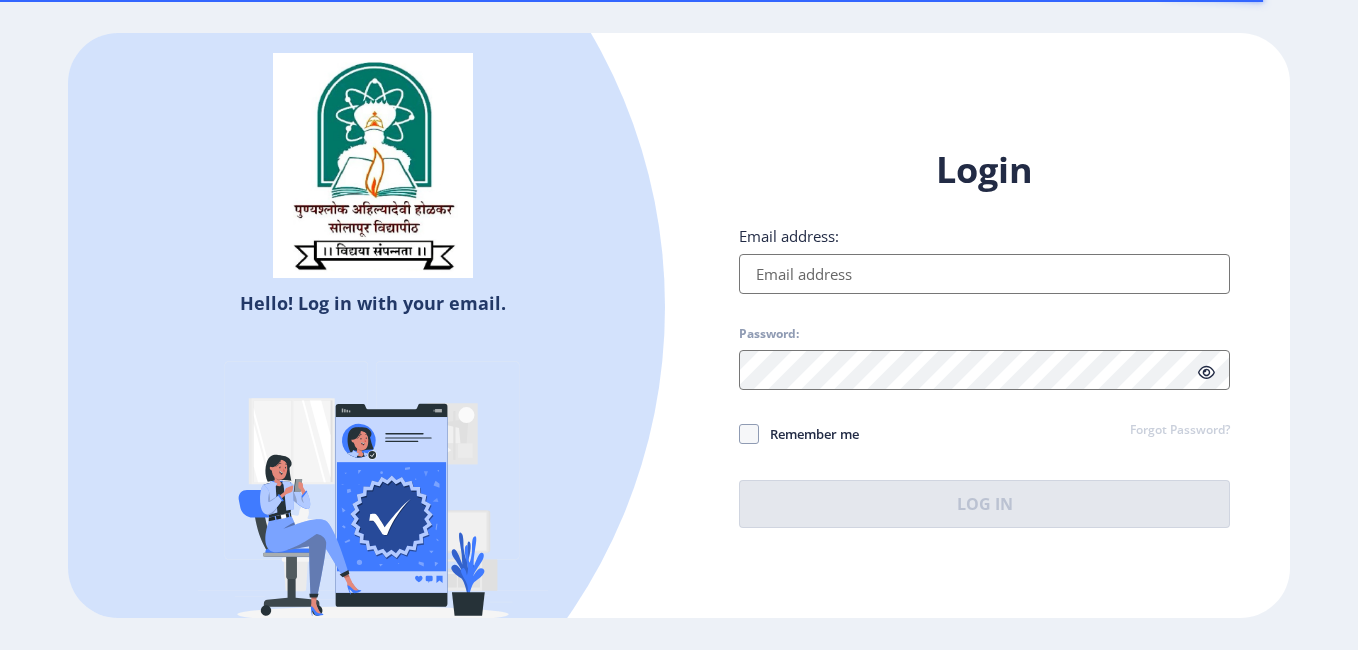 type on "[PERSON_NAME][EMAIL_ADDRESS][DOMAIN_NAME]" 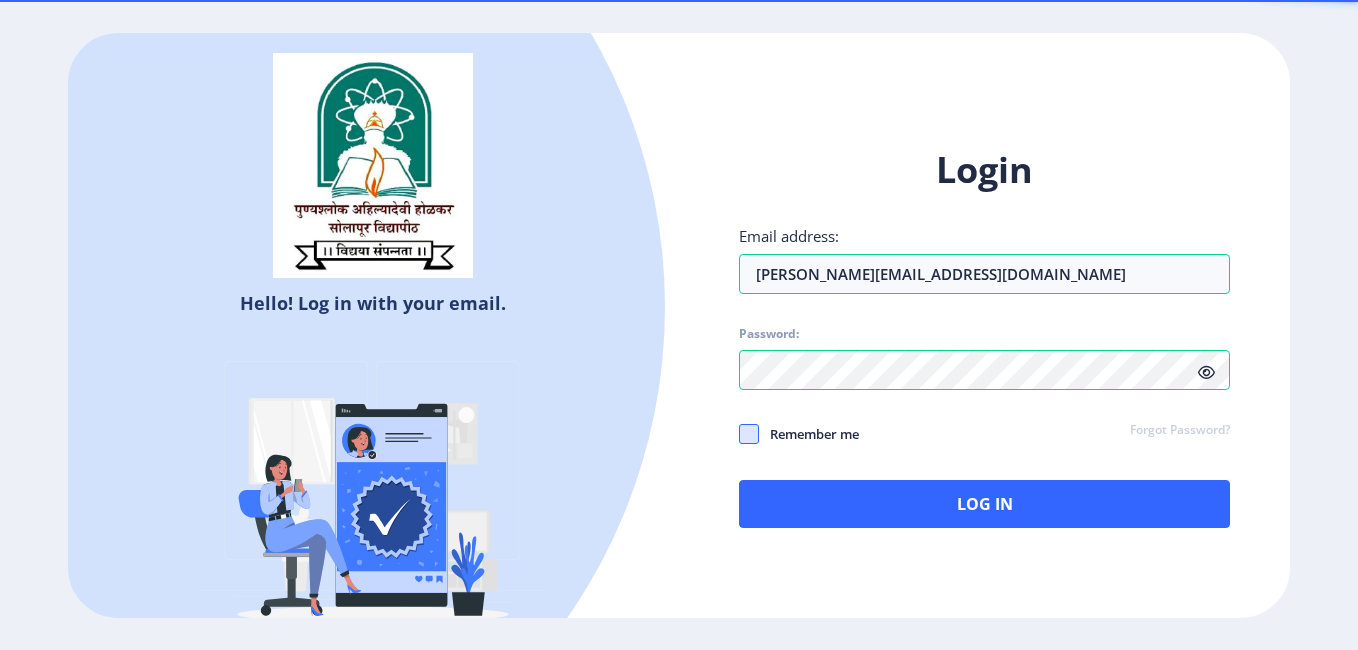 click 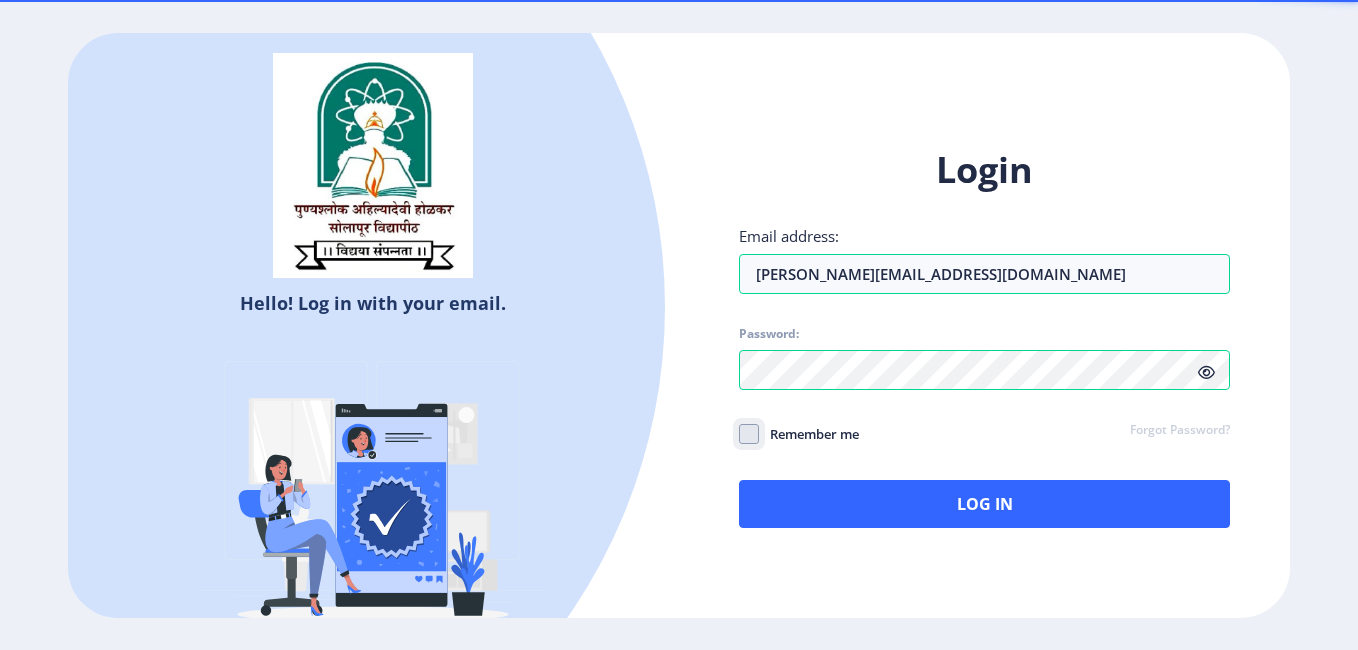 click on "Remember me" 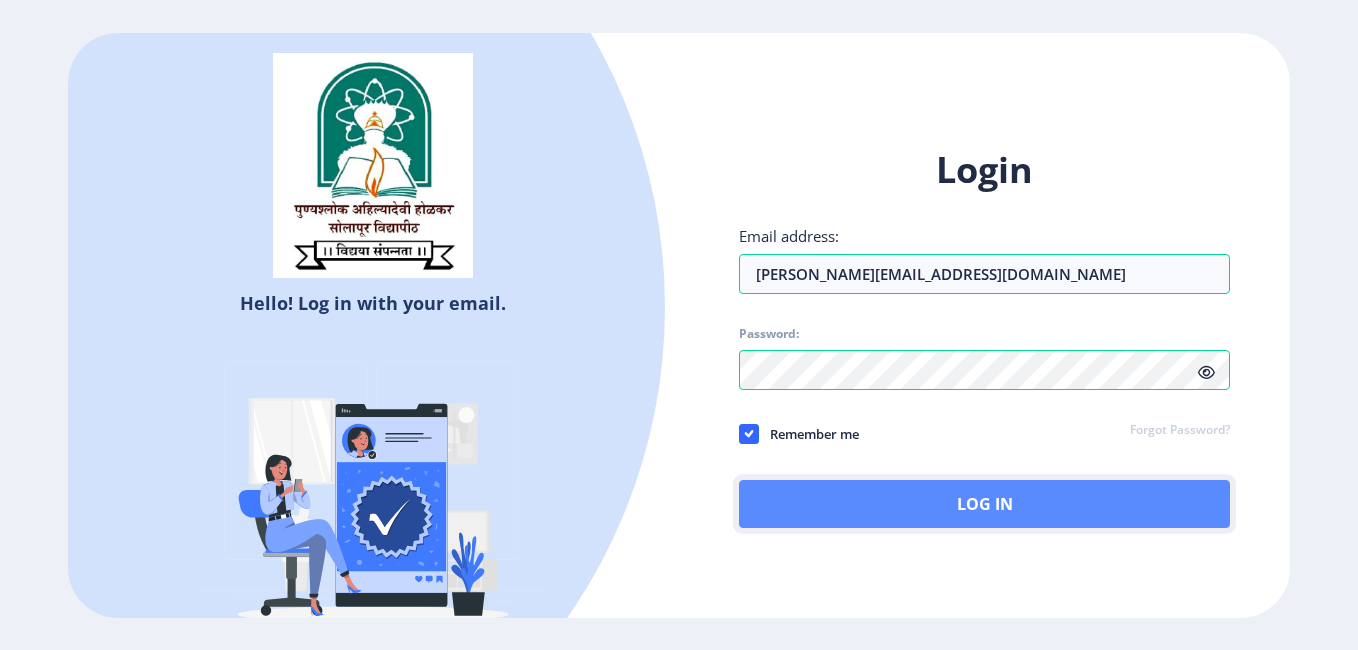 click on "Log In" 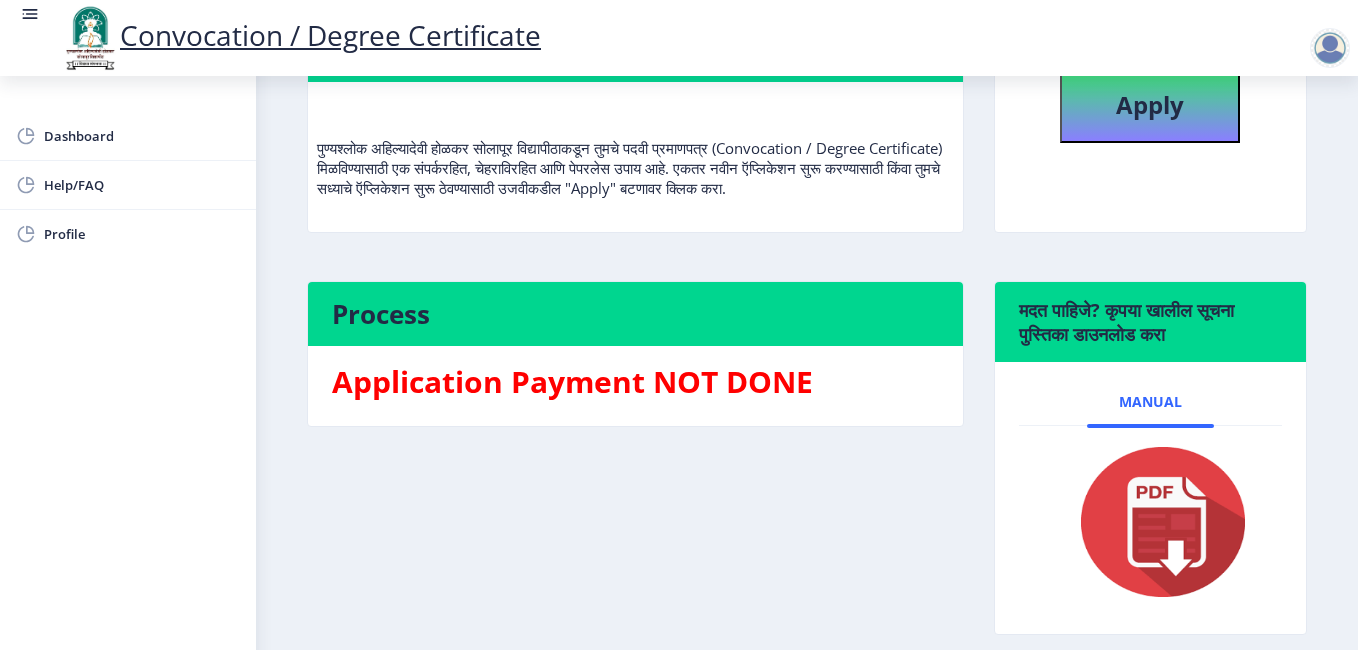 scroll, scrollTop: 339, scrollLeft: 0, axis: vertical 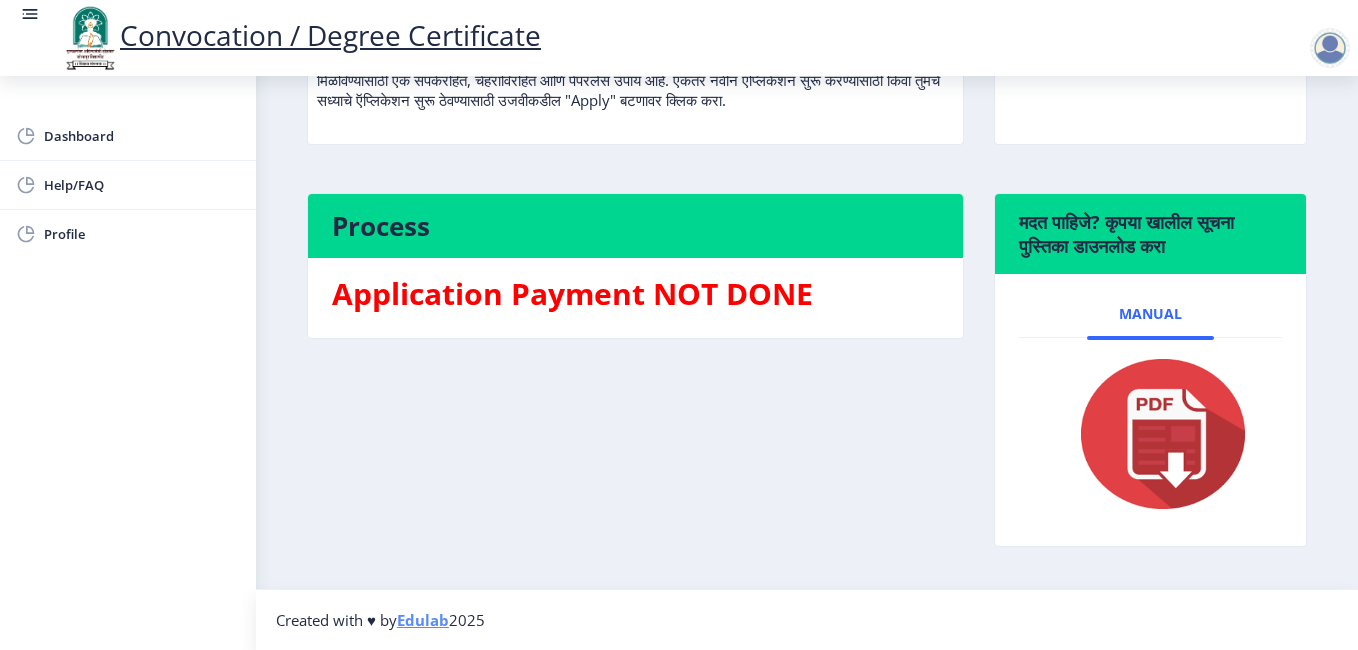 drag, startPoint x: 1165, startPoint y: 422, endPoint x: 1032, endPoint y: 463, distance: 139.17615 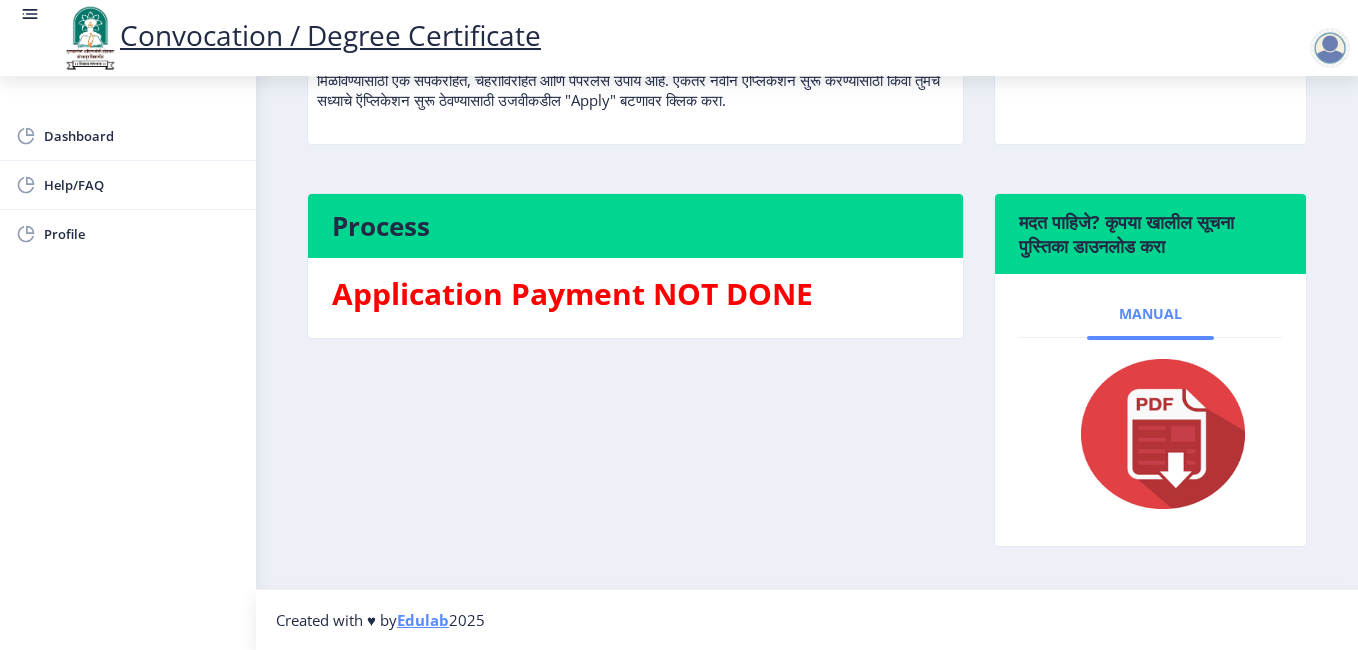 click on "Manual" 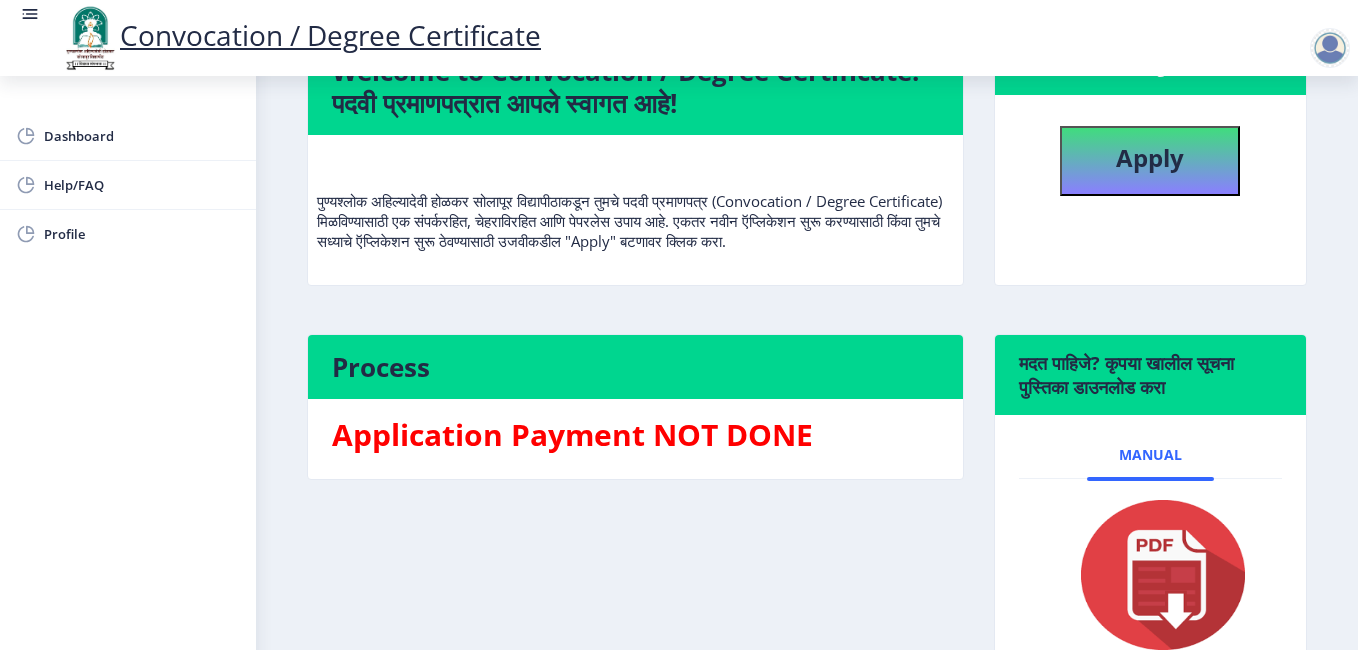 scroll, scrollTop: 153, scrollLeft: 0, axis: vertical 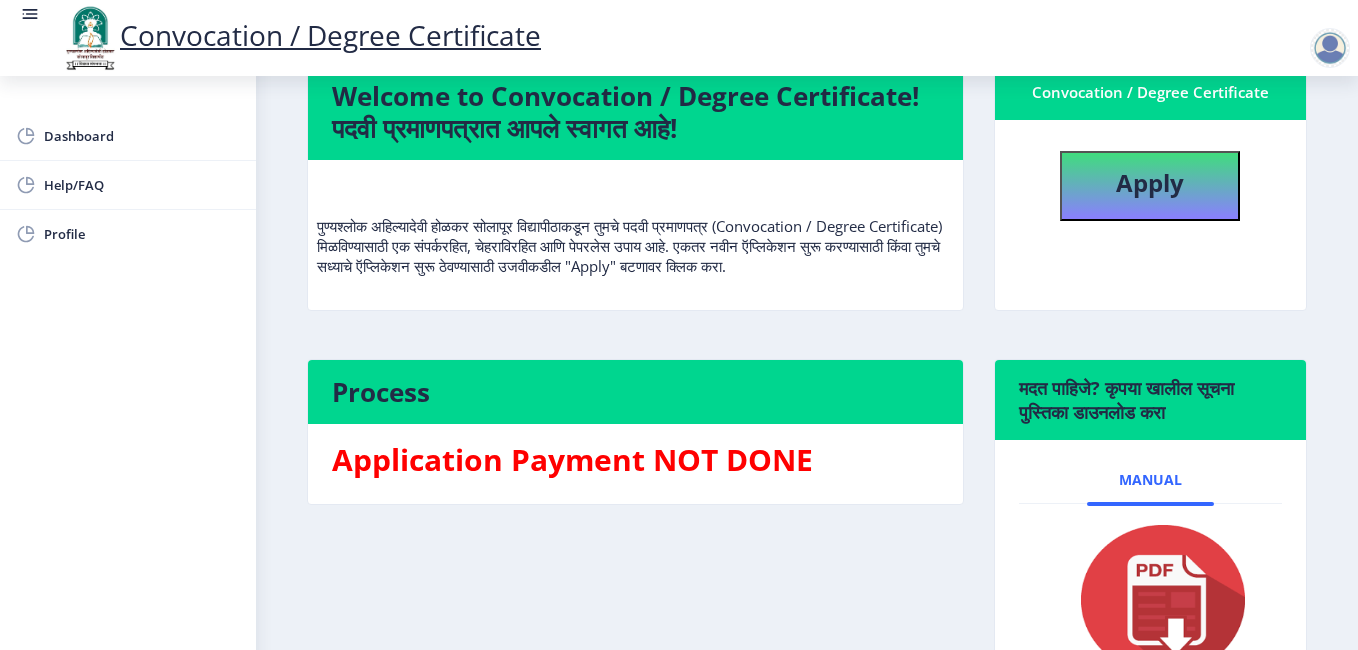 drag, startPoint x: 1356, startPoint y: 232, endPoint x: 1018, endPoint y: 204, distance: 339.15778 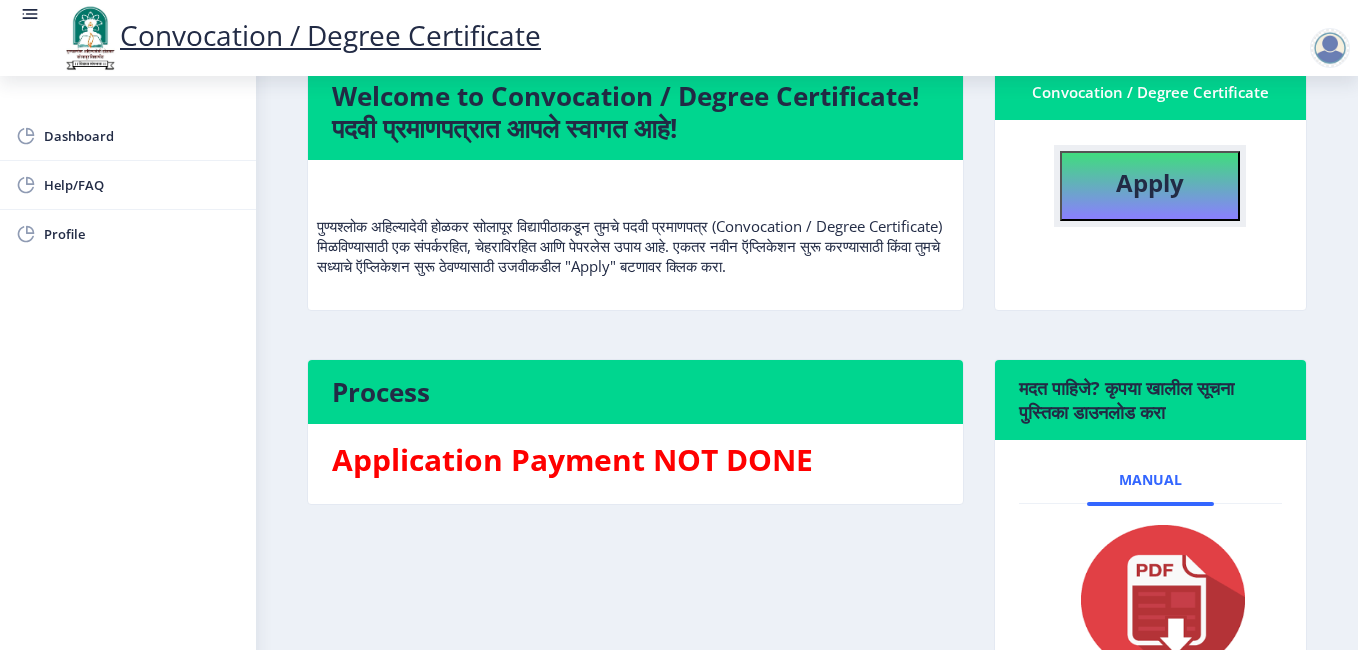 click on "Apply" 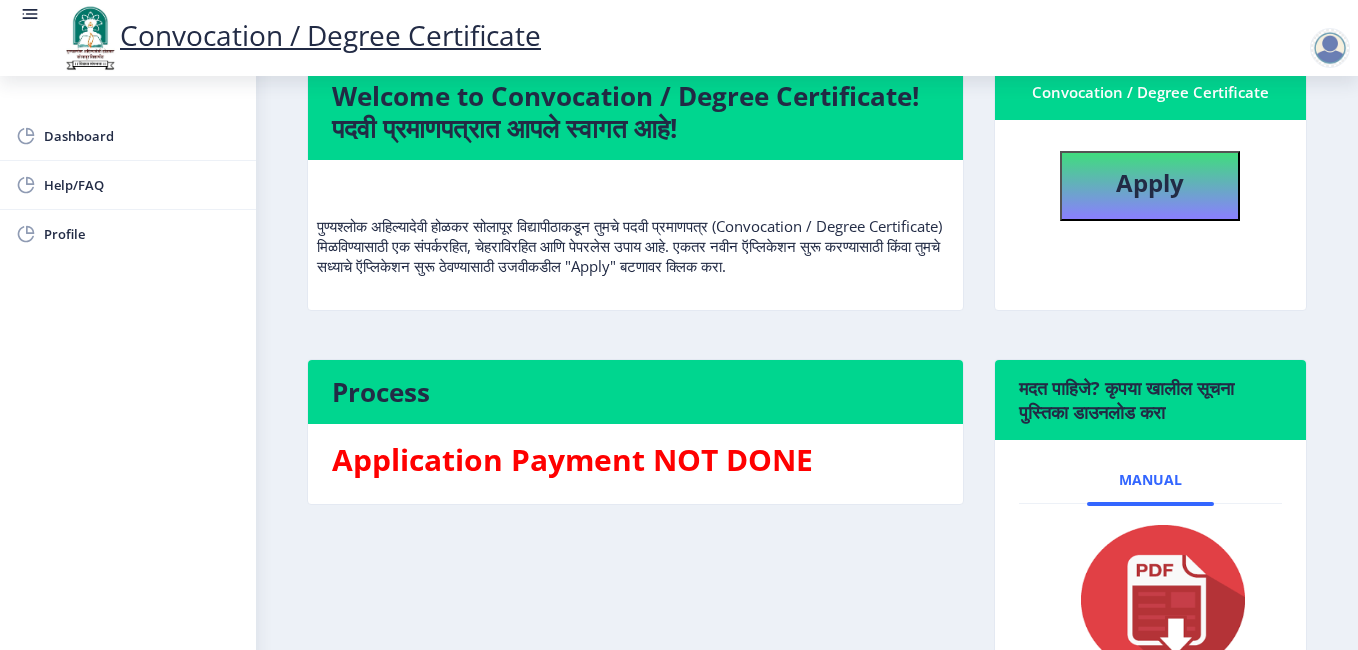 select 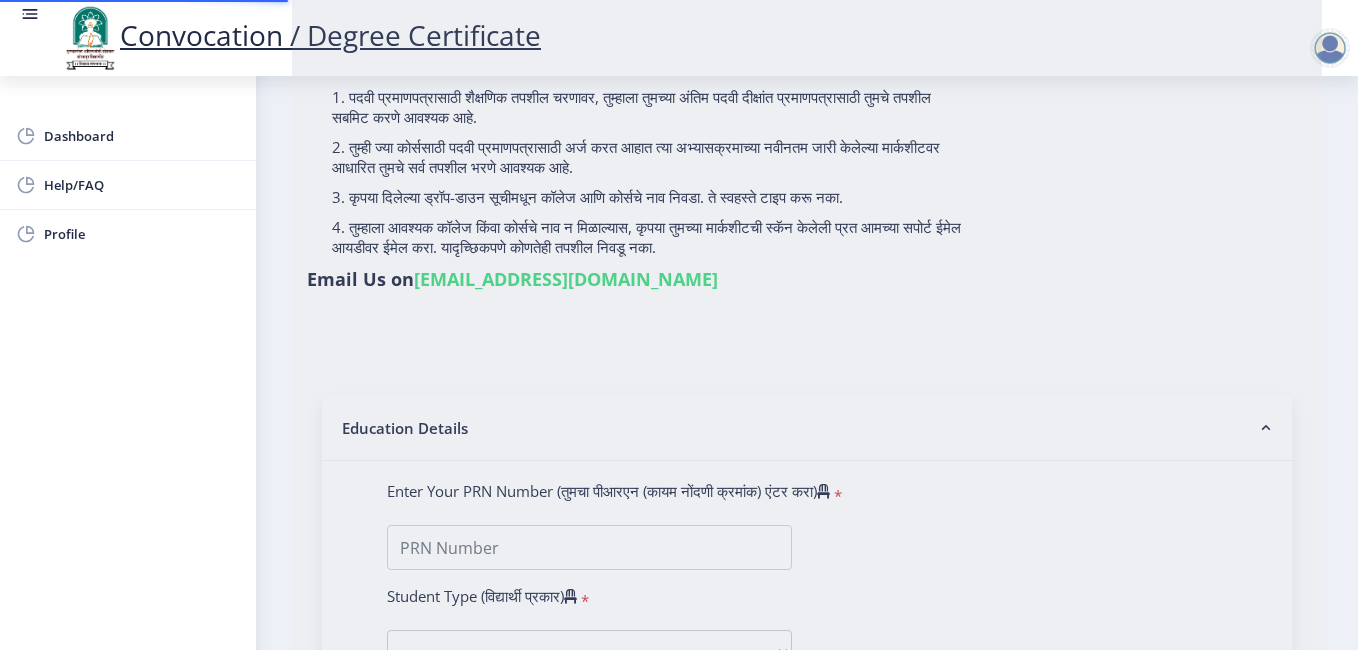 scroll, scrollTop: 0, scrollLeft: 0, axis: both 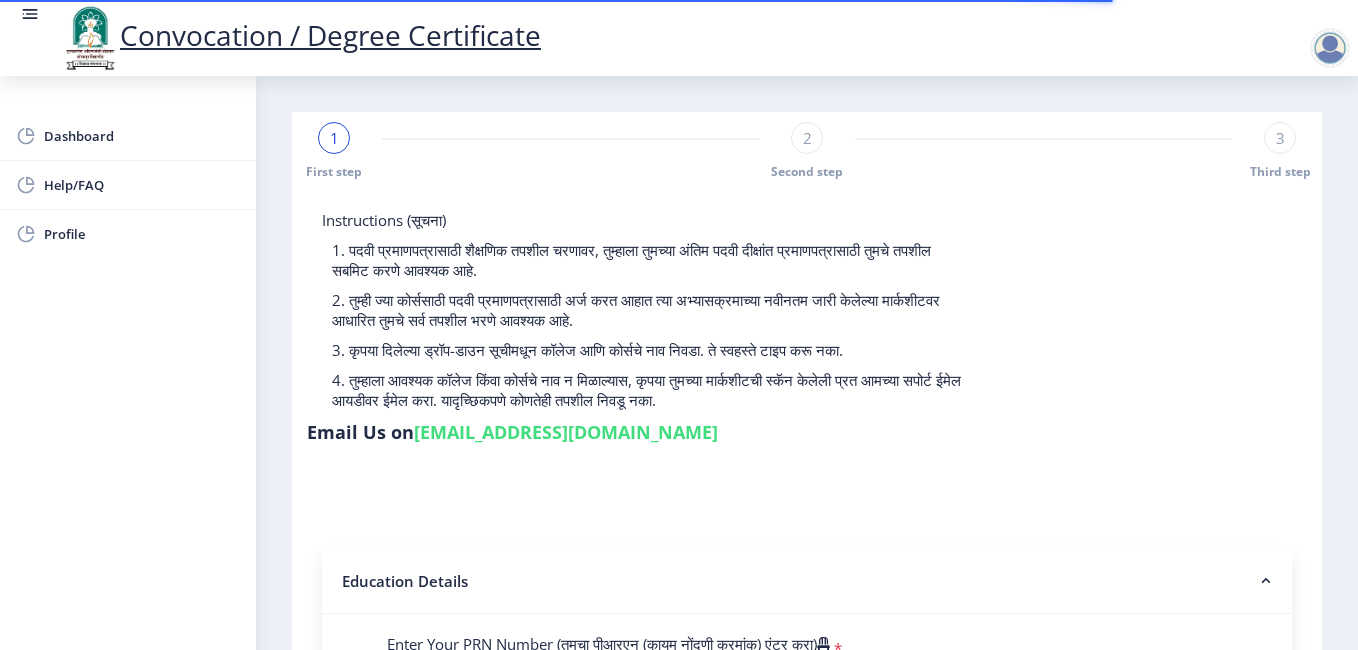 click on "Instructions (सूचना) 1. पदवी प्रमाणपत्रासाठी शैक्षणिक तपशील चरणावर, तुम्हाला तुमच्या अंतिम पदवी दीक्षांत प्रमाणपत्रासाठी तुमचे तपशील सबमिट करणे आवश्यक आहे.   2. तुम्ही ज्या कोर्ससाठी पदवी प्रमाणपत्रासाठी अर्ज करत आहात त्या अभ्यासक्रमाच्या नवीनतम जारी केलेल्या मार्कशीटवर आधारित तुमचे सर्व तपशील भरणे आवश्यक आहे." 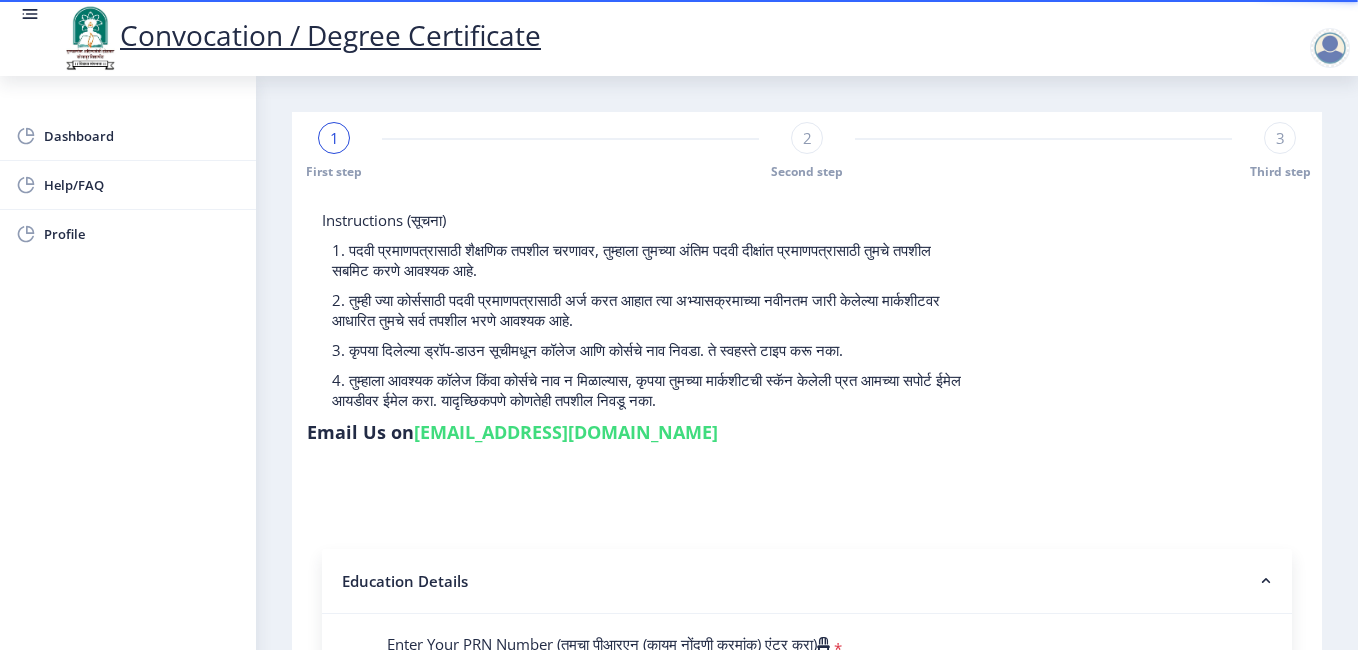 click on "Instructions (सूचना) 1. पदवी प्रमाणपत्रासाठी शैक्षणिक तपशील चरणावर, तुम्हाला तुमच्या अंतिम पदवी दीक्षांत प्रमाणपत्रासाठी तुमचे तपशील सबमिट करणे आवश्यक आहे.   2. तुम्ही ज्या कोर्ससाठी पदवी प्रमाणपत्रासाठी अर्ज करत आहात त्या अभ्यासक्रमाच्या नवीनतम जारी केलेल्या मार्कशीटवर आधारित तुमचे सर्व तपशील भरणे आवश्यक आहे.  Email Us on   su.sfc@studentscenter.in" 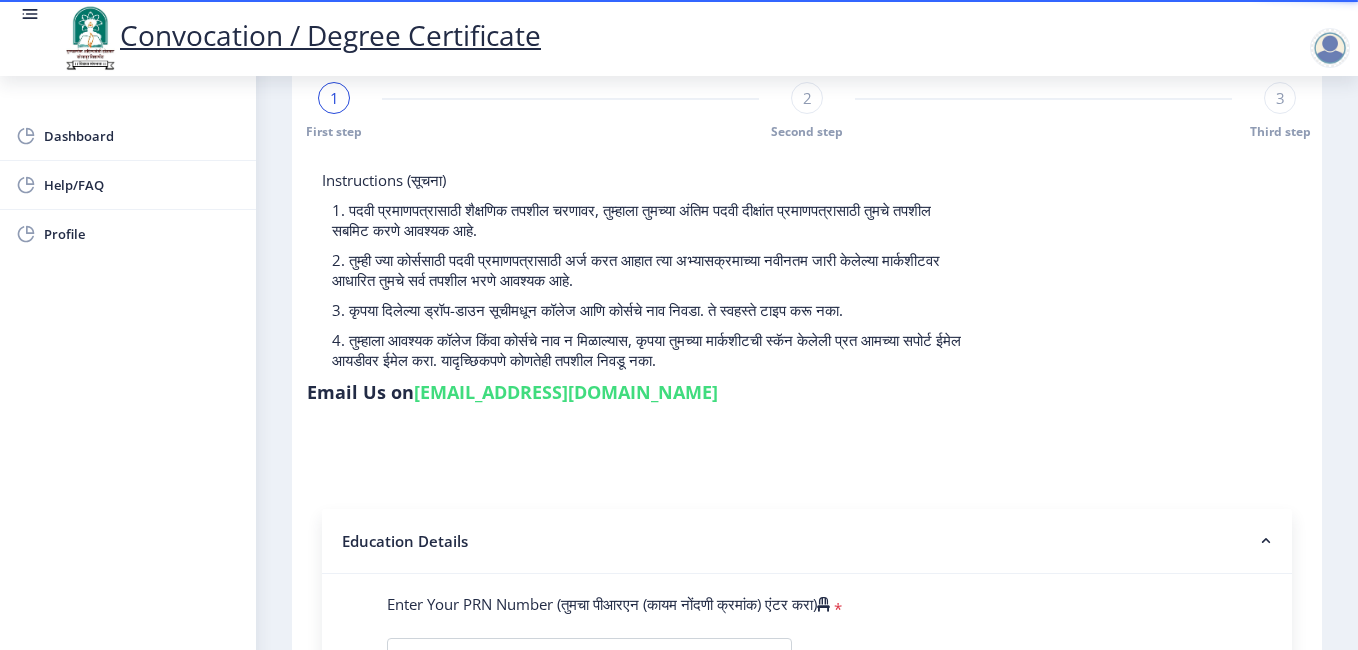 scroll, scrollTop: 240, scrollLeft: 0, axis: vertical 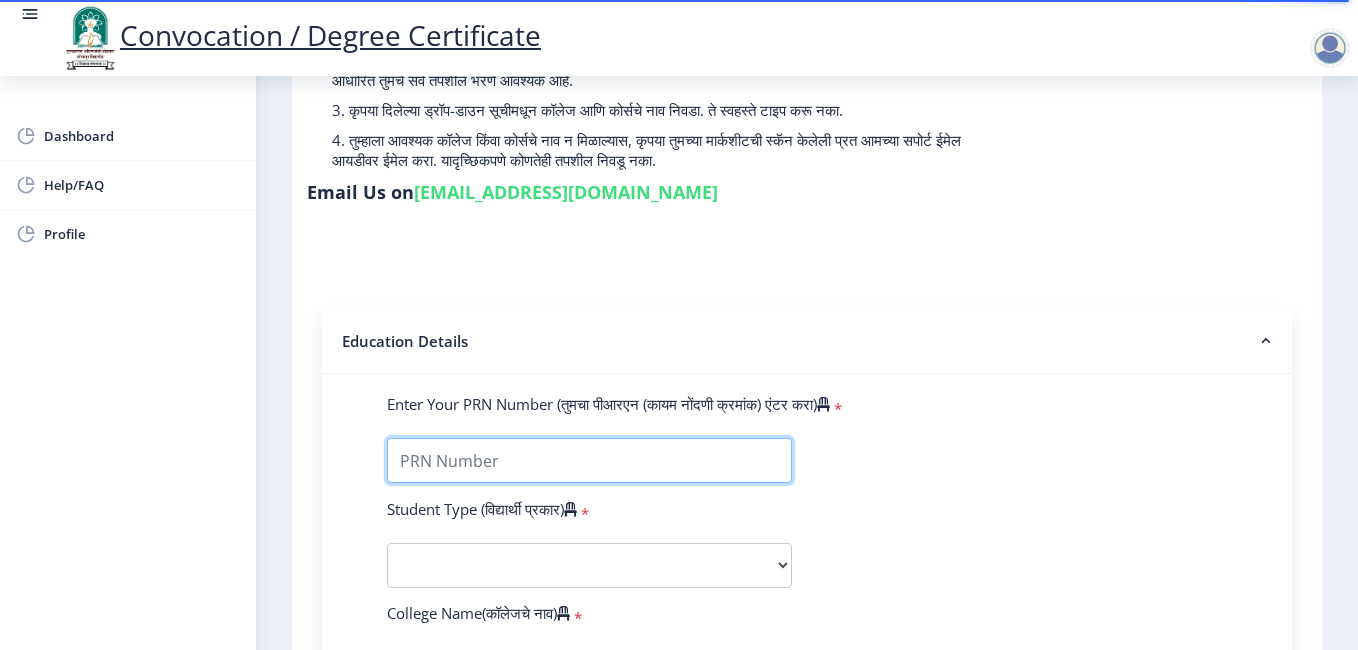 click on "Enter Your PRN Number (तुमचा पीआरएन (कायम नोंदणी क्रमांक) एंटर करा)" at bounding box center [589, 460] 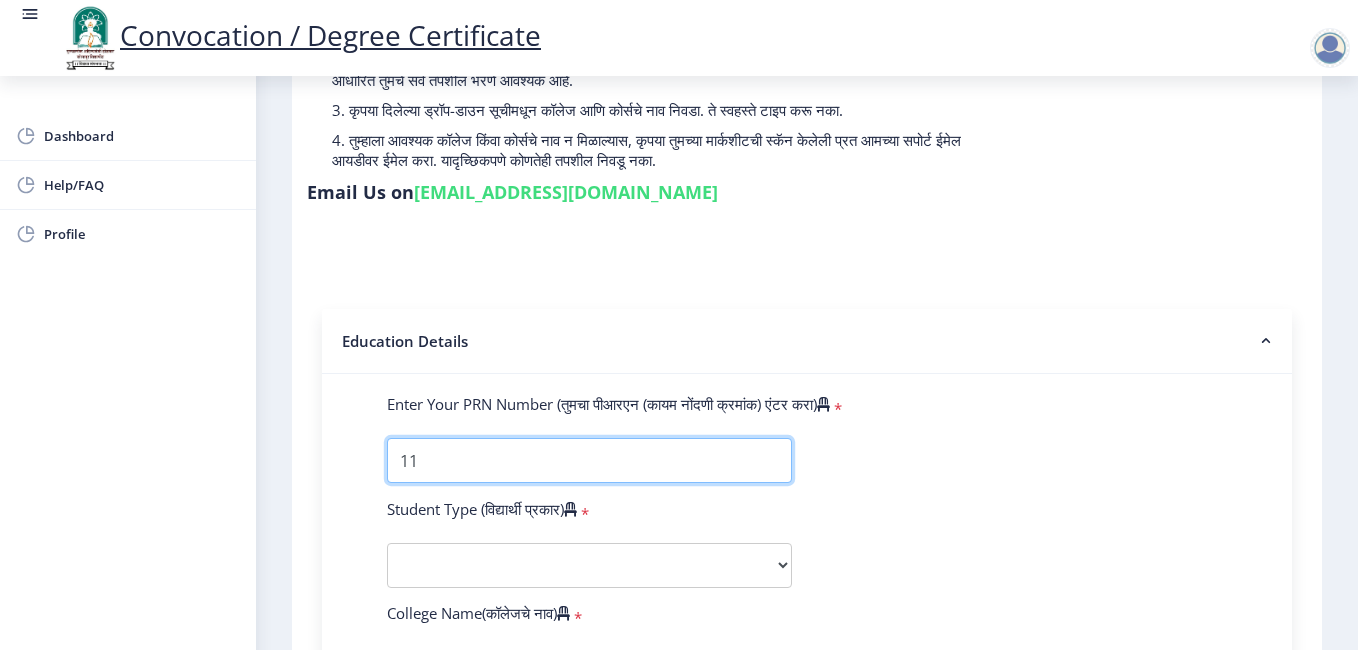 type on "1" 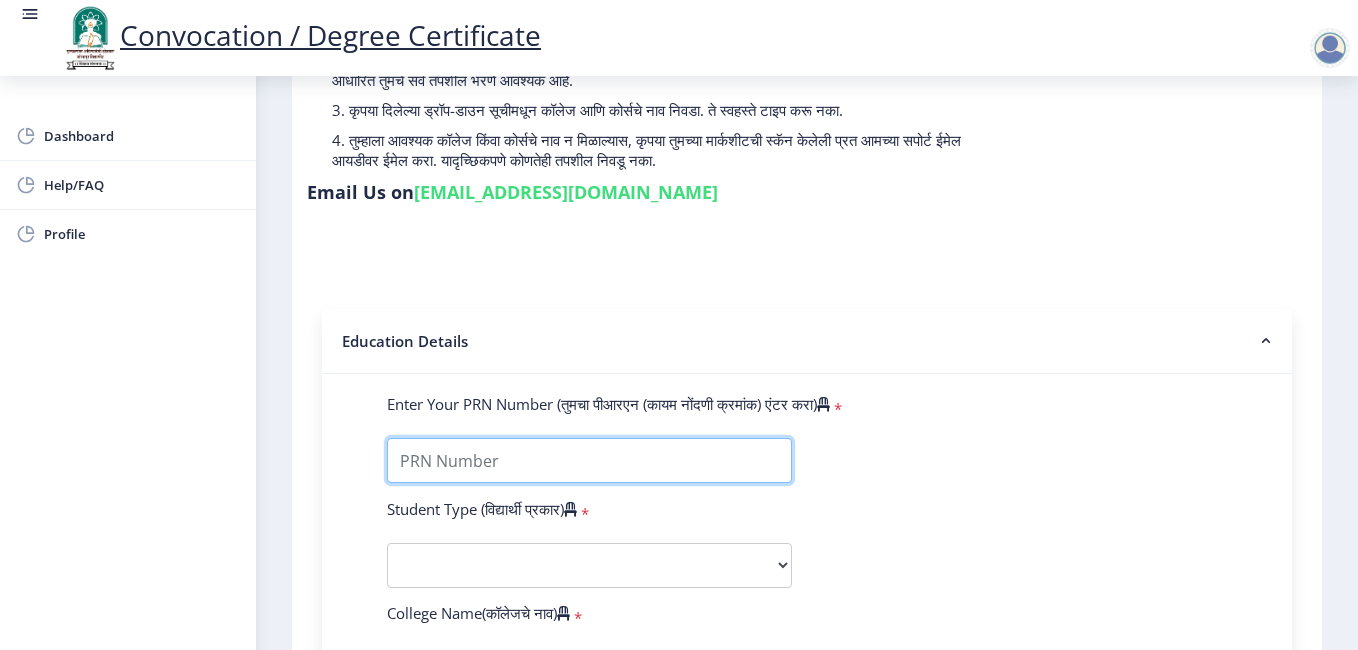 click on "Enter Your PRN Number (तुमचा पीआरएन (कायम नोंदणी क्रमांक) एंटर करा)" at bounding box center (589, 460) 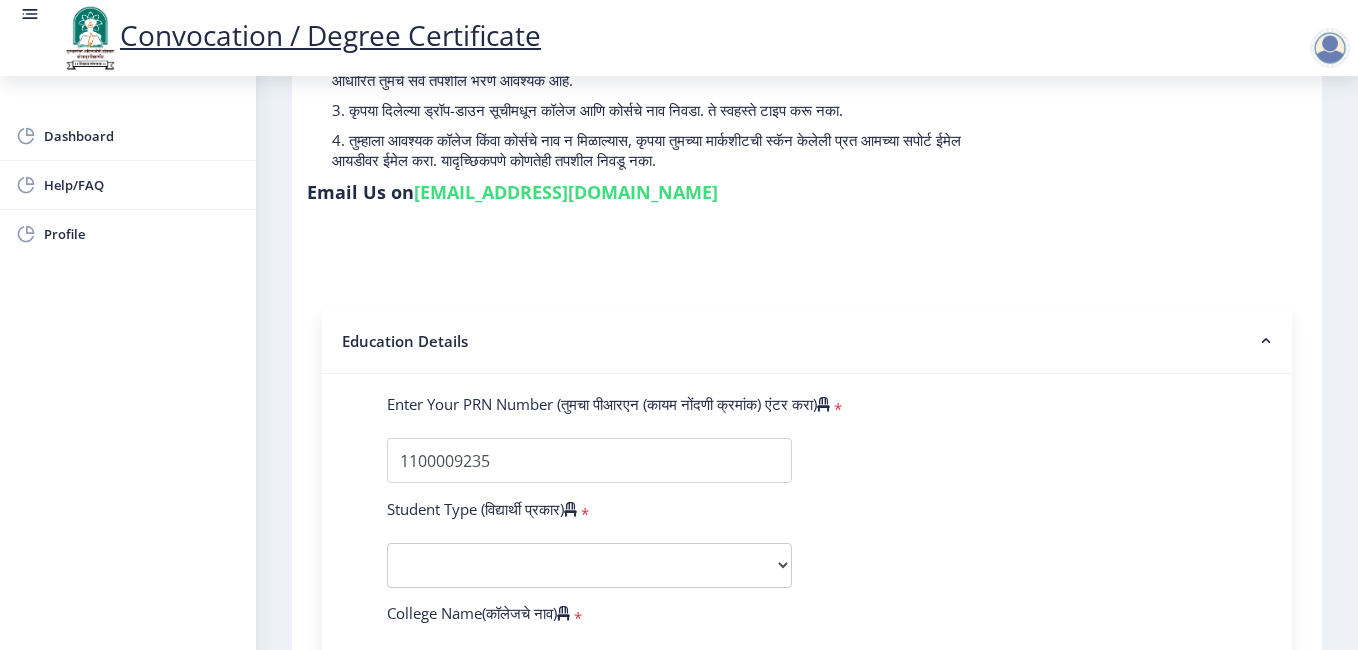 select 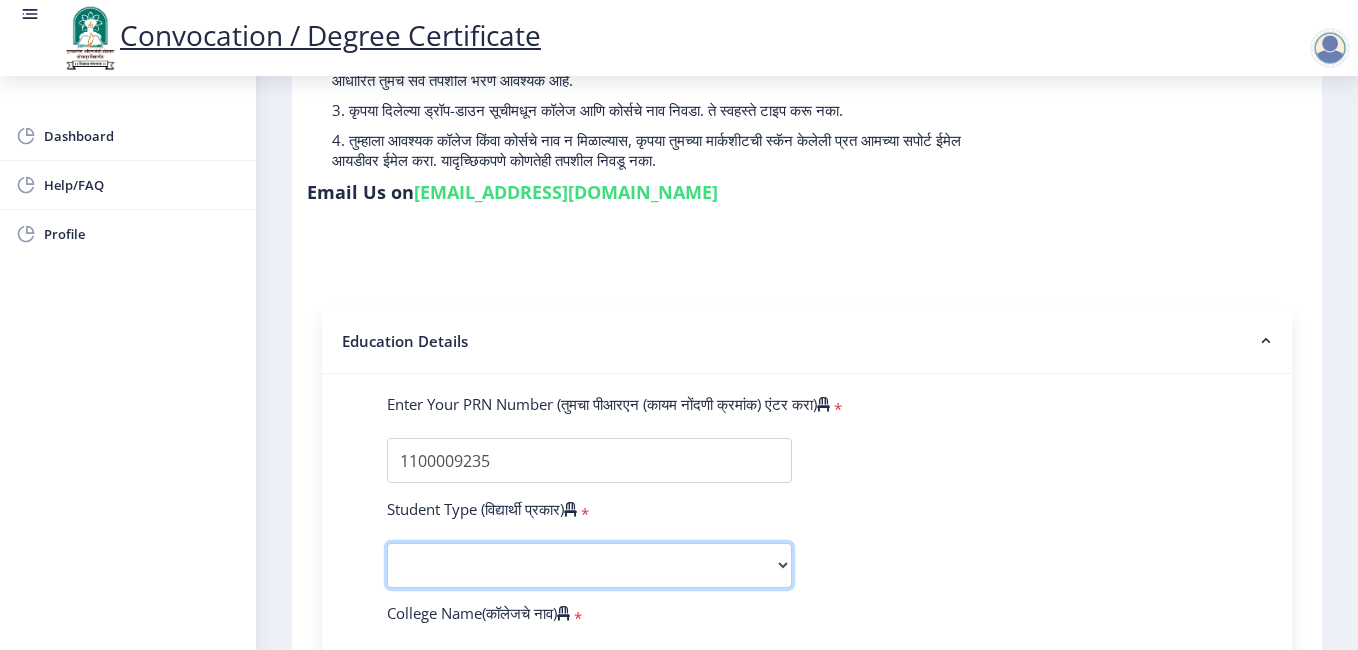 click on "Select Student Type Regular External" at bounding box center (589, 565) 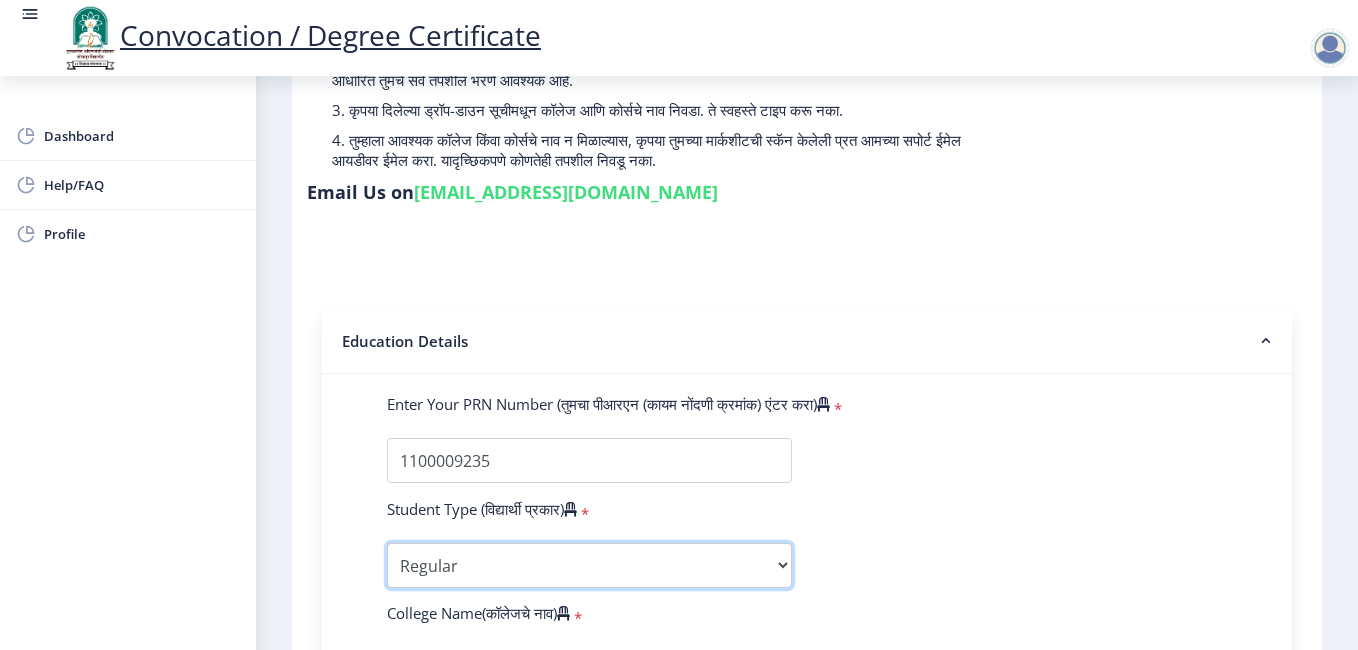 click on "Select Student Type Regular External" at bounding box center [589, 565] 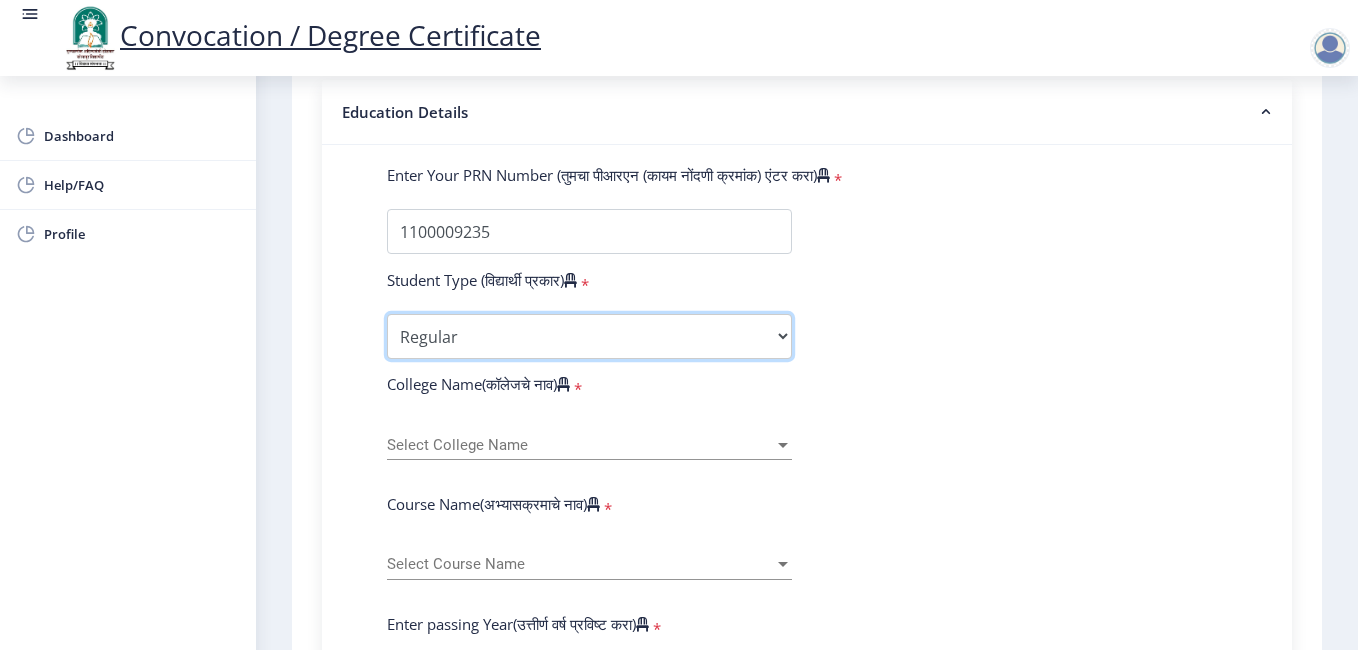 scroll, scrollTop: 504, scrollLeft: 0, axis: vertical 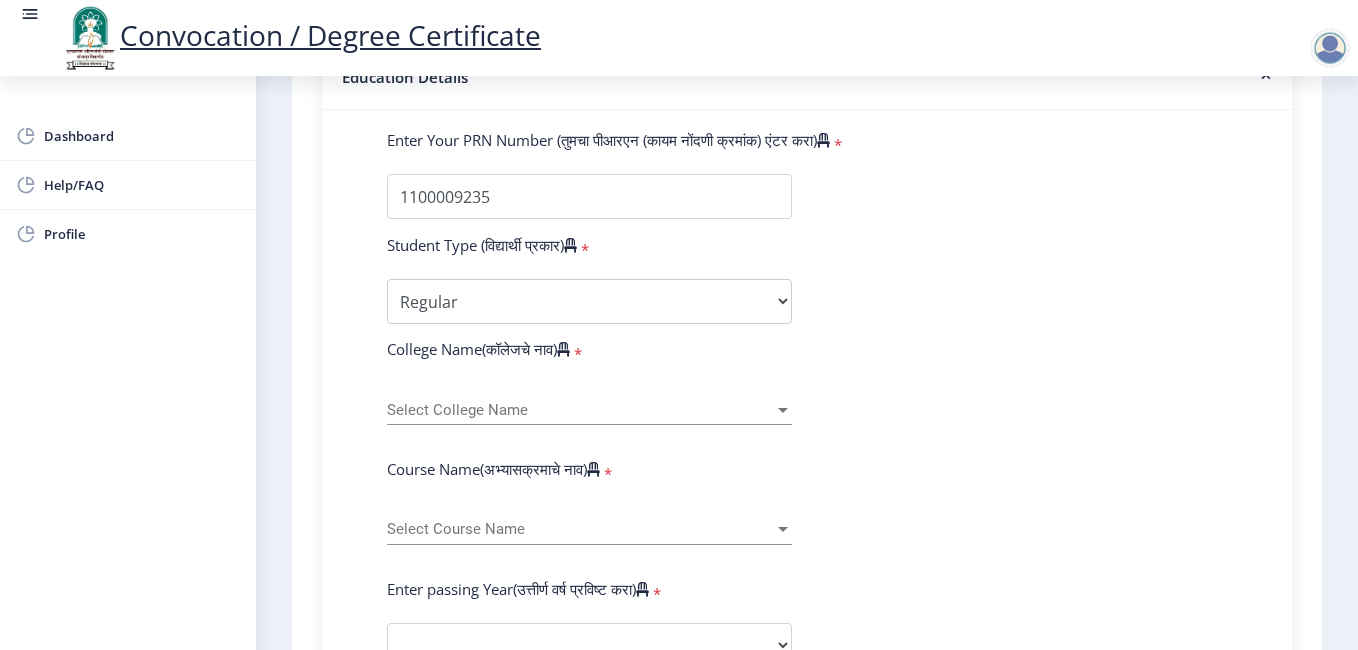 click at bounding box center (783, 410) 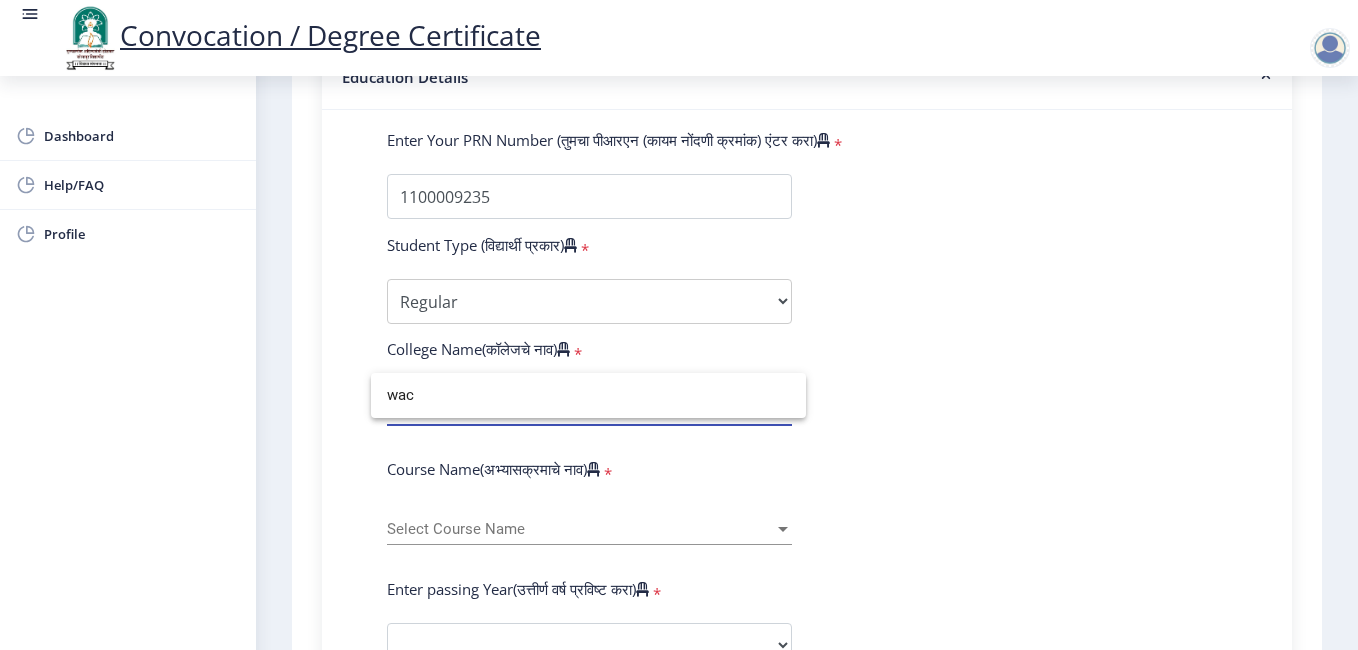scroll, scrollTop: 0, scrollLeft: 0, axis: both 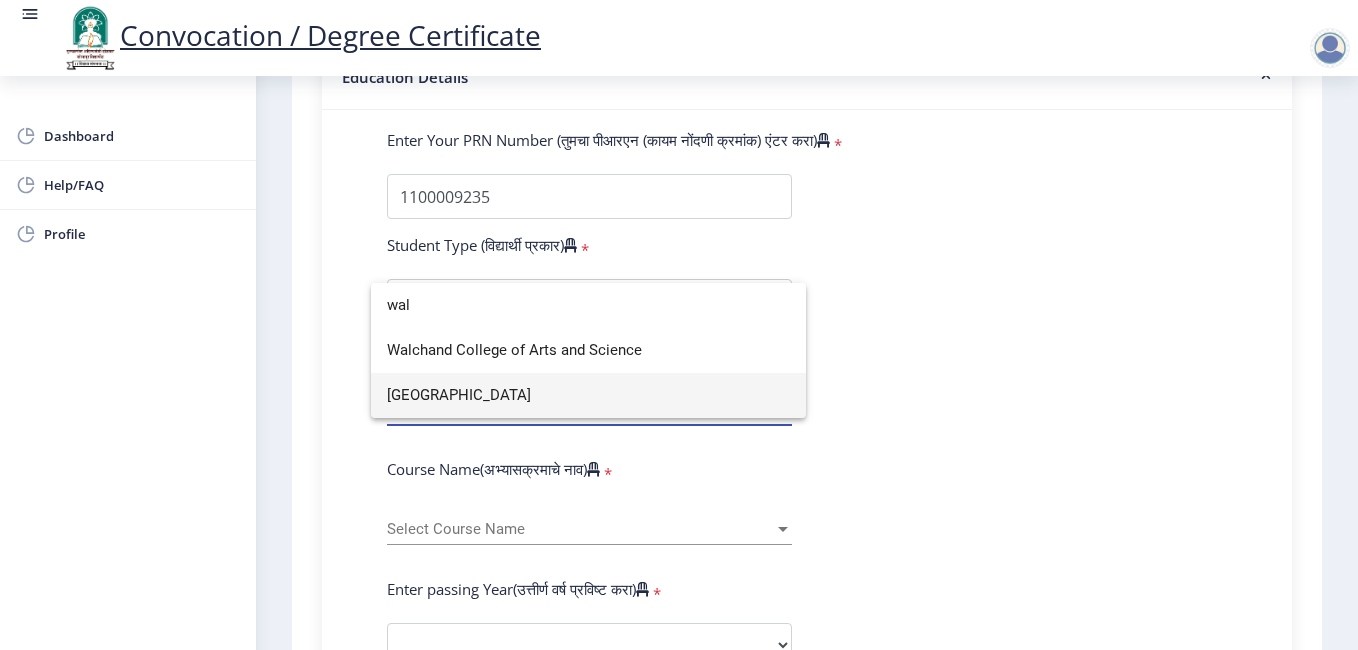 type on "wal" 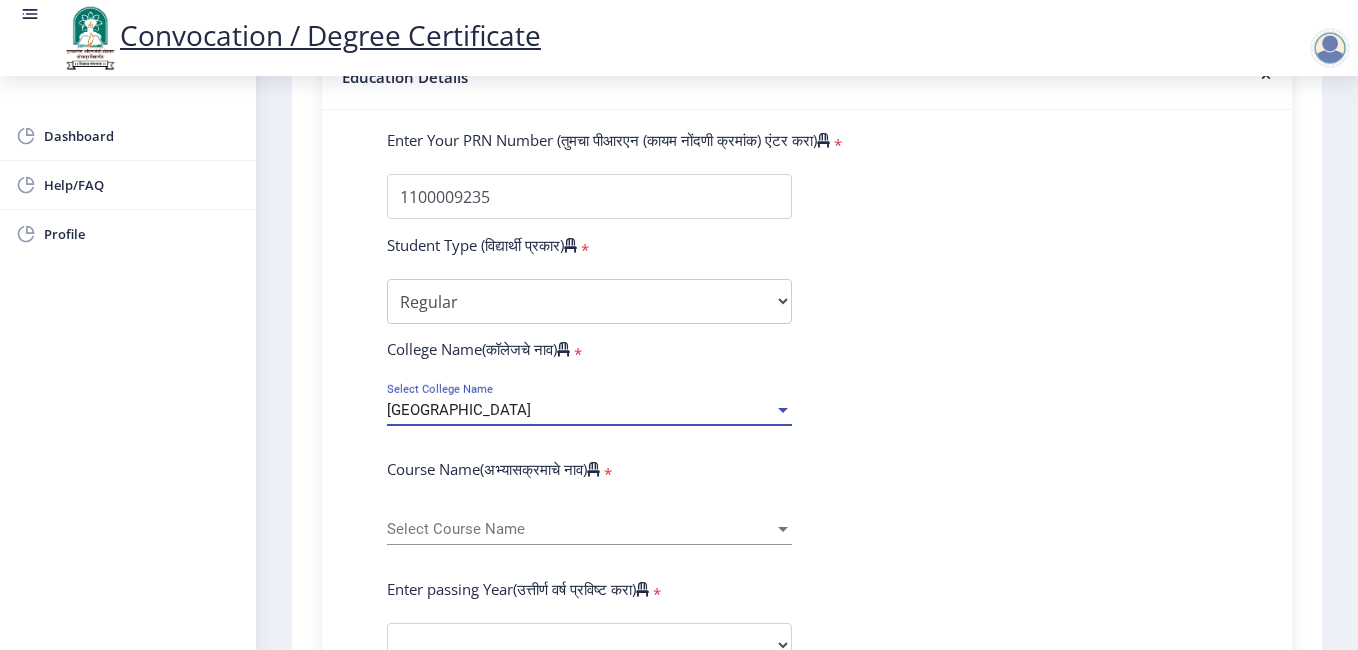 click at bounding box center (783, 529) 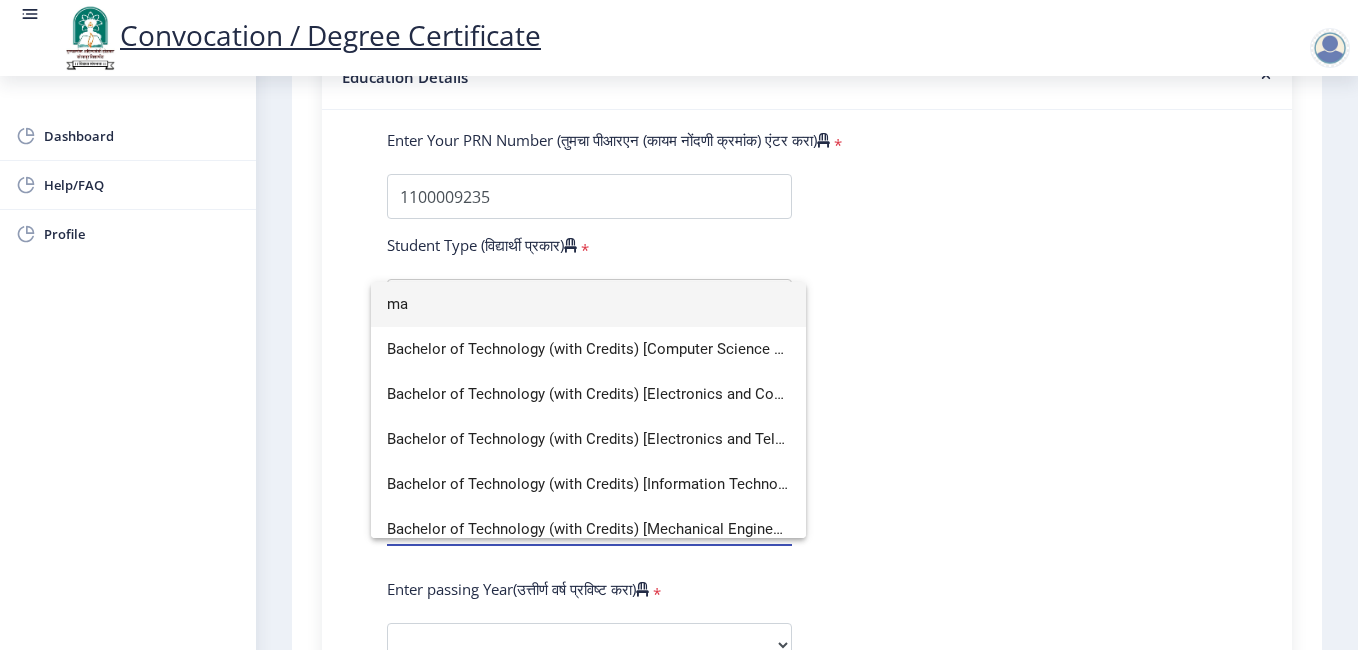 scroll, scrollTop: 0, scrollLeft: 0, axis: both 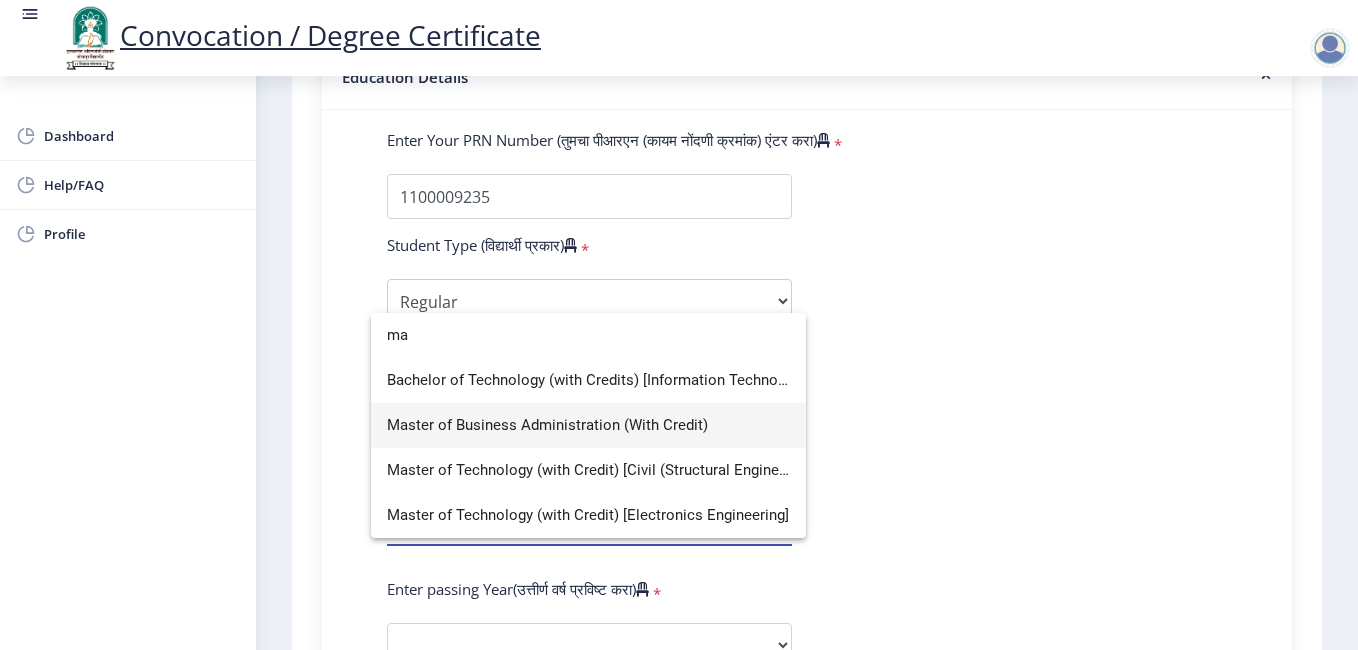 type on "ma" 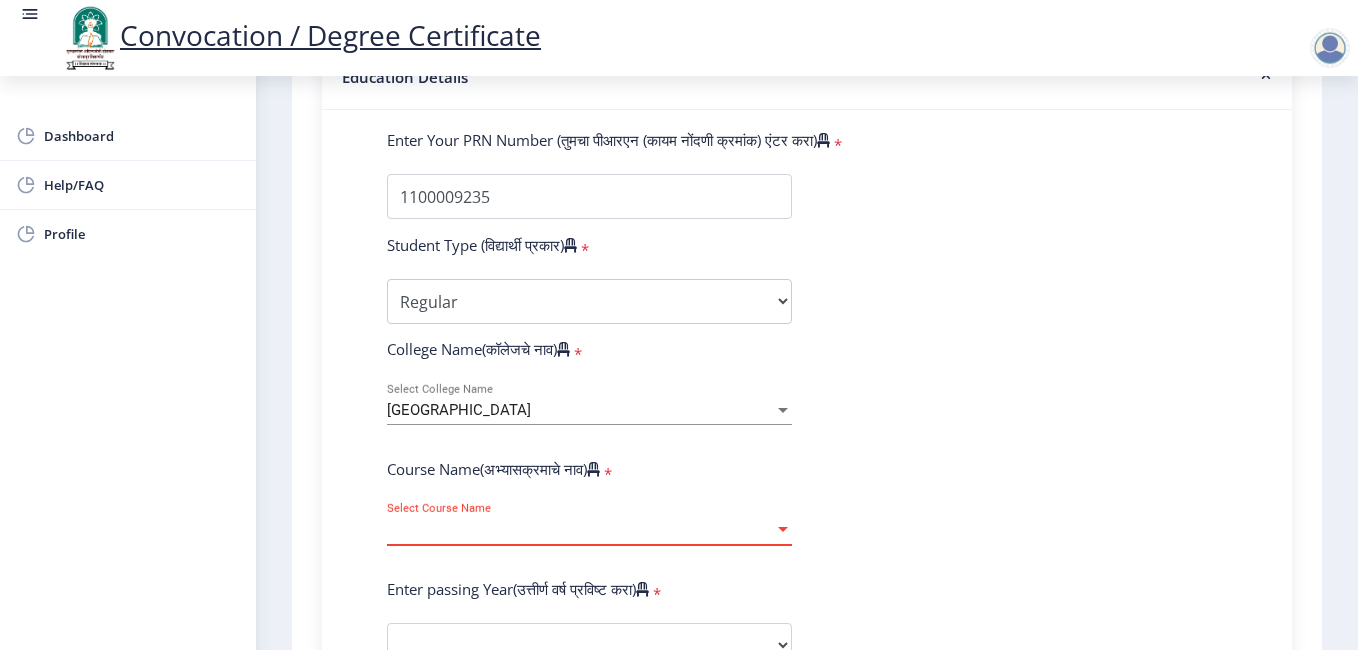 click at bounding box center [783, 529] 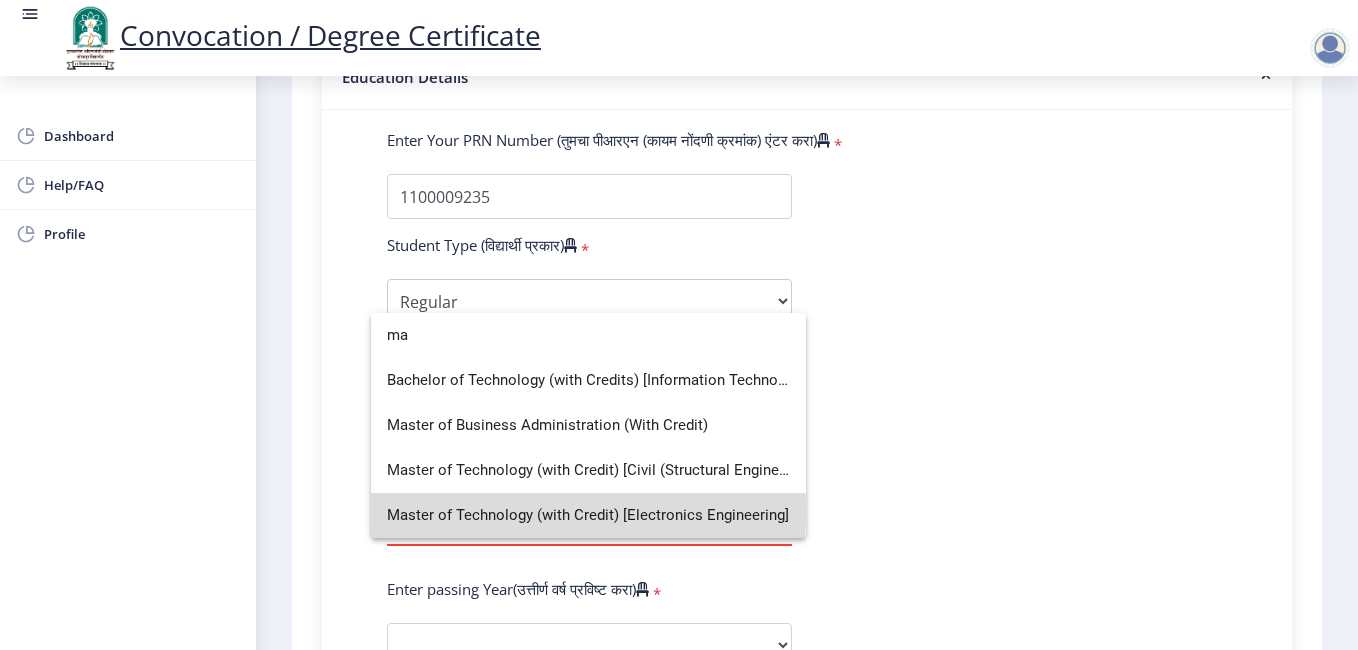 click on "Master of Technology (with Credit) [Electronics Engineering]" at bounding box center (588, 515) 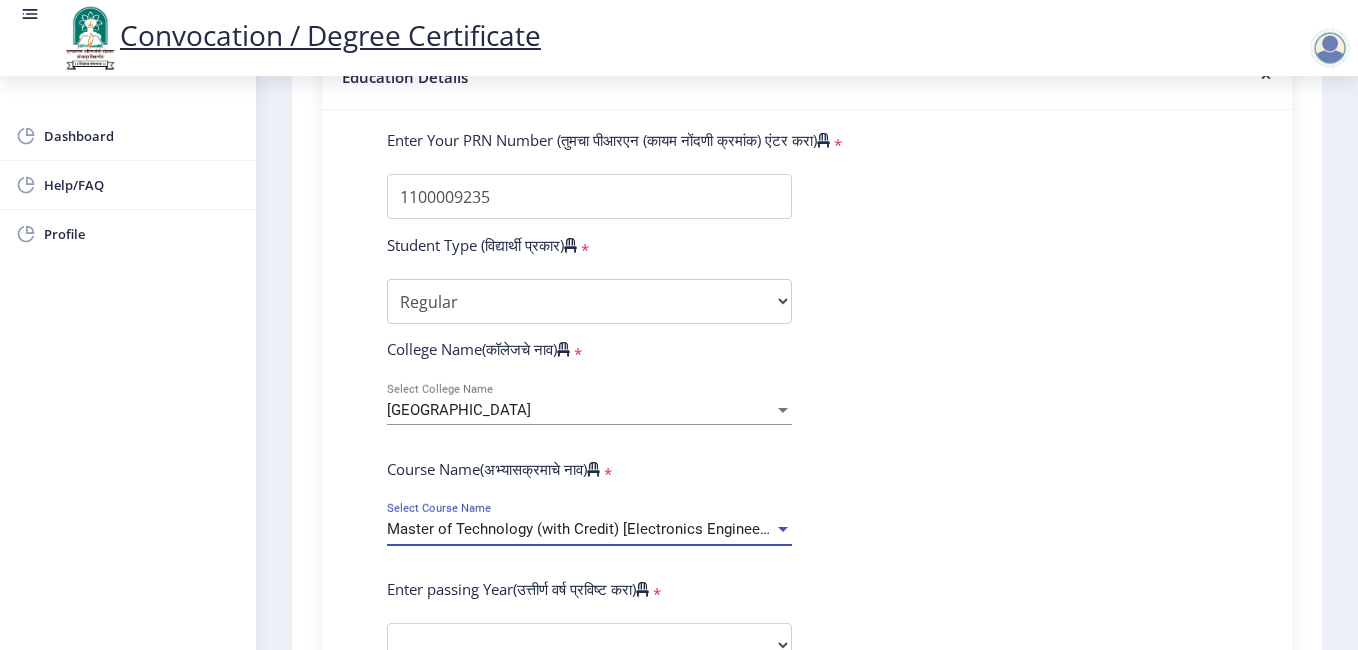 select 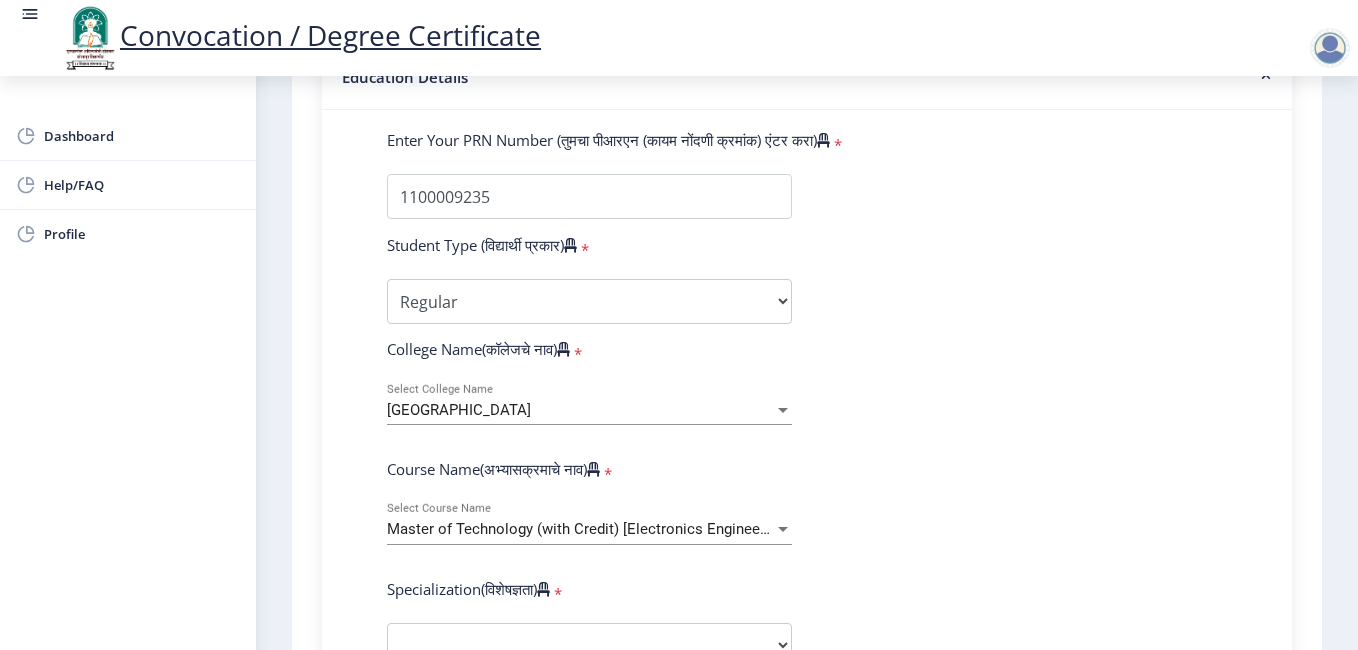 click on "Enter Your PRN Number (तुमचा पीआरएन (कायम नोंदणी क्रमांक) एंटर करा)   * Student Type (विद्यार्थी प्रकार)    * Select Student Type Regular External College Name(कॉलेजचे नाव)   * Walchand Institute of Technology Select College Name Course Name(अभ्यासक्रमाचे नाव)   * Master of Technology (with Credit) [Electronics Engineering] Select Course Name  Specialization(विशेषज्ञता)   * Specialization Civil (Structural Engineering) Electronics & Telecommunication Engineering Mechanical (Design Engineering) Other Enter passing Year(उत्तीर्ण वर्ष प्रविष्ट करा)   *  2025   2024   2023   2022   2021   2020   2019   2018   2017   2016   2015   2014   2013   2012   2011   2010   2009   2008   2007   2006   2005   2004   2003   2002   2001   2000   1999   1998   1997   1996   1995   1994   1993  * *" 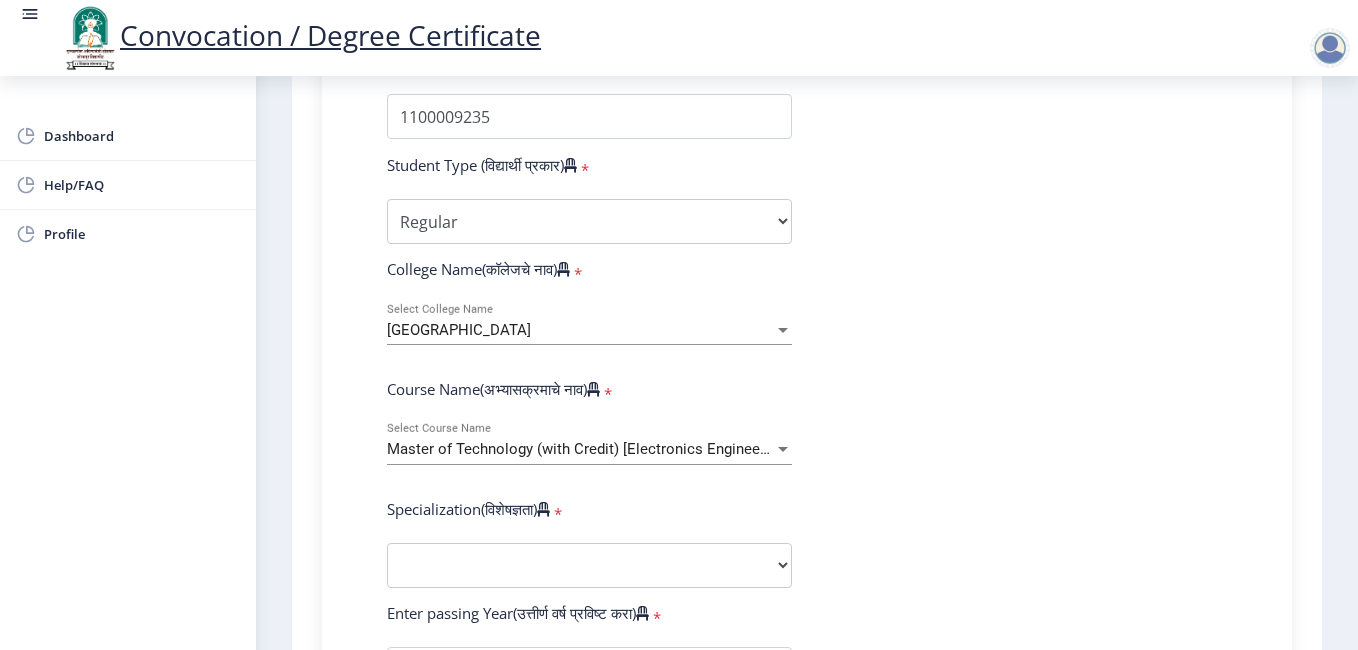 scroll, scrollTop: 624, scrollLeft: 0, axis: vertical 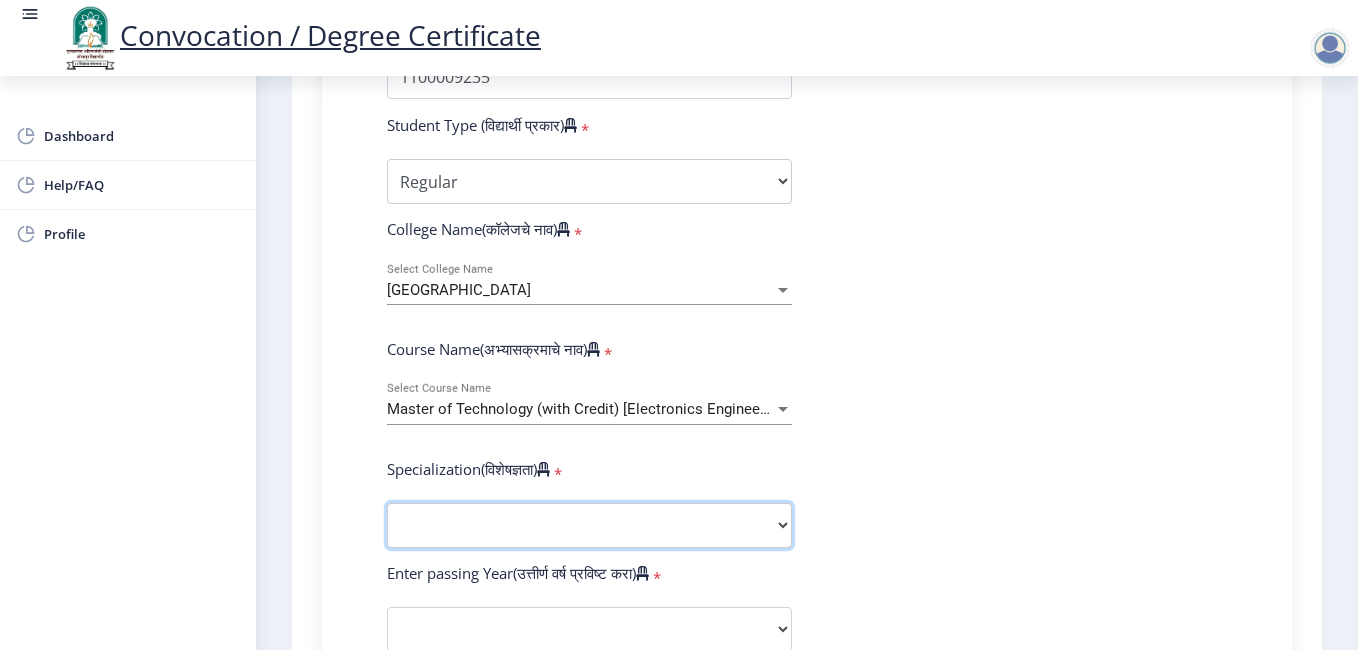 click on "Specialization Civil (Structural Engineering) Electronics & Telecommunication Engineering Mechanical (Design Engineering) Other" at bounding box center (589, 525) 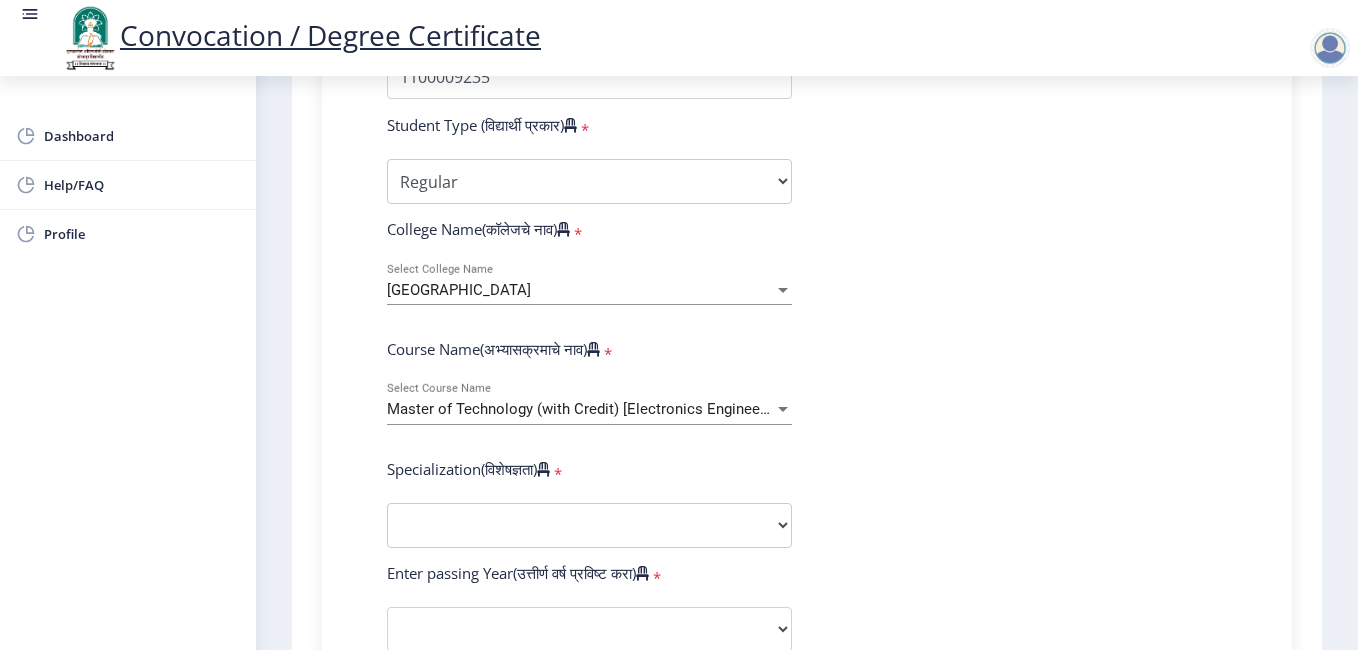 select 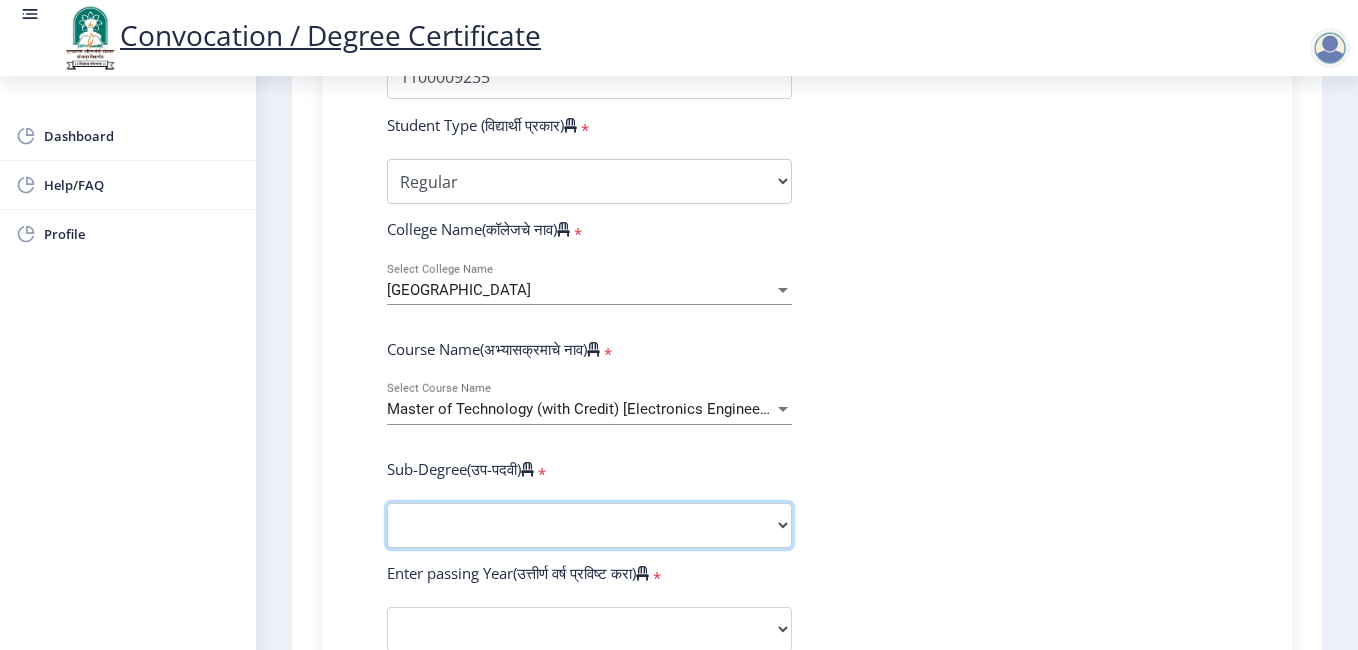 click on "Sub-Degree Other" at bounding box center (589, 525) 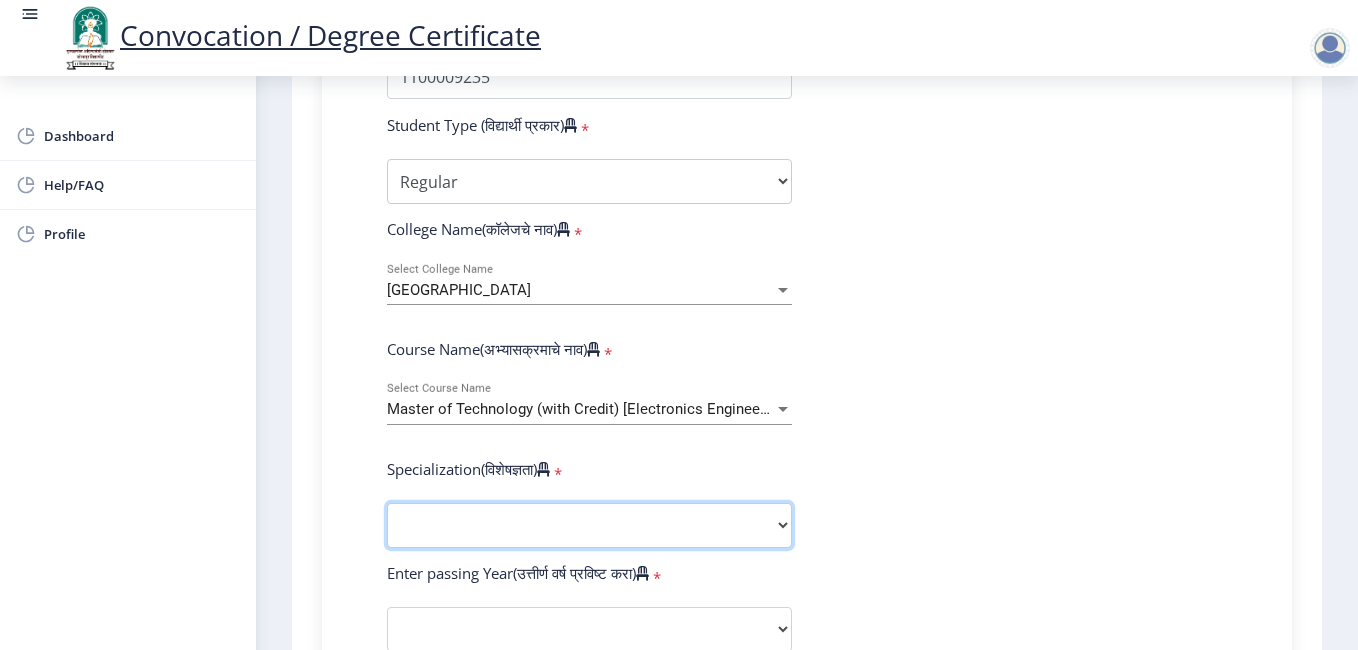 click on "Specialization Civil (Structural Engineering) Electronics & Telecommunication Engineering Mechanical (Design Engineering) Other" at bounding box center [589, 525] 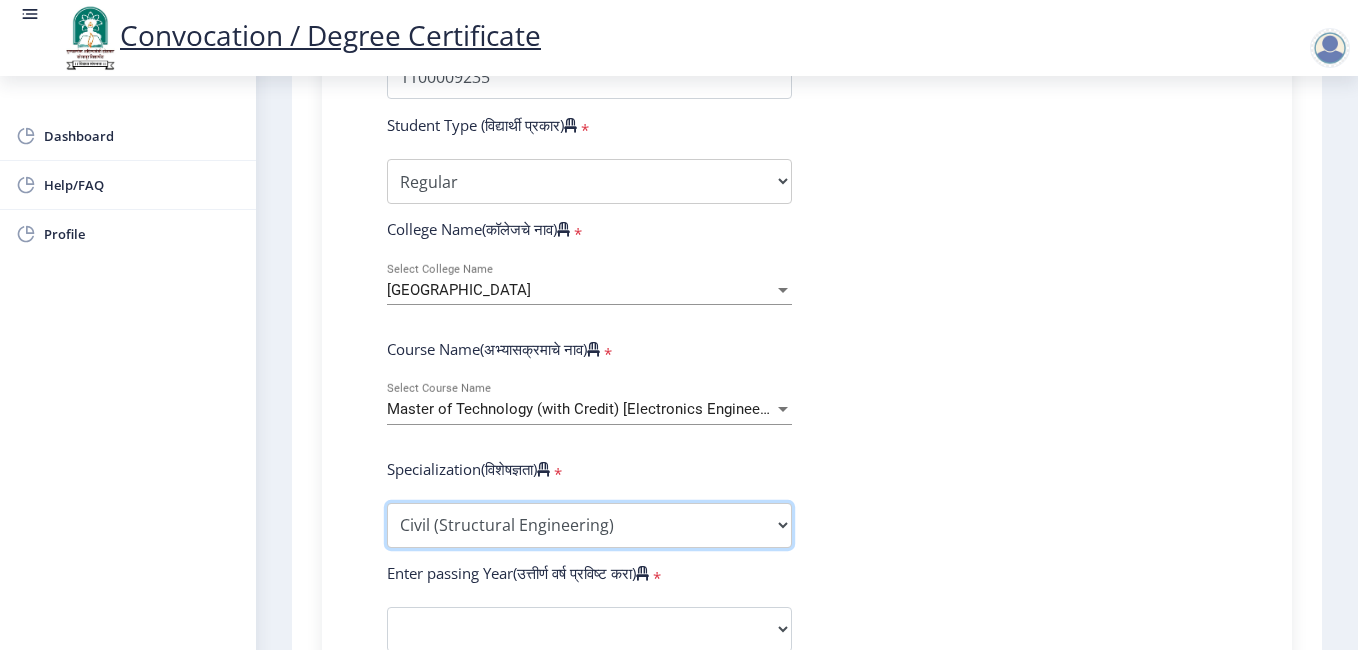 click on "Specialization Civil (Structural Engineering) Electronics & Telecommunication Engineering Mechanical (Design Engineering) Other" at bounding box center [589, 525] 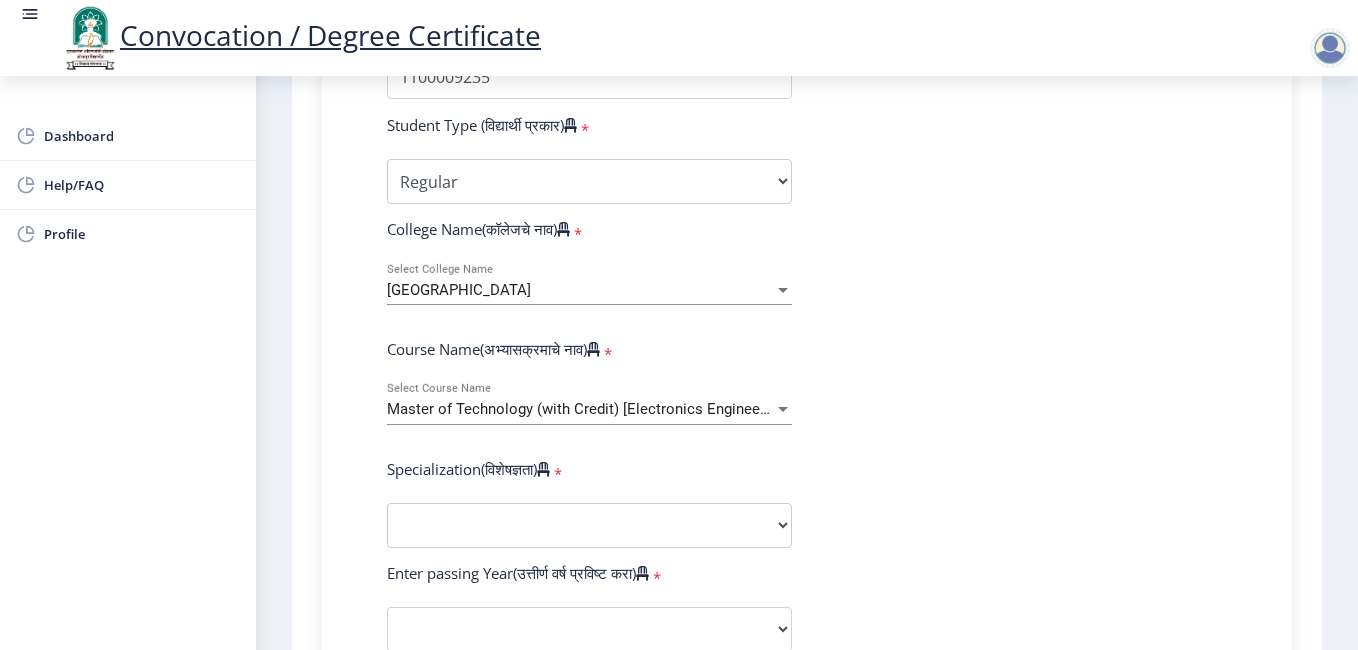select 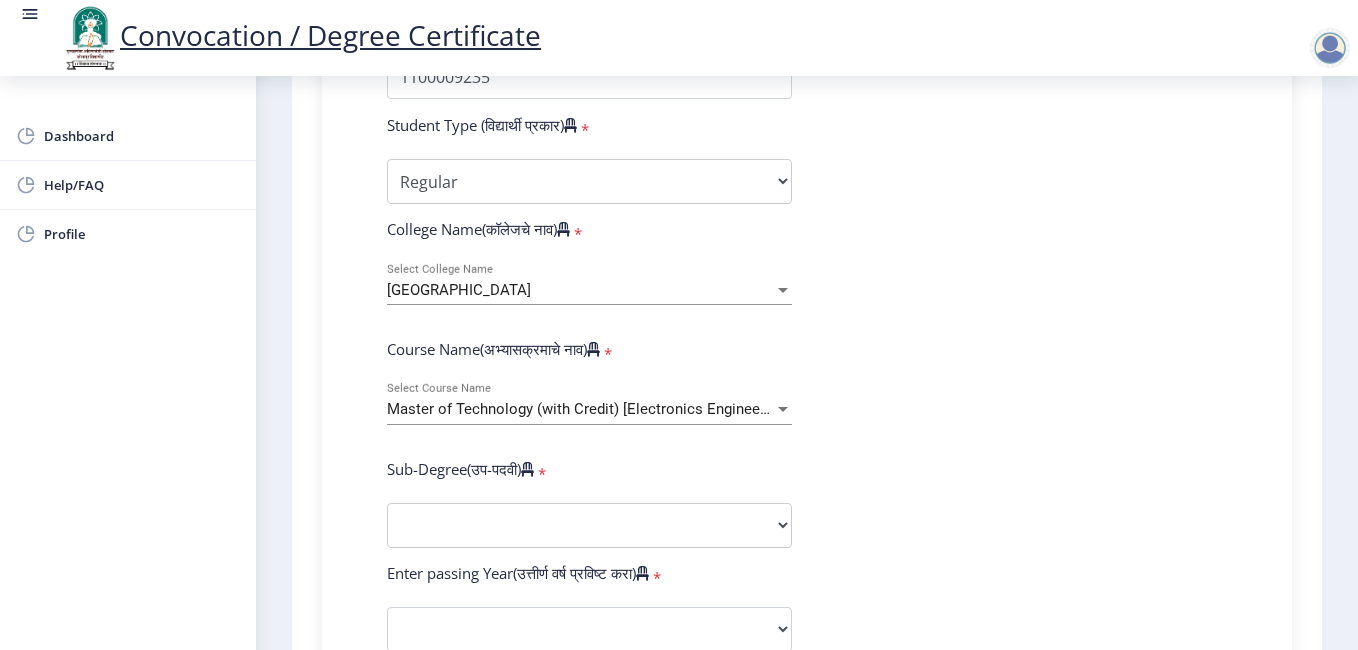 click on "Enter Your PRN Number (तुमचा पीआरएन (कायम नोंदणी क्रमांक) एंटर करा)   * Student Type (विद्यार्थी प्रकार)    * Select Student Type Regular External College Name(कॉलेजचे नाव)   * Walchand Institute of Technology Select College Name Course Name(अभ्यासक्रमाचे नाव)   * Master of Technology (with Credit) [Electronics Engineering] Select Course Name  Sub-Degree(उप-पदवी)   * Sub-Degree Other Enter passing Year(उत्तीर्ण वर्ष प्रविष्ट करा)   *  2025   2024   2023   2022   2021   2020   2019   2018   2017   2016   2015   2014   2013   2012   2011   2010   2009   2008   2007   2006   2005   2004   2003   2002   2001   2000   1999   1998   1997   1996   1995   1994   1993   1992   1991   1990   1989   1988   1987   1986   1985   1984   1983   1982   1981   1980   1979   1978   1977   1976  * March May" 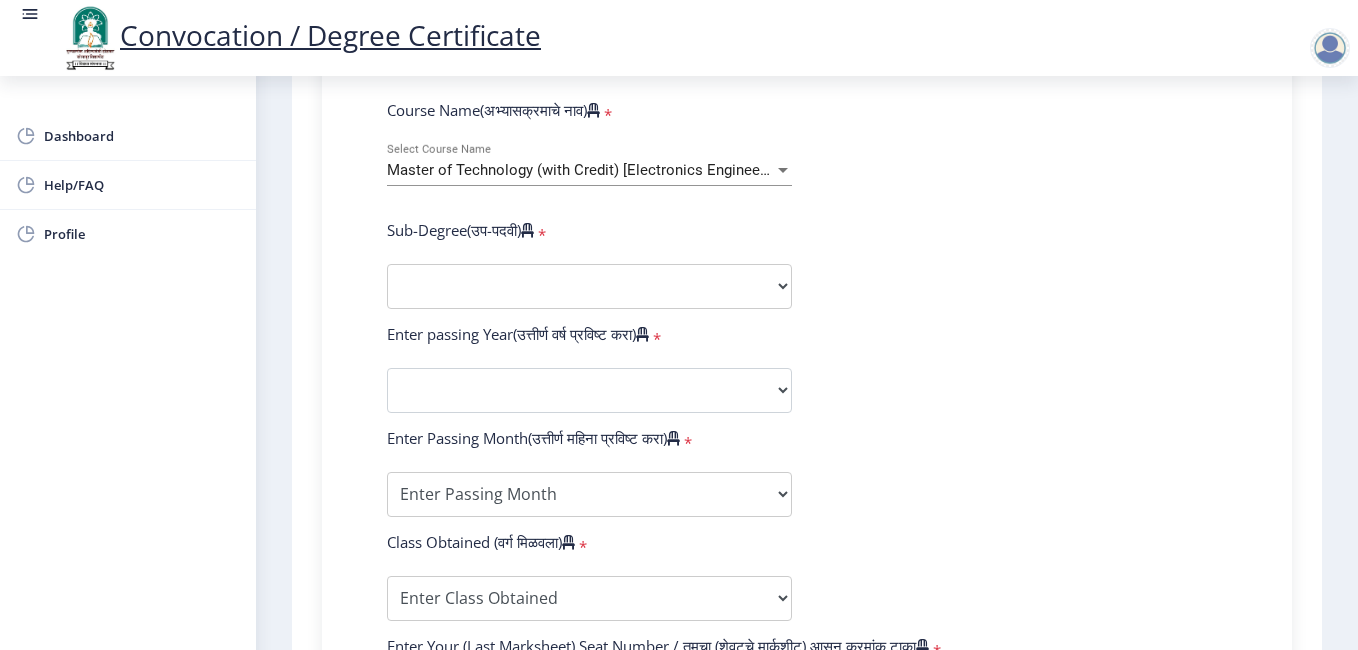 scroll, scrollTop: 864, scrollLeft: 0, axis: vertical 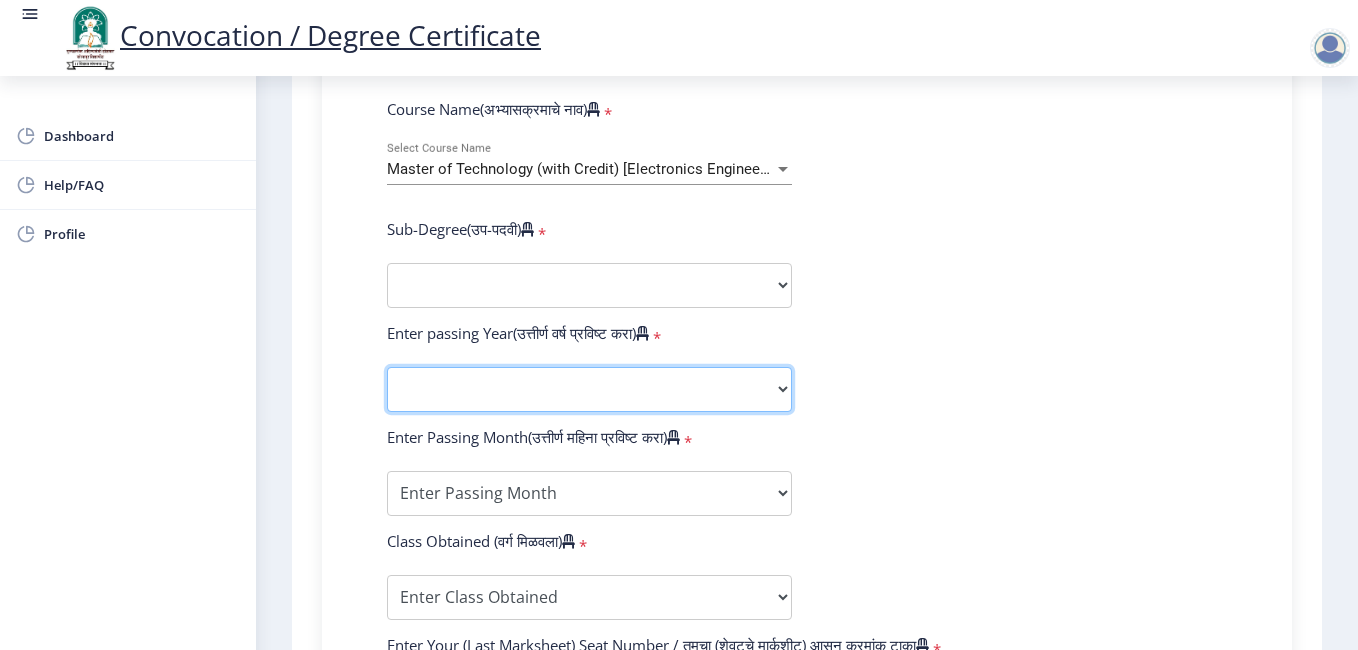 click on "2025   2024   2023   2022   2021   2020   2019   2018   2017   2016   2015   2014   2013   2012   2011   2010   2009   2008   2007   2006   2005   2004   2003   2002   2001   2000   1999   1998   1997   1996   1995   1994   1993   1992   1991   1990   1989   1988   1987   1986   1985   1984   1983   1982   1981   1980   1979   1978   1977   1976" 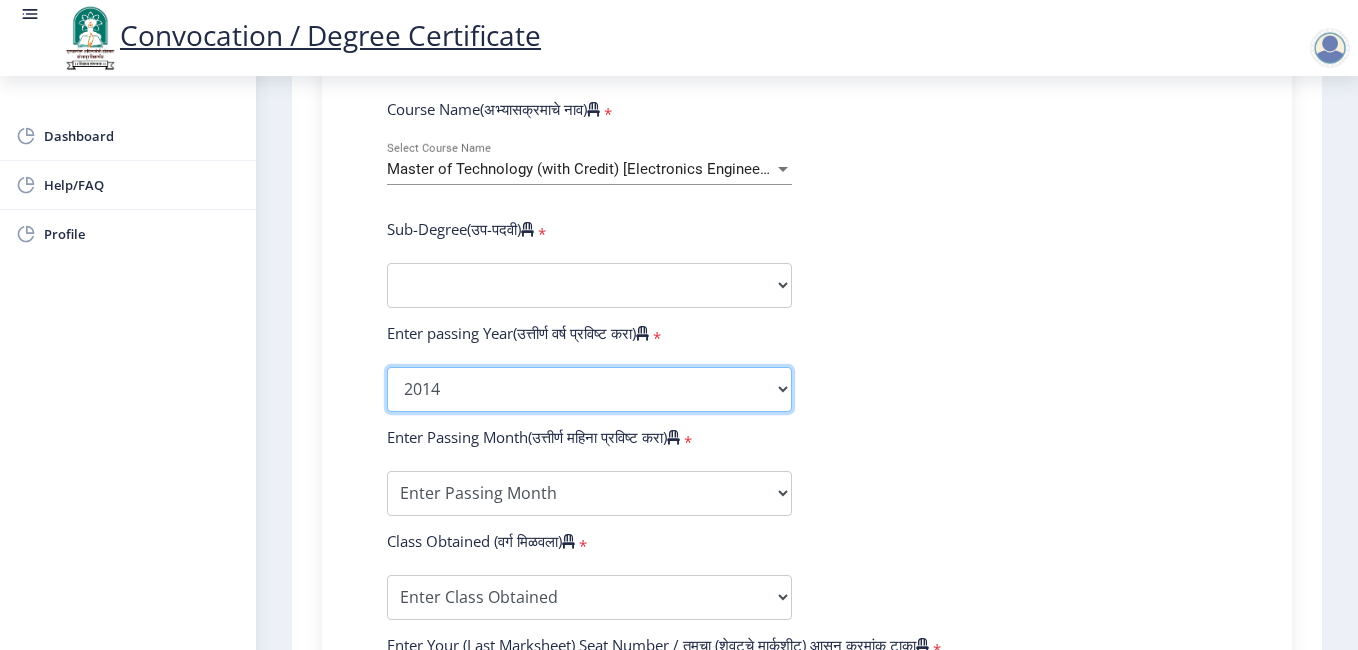 click on "2025   2024   2023   2022   2021   2020   2019   2018   2017   2016   2015   2014   2013   2012   2011   2010   2009   2008   2007   2006   2005   2004   2003   2002   2001   2000   1999   1998   1997   1996   1995   1994   1993   1992   1991   1990   1989   1988   1987   1986   1985   1984   1983   1982   1981   1980   1979   1978   1977   1976" 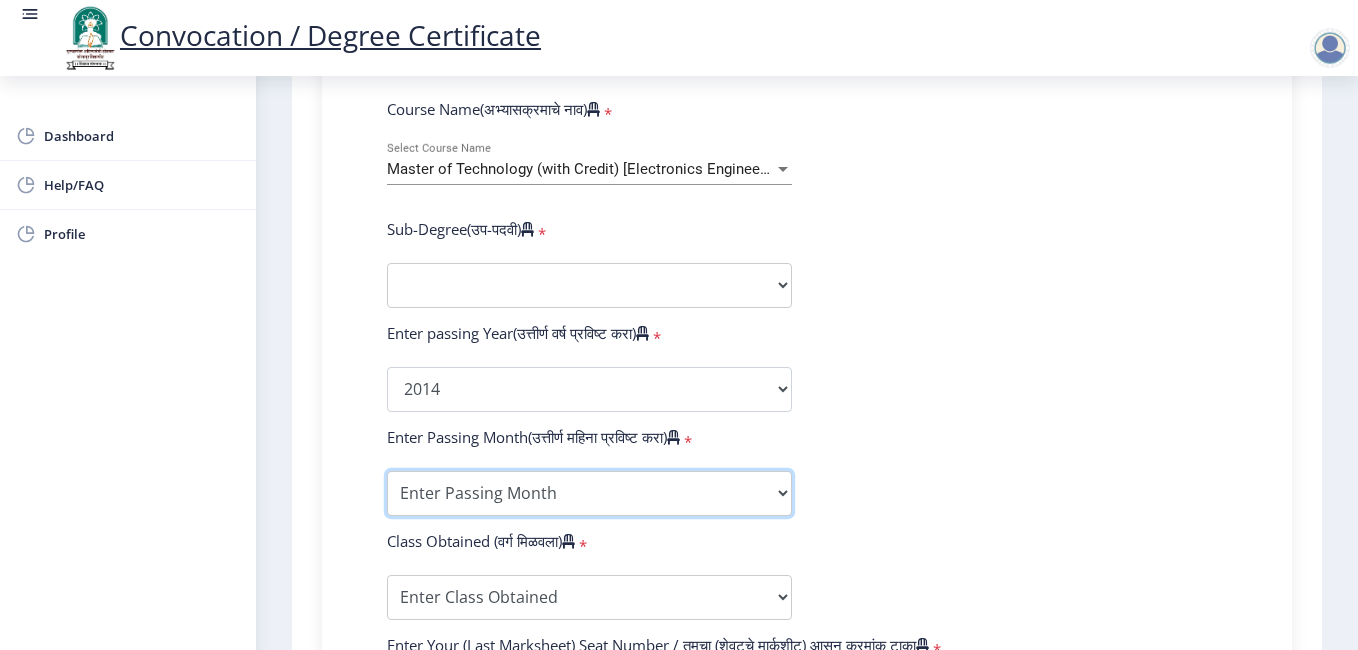 click on "Enter Passing Month March April May October November December" at bounding box center [589, 493] 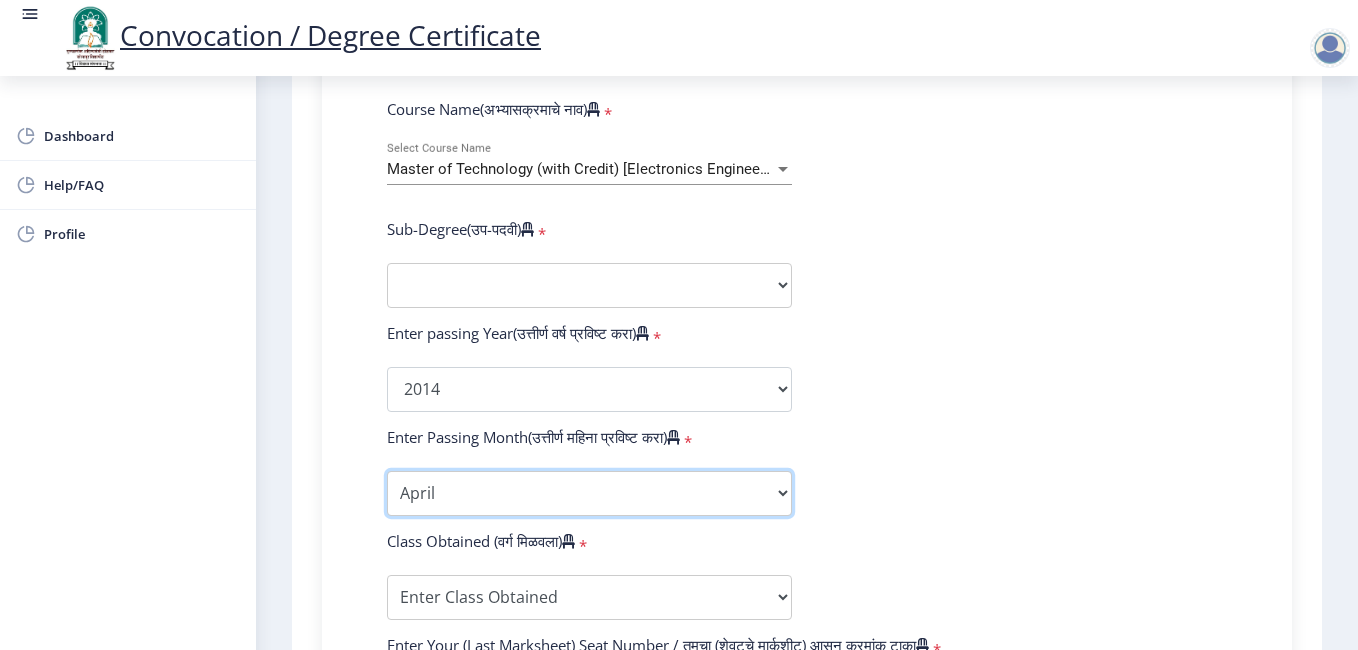 click on "Enter Passing Month March April May October November December" at bounding box center (589, 493) 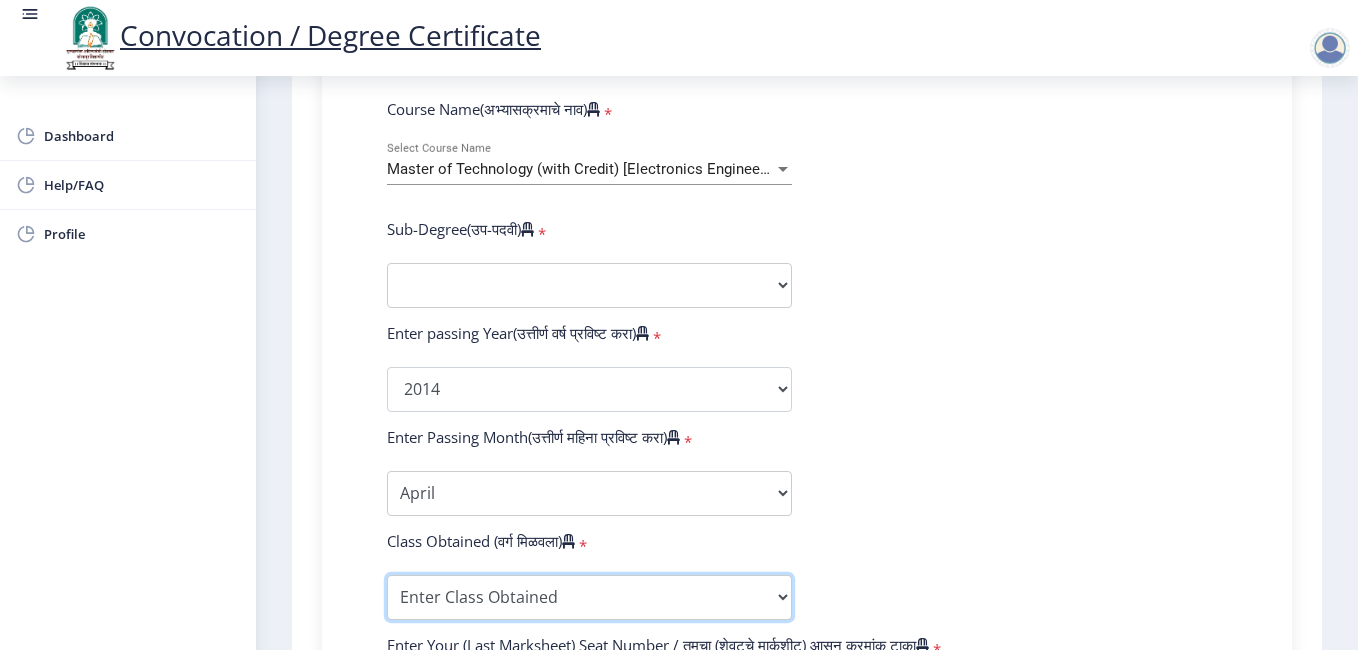 click on "Enter Class Obtained DISTINCTION FIRST CLASS HIGHER SECOND CLASS SECOND CLASS PASS CLASS OUTSTANDING - EXEMPLARY FIRST CLASS WITH DISTINCTION Grade O Grade A+ Grade A Grade B+ Grade B Grade C+ Grade C Grade D Grade E" at bounding box center (589, 597) 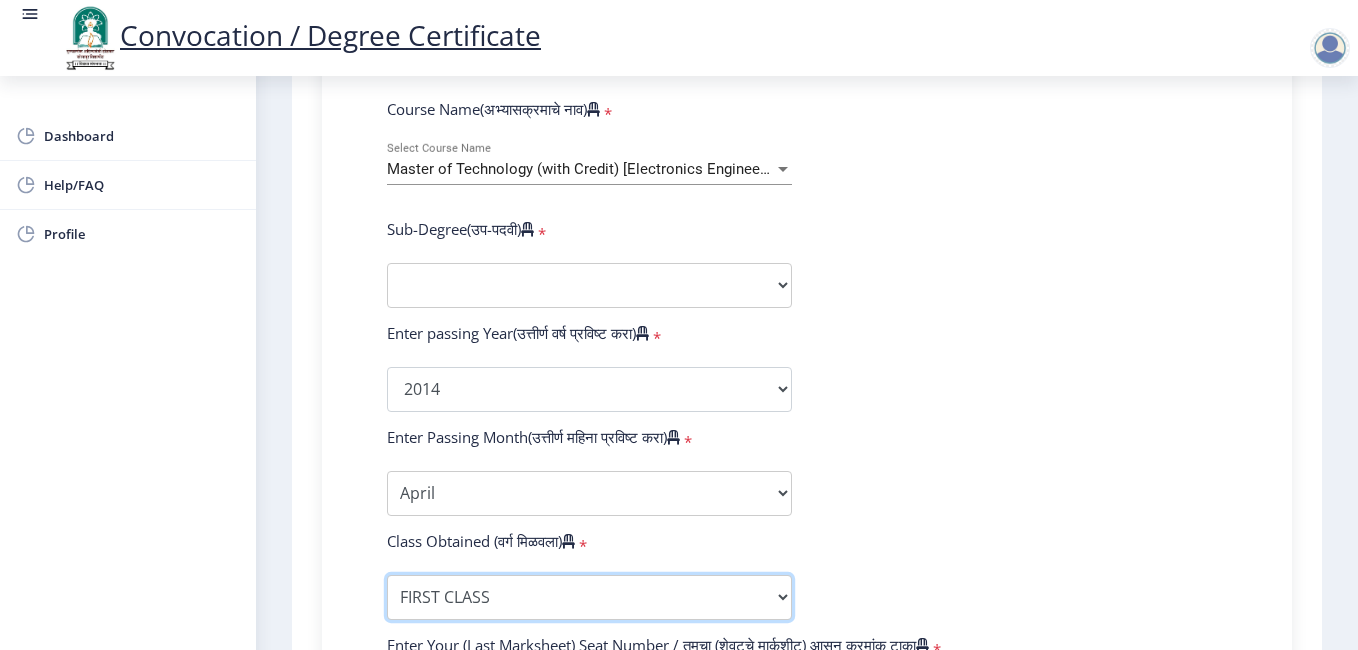 click on "Enter Class Obtained DISTINCTION FIRST CLASS HIGHER SECOND CLASS SECOND CLASS PASS CLASS OUTSTANDING - EXEMPLARY FIRST CLASS WITH DISTINCTION Grade O Grade A+ Grade A Grade B+ Grade B Grade C+ Grade C Grade D Grade E" at bounding box center [589, 597] 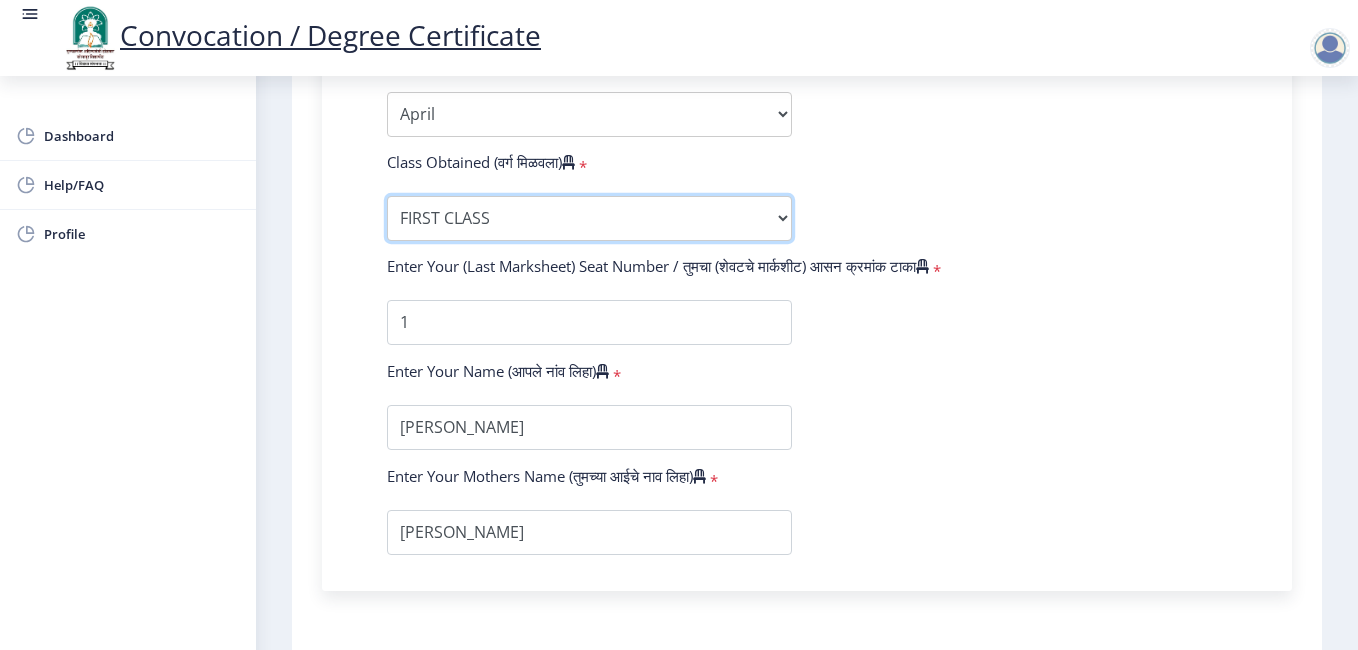 scroll, scrollTop: 1249, scrollLeft: 0, axis: vertical 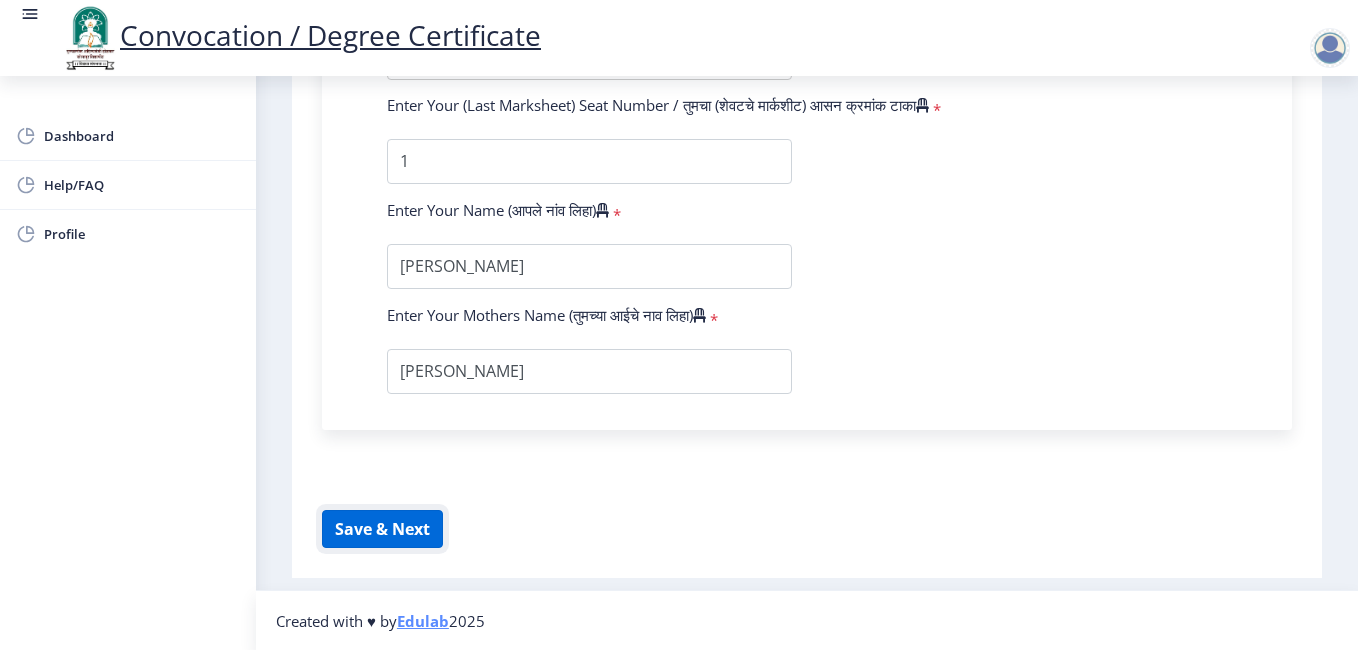 click on "Save & Next" 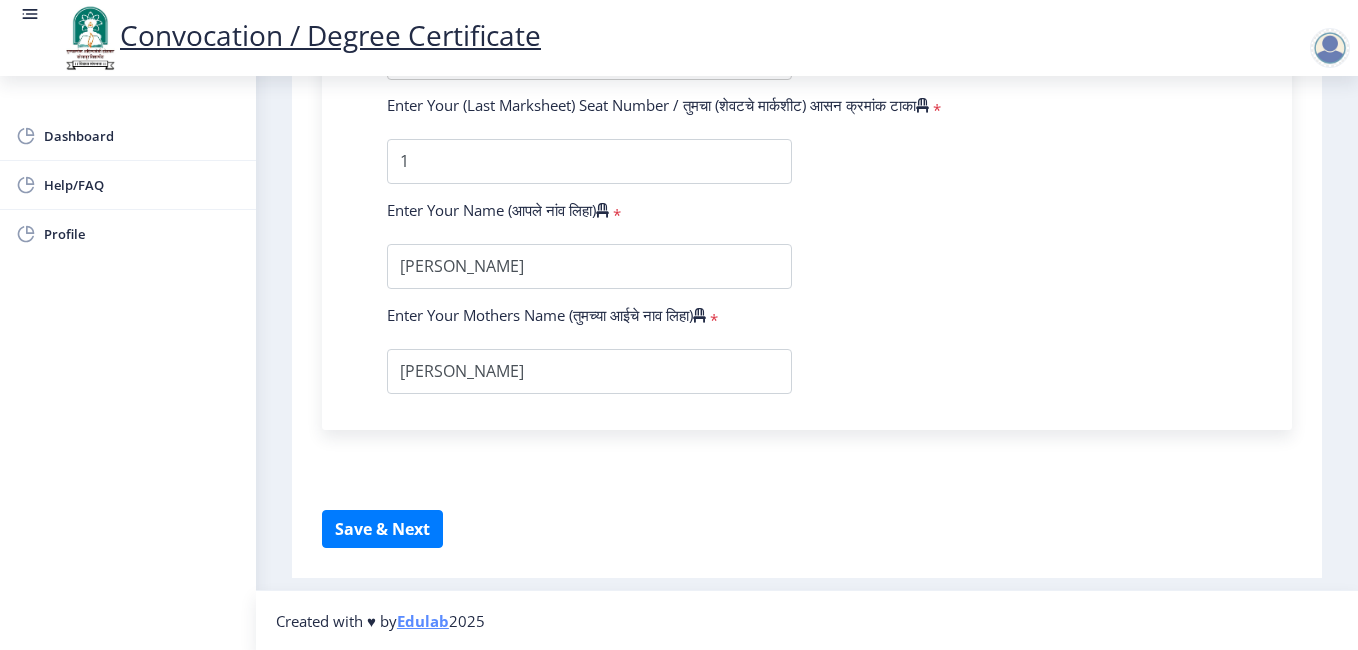click on "Enter Your PRN Number (तुमचा पीआरएन (कायम नोंदणी क्रमांक) एंटर करा)   * Student Type (विद्यार्थी प्रकार)    * Select Student Type Regular External College Name(कॉलेजचे नाव)   * Walchand Institute of Technology Select College Name Course Name(अभ्यासक्रमाचे नाव)   * Master of Technology (with Credit) [Electronics Engineering] Select Course Name  Sub-Degree(उप-पदवी)   * Sub-Degree Other Enter passing Year(उत्तीर्ण वर्ष प्रविष्ट करा)   *  2025   2024   2023   2022   2021   2020   2019   2018   2017   2016   2015   2014   2013   2012   2011   2010   2009   2008   2007   2006   2005   2004   2003   2002   2001   2000   1999   1998   1997   1996   1995   1994   1993   1992   1991   1990   1989   1988   1987   1986   1985   1984   1983   1982   1981   1980   1979   1978   1977   1976  * March May" 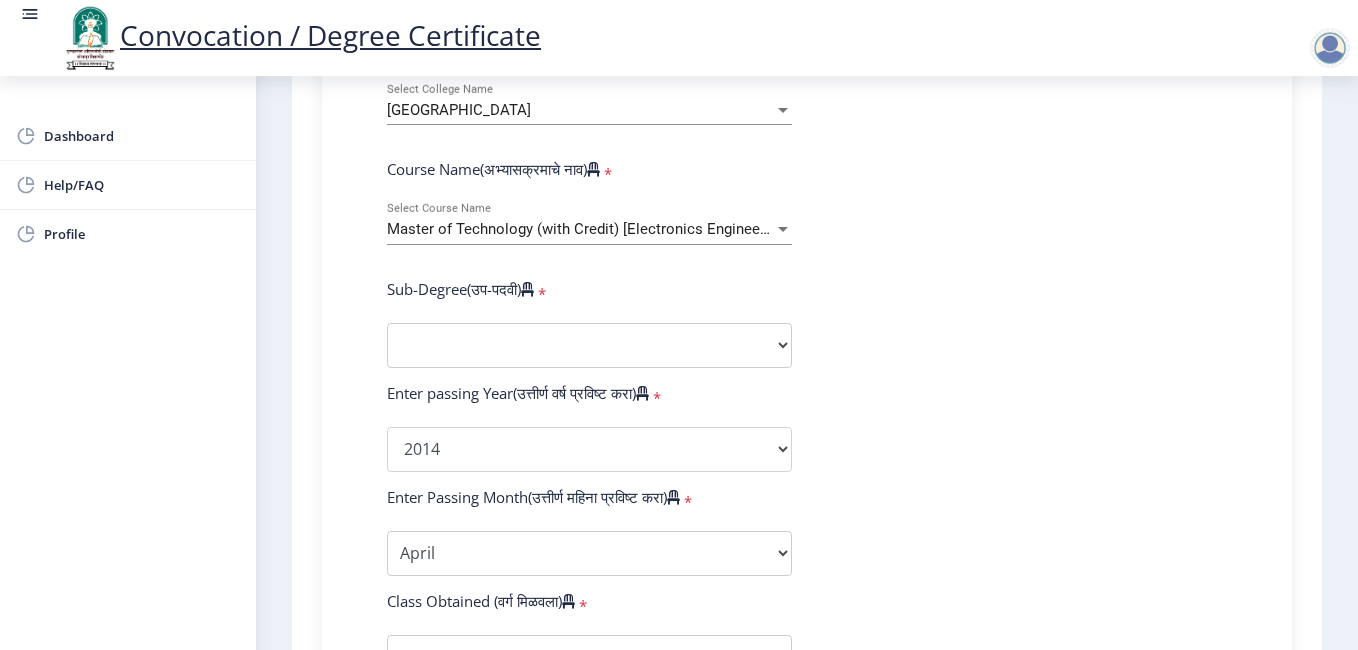scroll, scrollTop: 764, scrollLeft: 0, axis: vertical 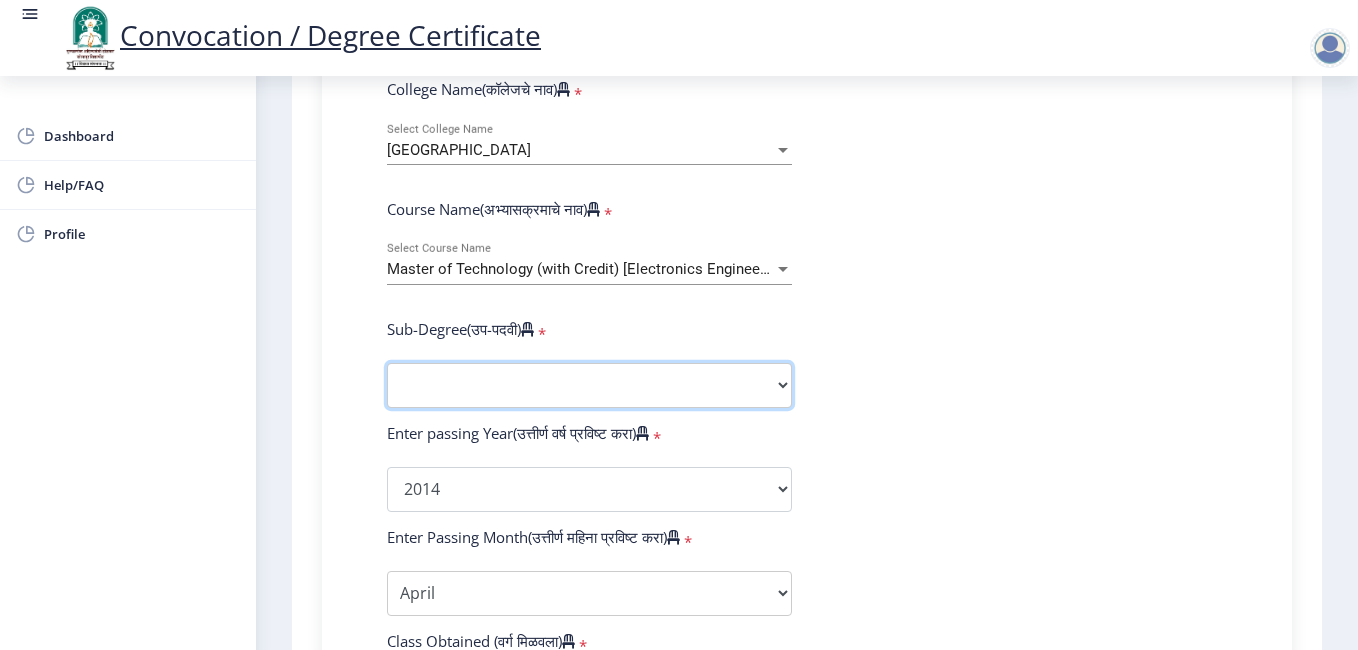 click on "Sub-Degree Other" at bounding box center (589, 385) 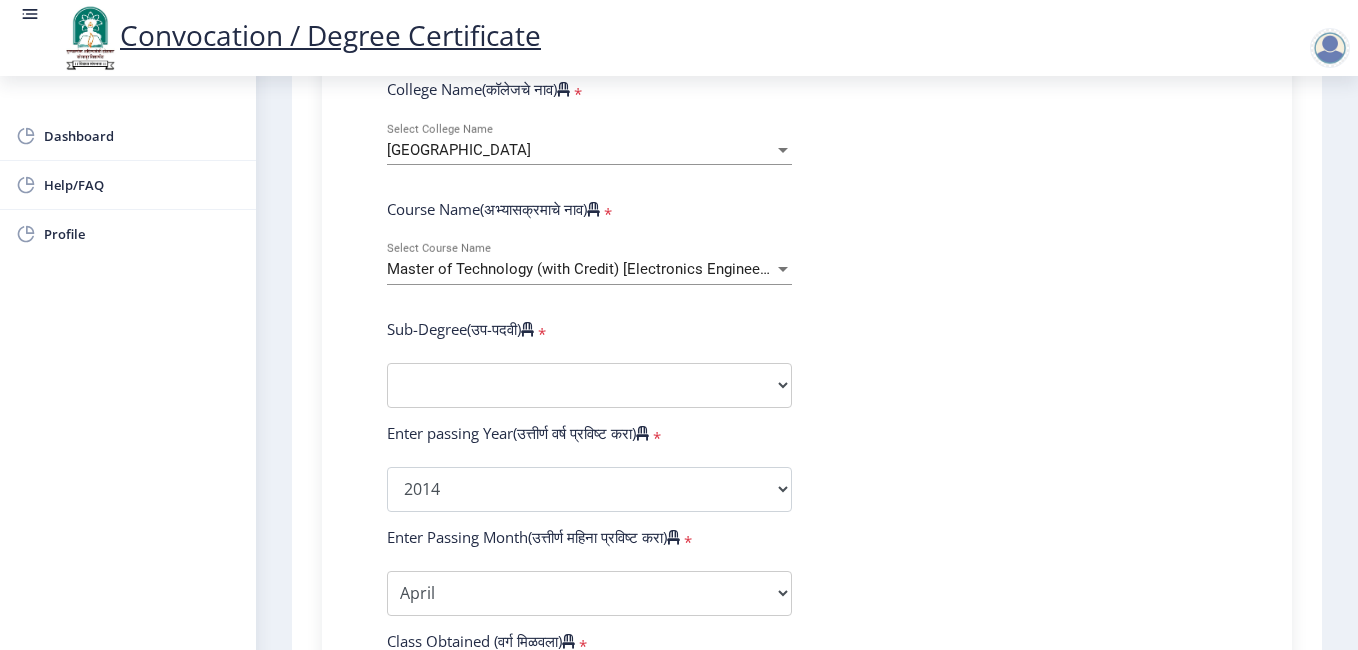 click on "Enter Your PRN Number (तुमचा पीआरएन (कायम नोंदणी क्रमांक) एंटर करा)   * Student Type (विद्यार्थी प्रकार)    * Select Student Type Regular External College Name(कॉलेजचे नाव)   * Walchand Institute of Technology Select College Name Course Name(अभ्यासक्रमाचे नाव)   * Master of Technology (with Credit) [Electronics Engineering] Select Course Name  Sub-Degree(उप-पदवी)   * Sub-Degree Other Enter passing Year(उत्तीर्ण वर्ष प्रविष्ट करा)   *  2025   2024   2023   2022   2021   2020   2019   2018   2017   2016   2015   2014   2013   2012   2011   2010   2009   2008   2007   2006   2005   2004   2003   2002   2001   2000   1999   1998   1997   1996   1995   1994   1993   1992   1991   1990   1989   1988   1987   1986   1985   1984   1983   1982   1981   1980   1979   1978   1977   1976  * March May" 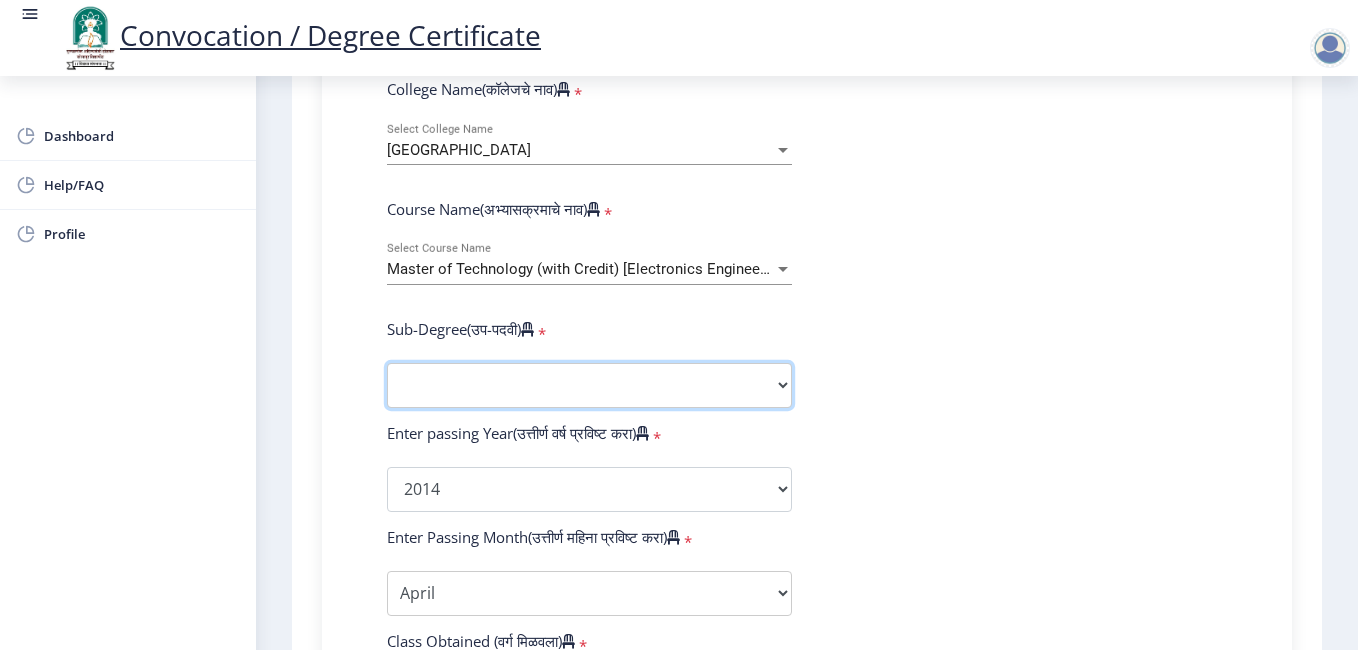 click on "Sub-Degree Other" at bounding box center [589, 385] 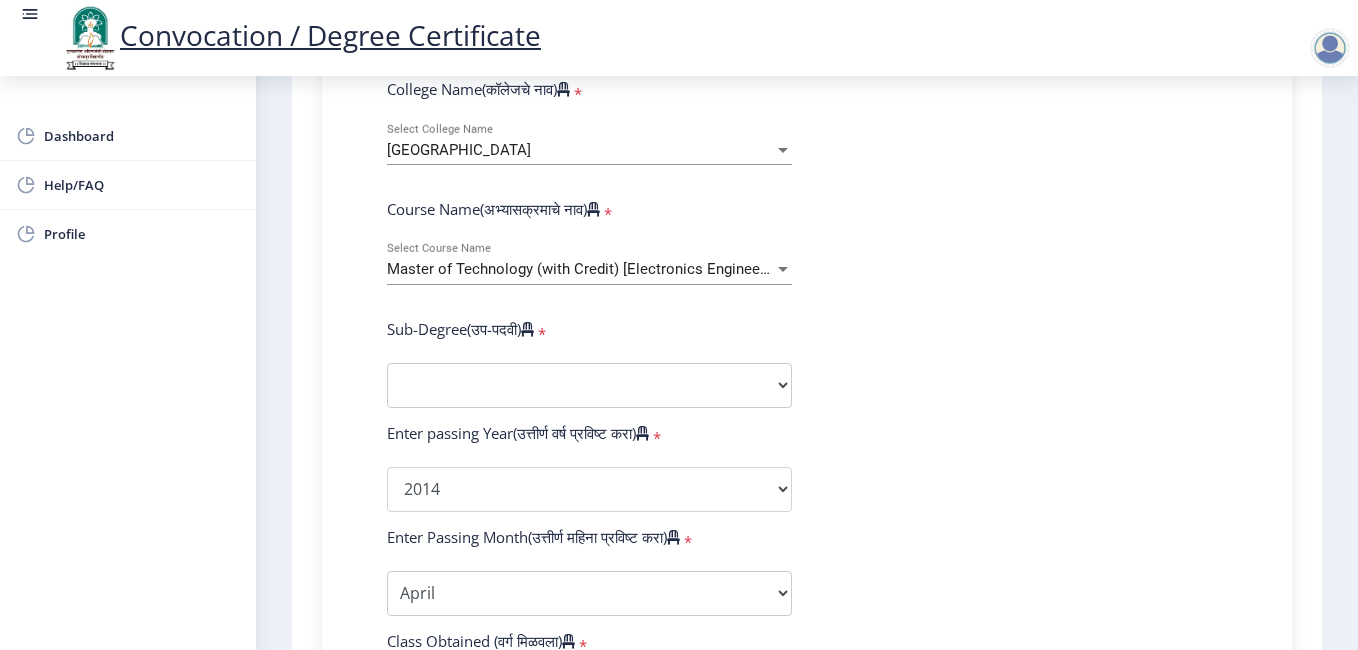click on "Enter Your PRN Number (तुमचा पीआरएन (कायम नोंदणी क्रमांक) एंटर करा)   * Student Type (विद्यार्थी प्रकार)    * Select Student Type Regular External College Name(कॉलेजचे नाव)   * Walchand Institute of Technology Select College Name Course Name(अभ्यासक्रमाचे नाव)   * Master of Technology (with Credit) [Electronics Engineering] Select Course Name  Sub-Degree(उप-पदवी)   * Sub-Degree Other Enter passing Year(उत्तीर्ण वर्ष प्रविष्ट करा)   *  2025   2024   2023   2022   2021   2020   2019   2018   2017   2016   2015   2014   2013   2012   2011   2010   2009   2008   2007   2006   2005   2004   2003   2002   2001   2000   1999   1998   1997   1996   1995   1994   1993   1992   1991   1990   1989   1988   1987   1986   1985   1984   1983   1982   1981   1980   1979   1978   1977   1976  * March May" 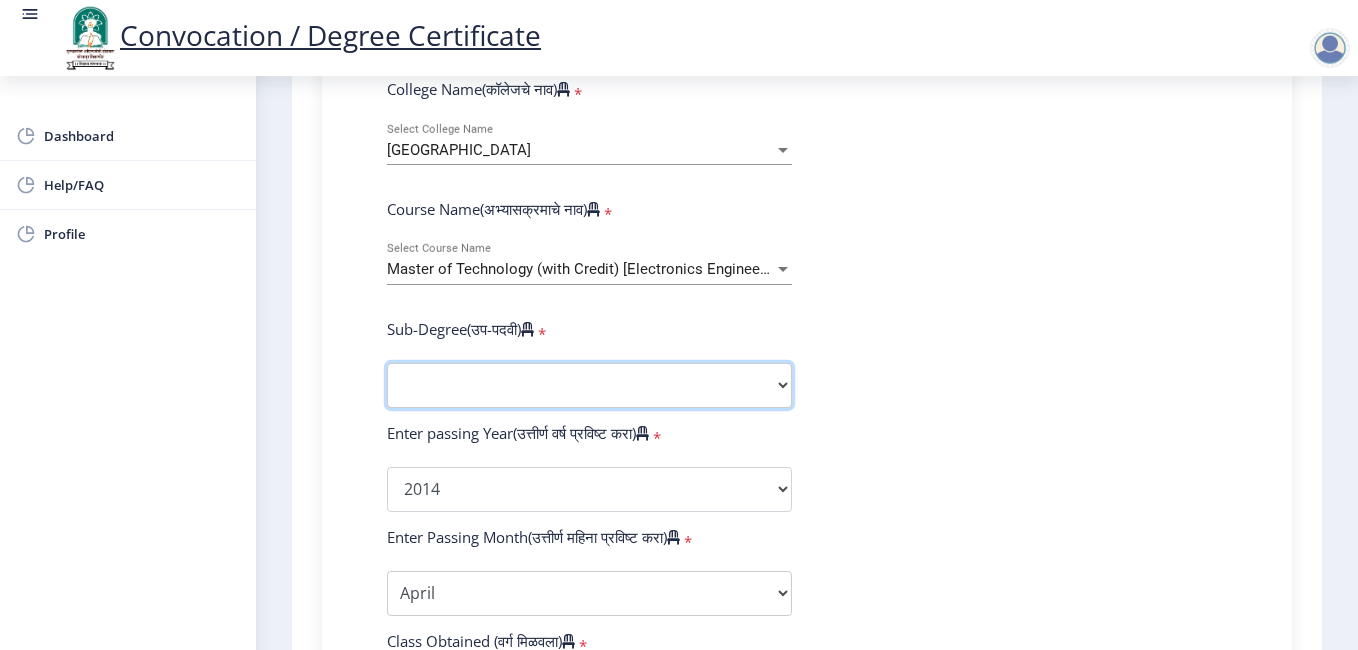 click on "Sub-Degree Other" at bounding box center [589, 385] 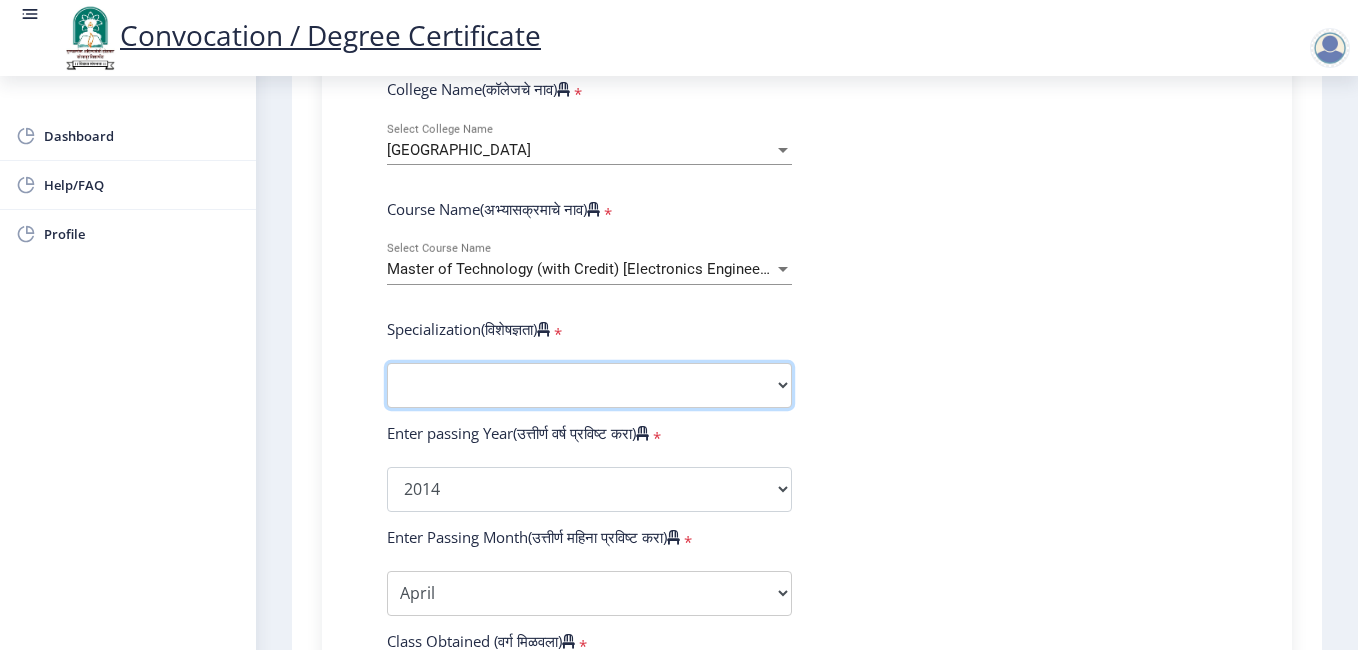 click on "Specialization Civil (Structural Engineering) Electronics & Telecommunication Engineering Mechanical (Design Engineering) Other" at bounding box center [589, 385] 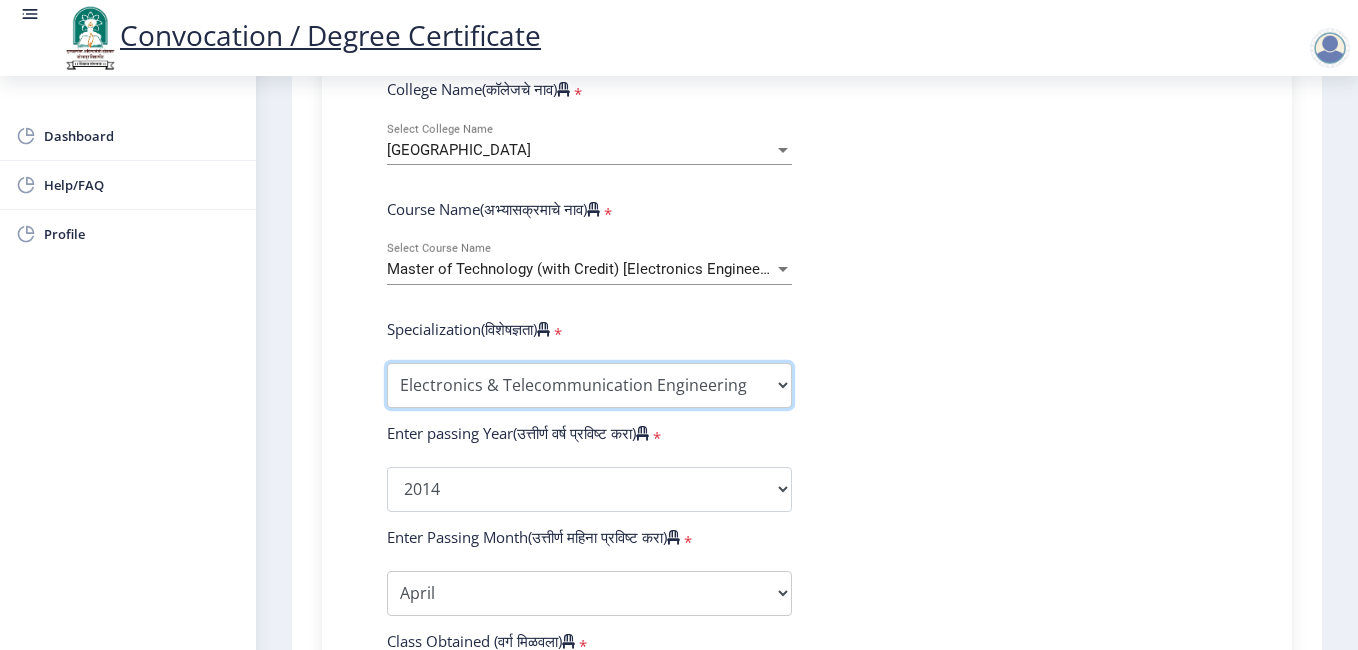 click on "Specialization Civil (Structural Engineering) Electronics & Telecommunication Engineering Mechanical (Design Engineering) Other" at bounding box center (589, 385) 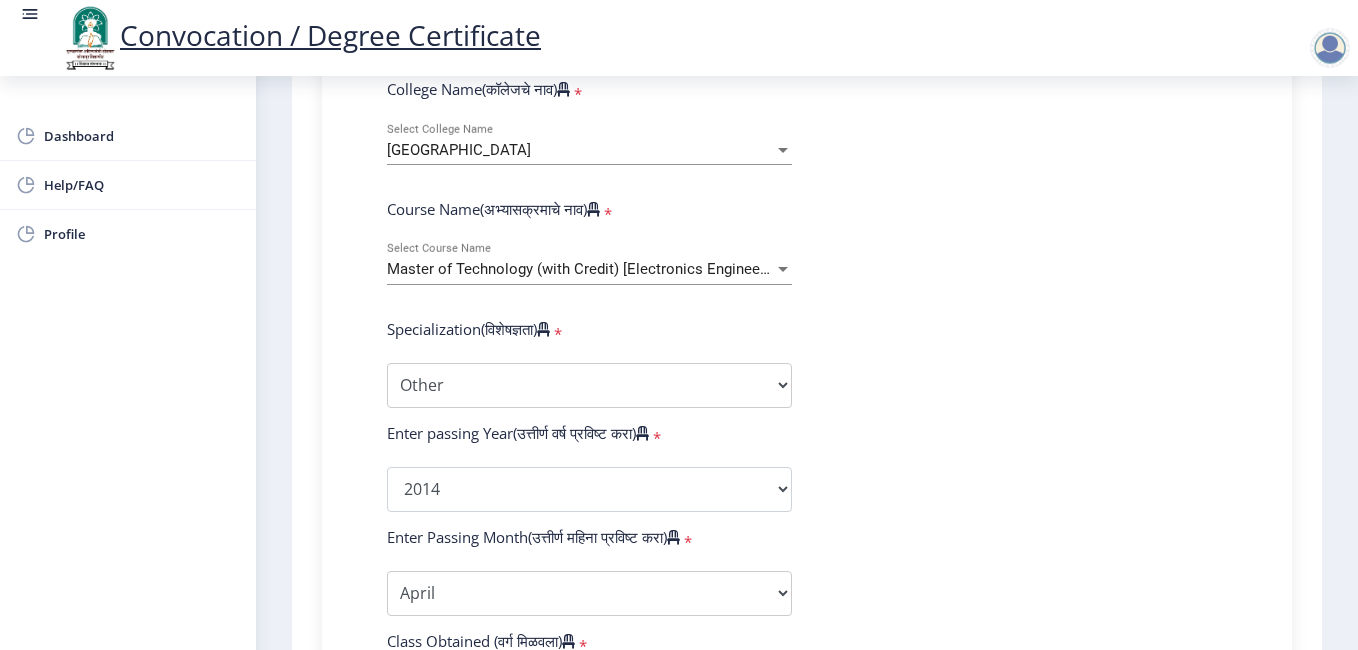 select 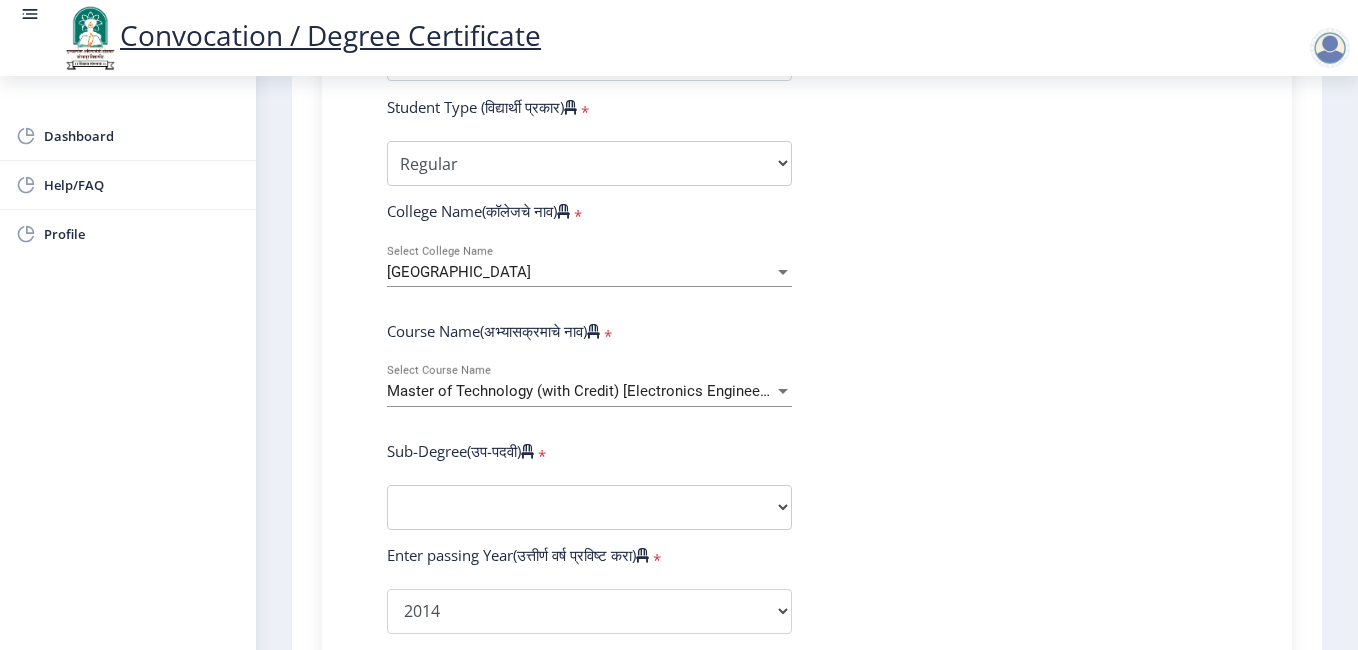 scroll, scrollTop: 644, scrollLeft: 0, axis: vertical 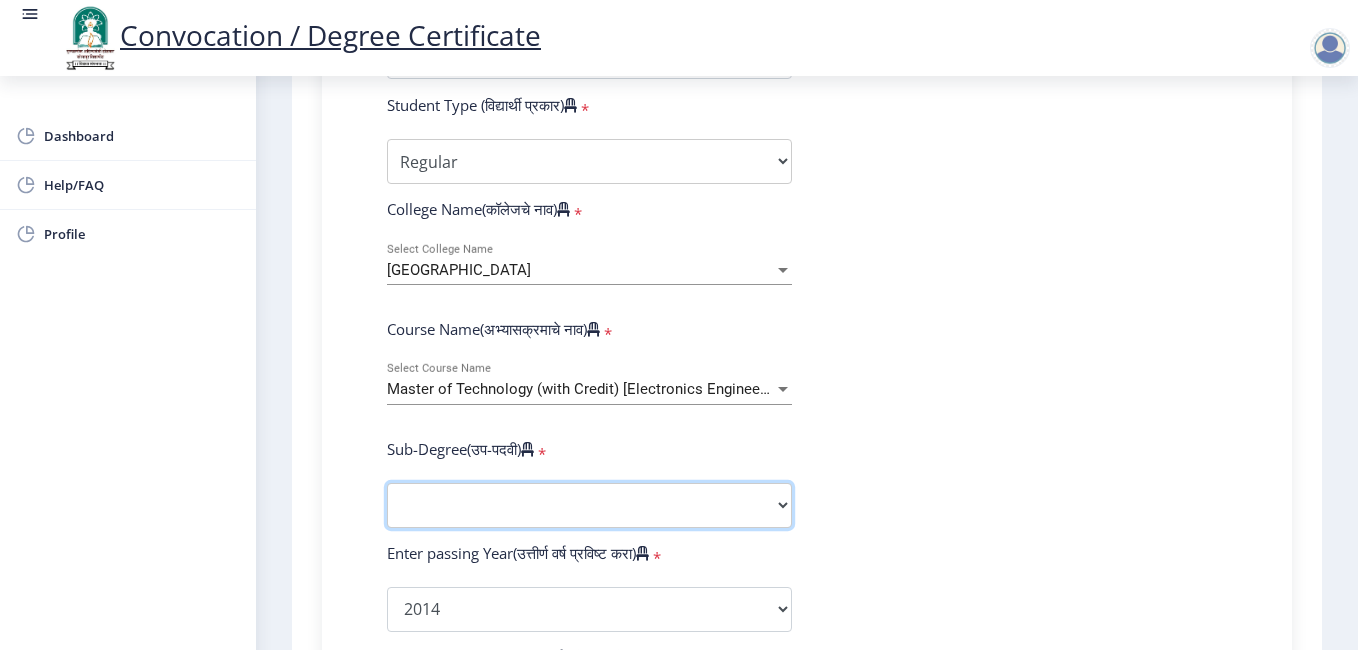 click on "Sub-Degree Other" at bounding box center [589, 505] 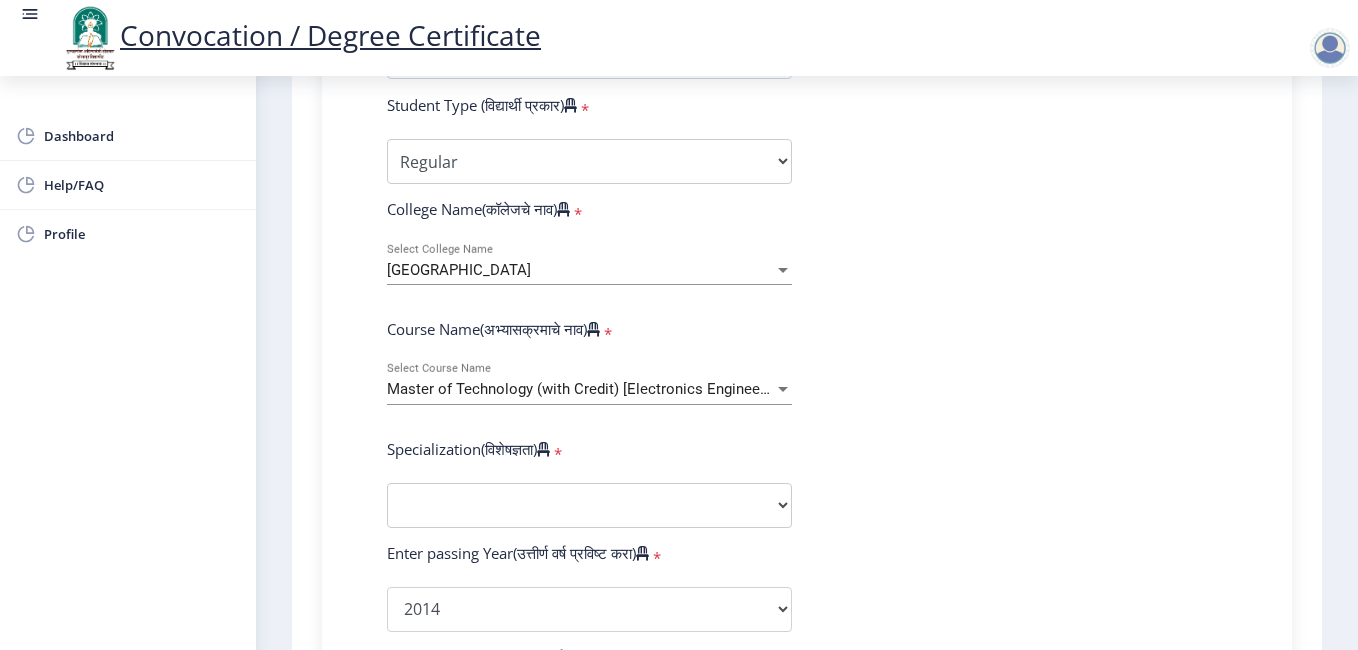 click on "Enter Your PRN Number (तुमचा पीआरएन (कायम नोंदणी क्रमांक) एंटर करा)   * Student Type (विद्यार्थी प्रकार)    * Select Student Type Regular External College Name(कॉलेजचे नाव)   * Walchand Institute of Technology Select College Name Course Name(अभ्यासक्रमाचे नाव)   * Master of Technology (with Credit) [Electronics Engineering] Select Course Name  Specialization(विशेषज्ञता)   * Specialization Civil (Structural Engineering) Electronics & Telecommunication Engineering Mechanical (Design Engineering) Other Enter passing Year(उत्तीर्ण वर्ष प्रविष्ट करा)   *  2025   2024   2023   2022   2021   2020   2019   2018   2017   2016   2015   2014   2013   2012   2011   2010   2009   2008   2007   2006   2005   2004   2003   2002   2001   2000   1999   1998   1997   1996   1995   1994   1993  * *" 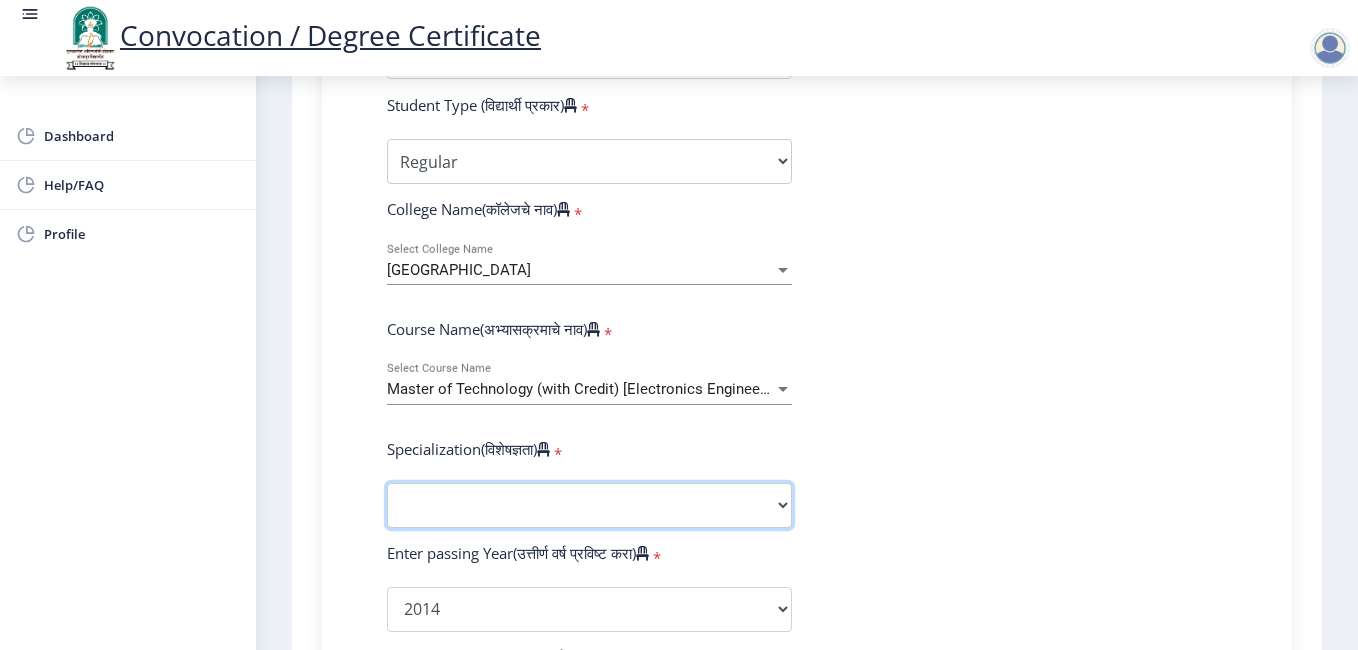 click on "Specialization Civil (Structural Engineering) Electronics & Telecommunication Engineering Mechanical (Design Engineering) Other" at bounding box center (589, 505) 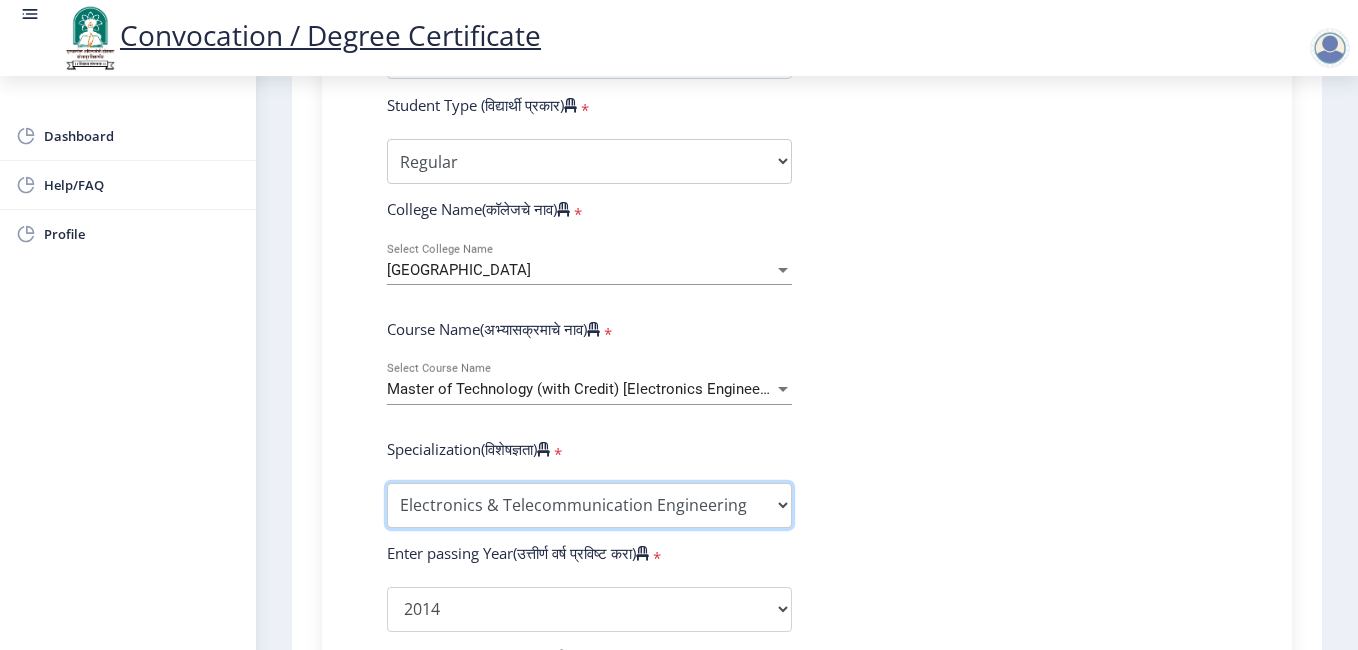click on "Specialization Civil (Structural Engineering) Electronics & Telecommunication Engineering Mechanical (Design Engineering) Other" at bounding box center [589, 505] 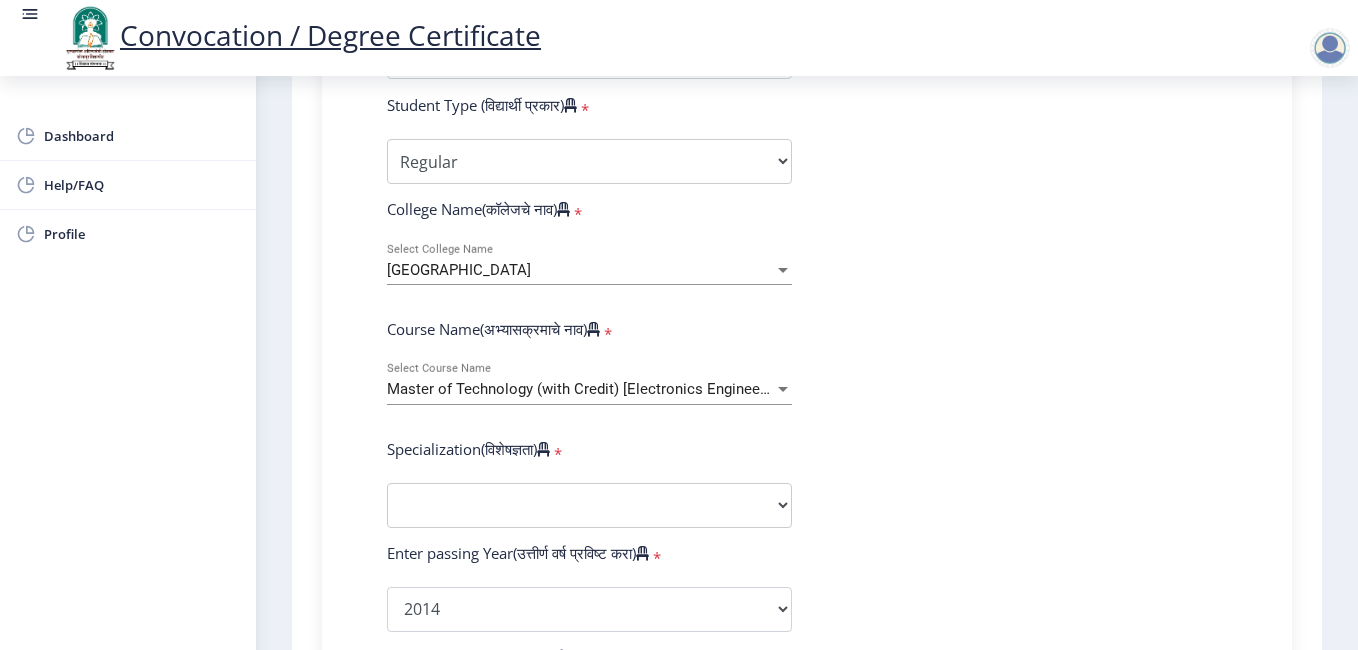 select 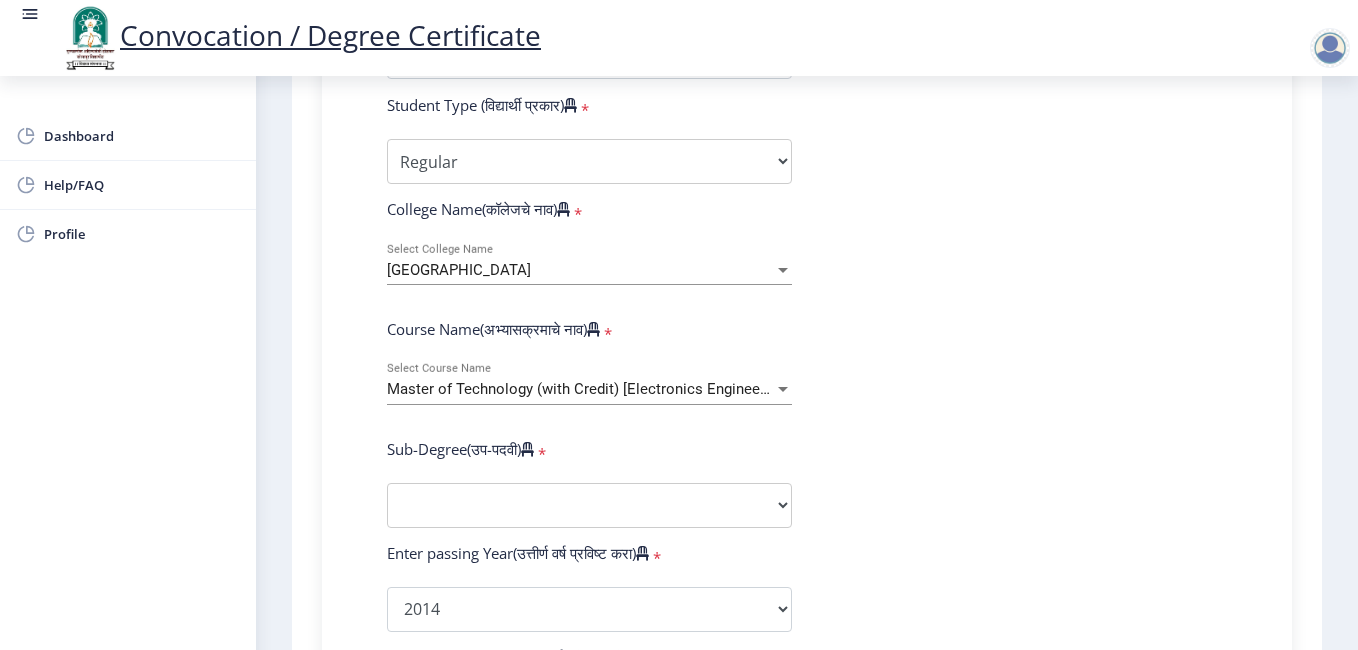 scroll, scrollTop: 724, scrollLeft: 0, axis: vertical 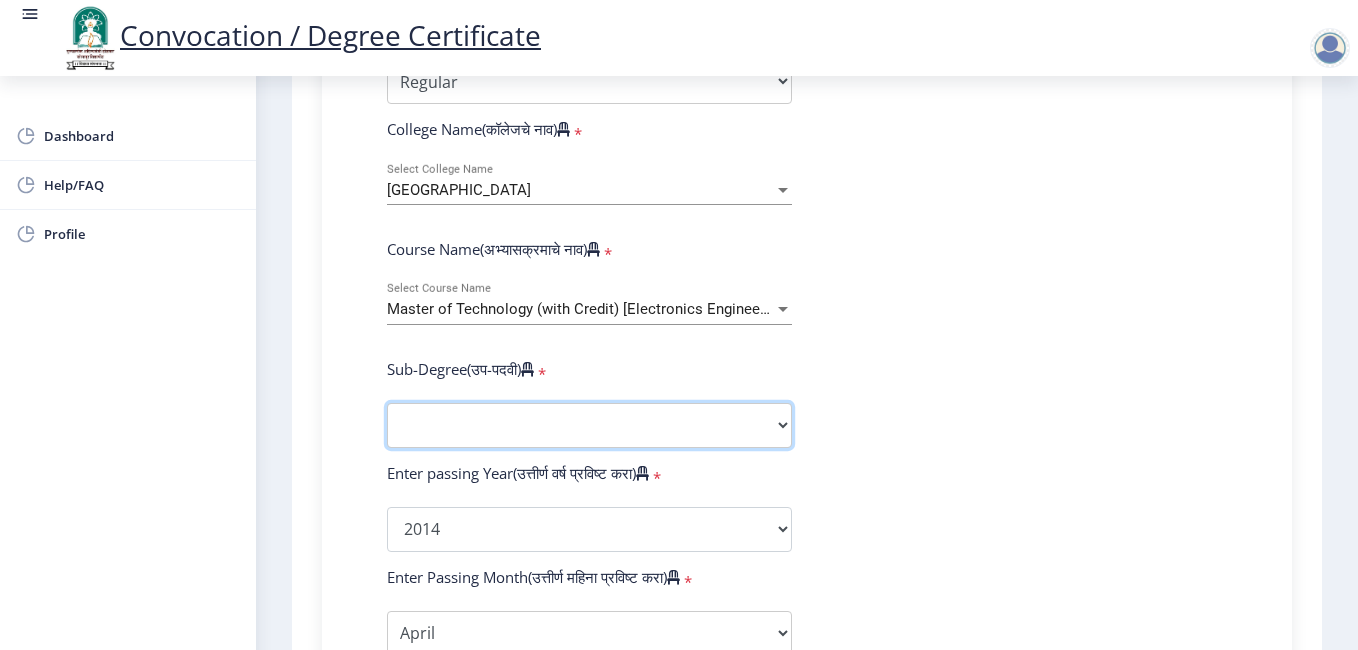 click on "Sub-Degree Other" at bounding box center (589, 425) 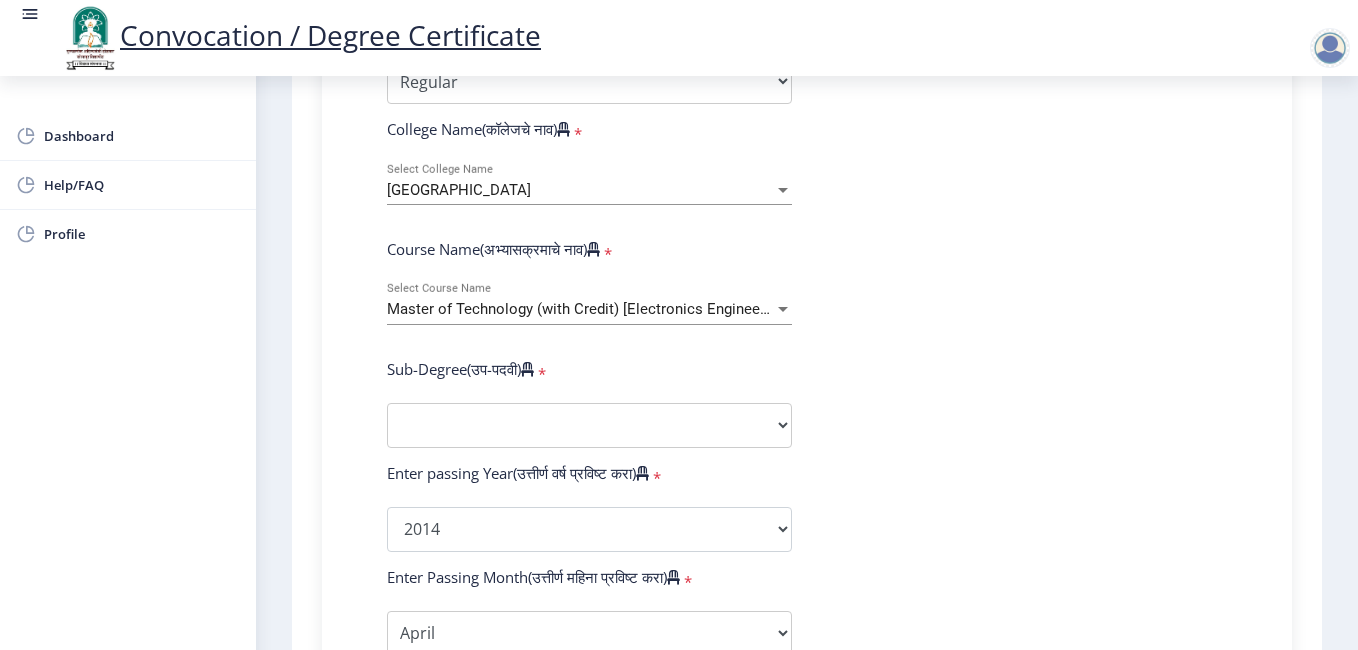 click on "Enter Your PRN Number (तुमचा पीआरएन (कायम नोंदणी क्रमांक) एंटर करा)   * Student Type (विद्यार्थी प्रकार)    * Select Student Type Regular External College Name(कॉलेजचे नाव)   * Walchand Institute of Technology Select College Name Course Name(अभ्यासक्रमाचे नाव)   * Master of Technology (with Credit) [Electronics Engineering] Select Course Name  Sub-Degree(उप-पदवी)   * Sub-Degree Other Enter passing Year(उत्तीर्ण वर्ष प्रविष्ट करा)   *  2025   2024   2023   2022   2021   2020   2019   2018   2017   2016   2015   2014   2013   2012   2011   2010   2009   2008   2007   2006   2005   2004   2003   2002   2001   2000   1999   1998   1997   1996   1995   1994   1993   1992   1991   1990   1989   1988   1987   1986   1985   1984   1983   1982   1981   1980   1979   1978   1977   1976  * March May" 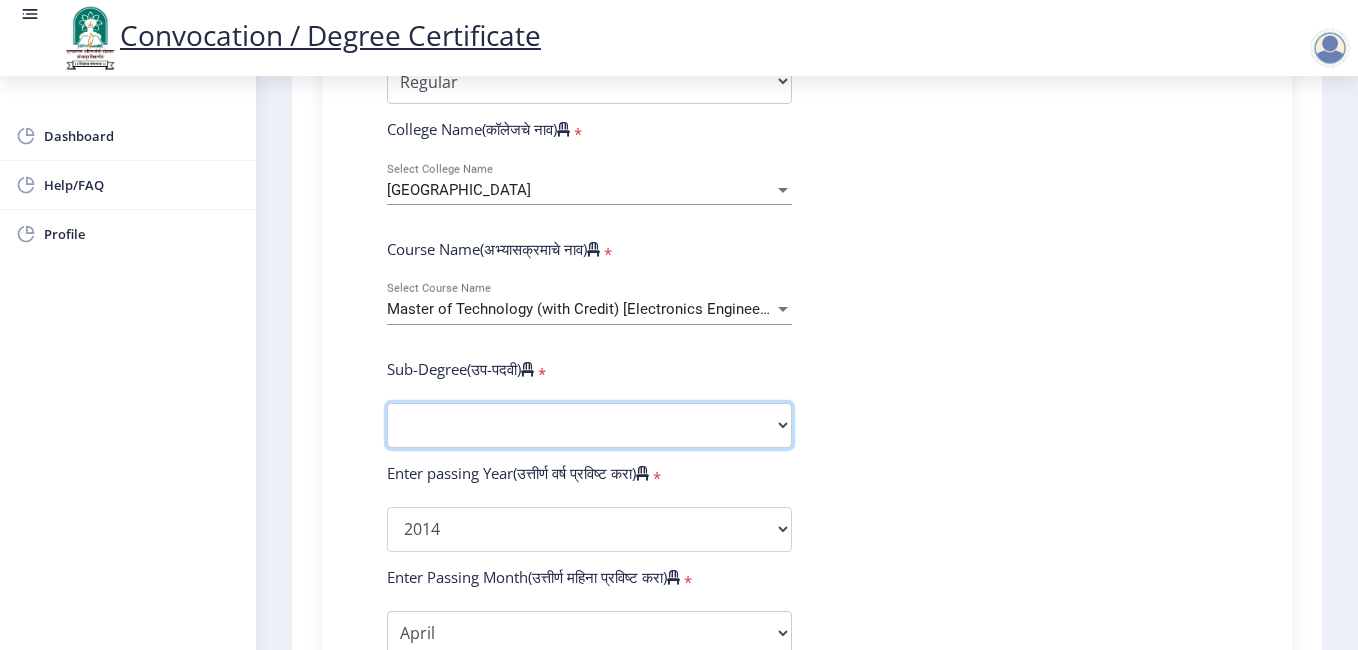 click on "Sub-Degree Other" at bounding box center (589, 425) 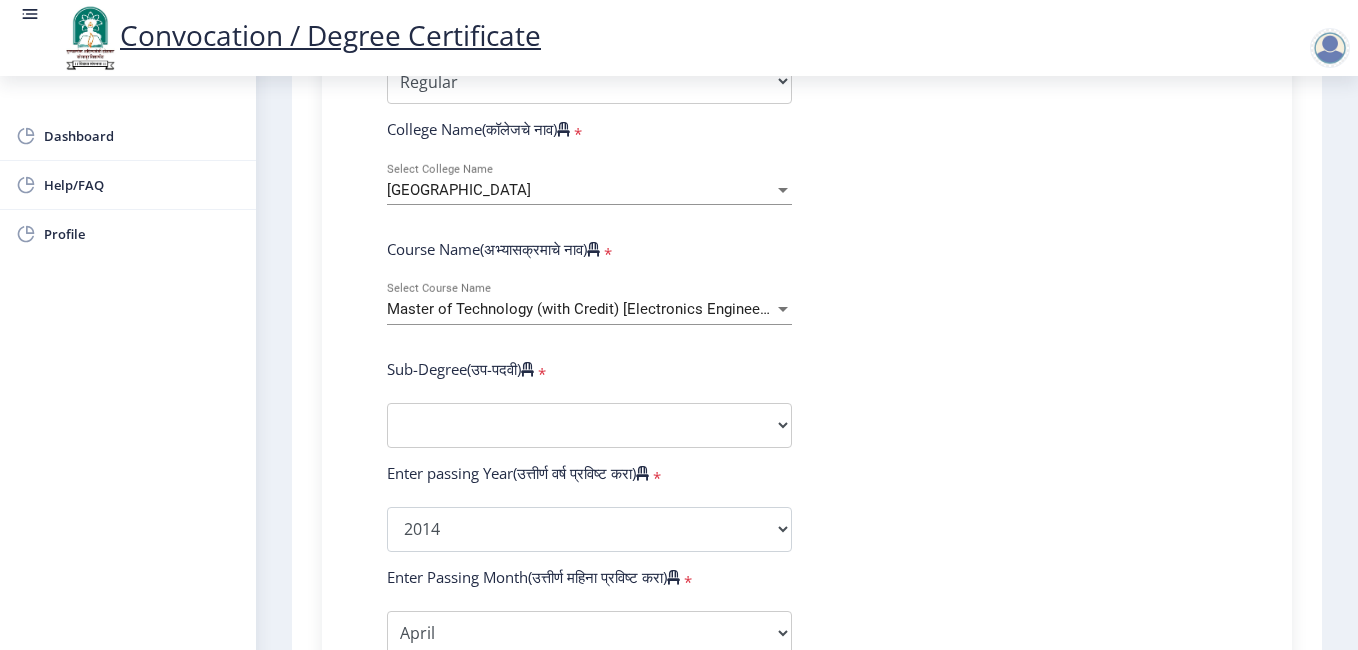 click on "Enter Your PRN Number (तुमचा पीआरएन (कायम नोंदणी क्रमांक) एंटर करा)   * Student Type (विद्यार्थी प्रकार)    * Select Student Type Regular External College Name(कॉलेजचे नाव)   * Walchand Institute of Technology Select College Name Course Name(अभ्यासक्रमाचे नाव)   * Master of Technology (with Credit) [Electronics Engineering] Select Course Name  Sub-Degree(उप-पदवी)   * Sub-Degree Other Enter passing Year(उत्तीर्ण वर्ष प्रविष्ट करा)   *  2025   2024   2023   2022   2021   2020   2019   2018   2017   2016   2015   2014   2013   2012   2011   2010   2009   2008   2007   2006   2005   2004   2003   2002   2001   2000   1999   1998   1997   1996   1995   1994   1993   1992   1991   1990   1989   1988   1987   1986   1985   1984   1983   1982   1981   1980   1979   1978   1977   1976  * March May" 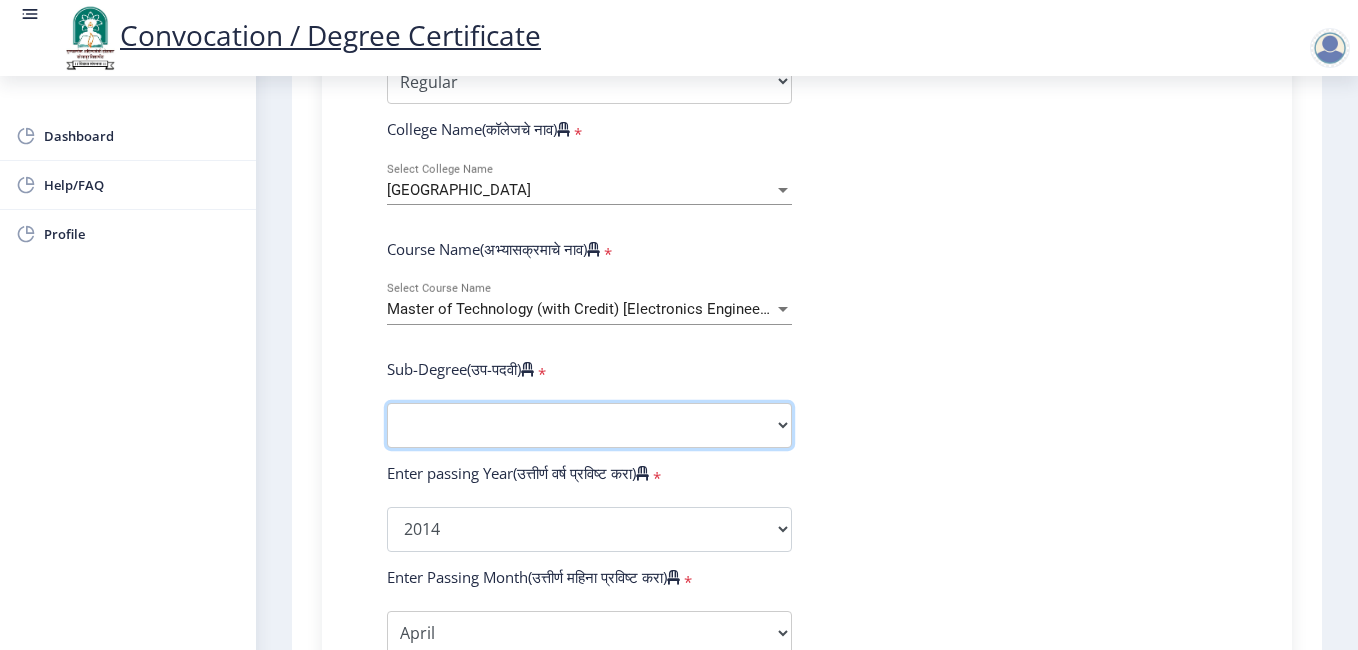 click on "Sub-Degree Other" at bounding box center (589, 425) 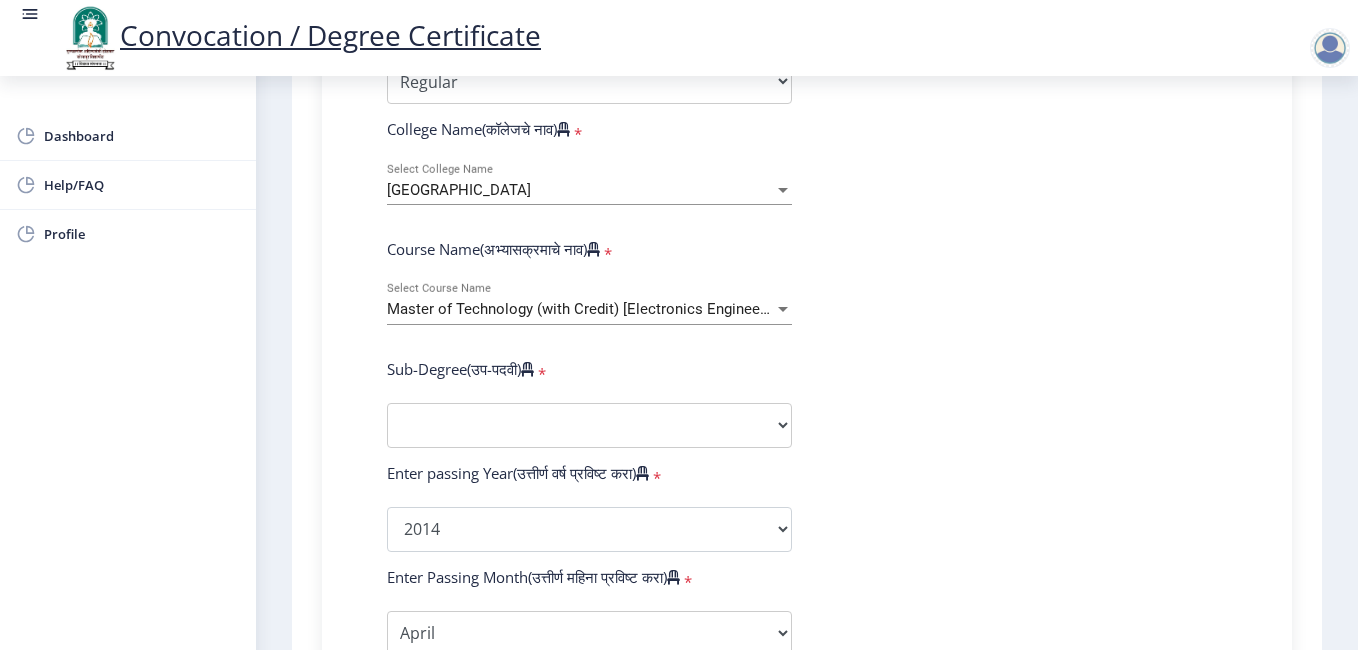 click on "Enter Your PRN Number (तुमचा पीआरएन (कायम नोंदणी क्रमांक) एंटर करा)   * Student Type (विद्यार्थी प्रकार)    * Select Student Type Regular External College Name(कॉलेजचे नाव)   * Walchand Institute of Technology Select College Name Course Name(अभ्यासक्रमाचे नाव)   * Master of Technology (with Credit) [Electronics Engineering] Select Course Name  Sub-Degree(उप-पदवी)   * Sub-Degree Other Enter passing Year(उत्तीर्ण वर्ष प्रविष्ट करा)   *  2025   2024   2023   2022   2021   2020   2019   2018   2017   2016   2015   2014   2013   2012   2011   2010   2009   2008   2007   2006   2005   2004   2003   2002   2001   2000   1999   1998   1997   1996   1995   1994   1993   1992   1991   1990   1989   1988   1987   1986   1985   1984   1983   1982   1981   1980   1979   1978   1977   1976  * March May" 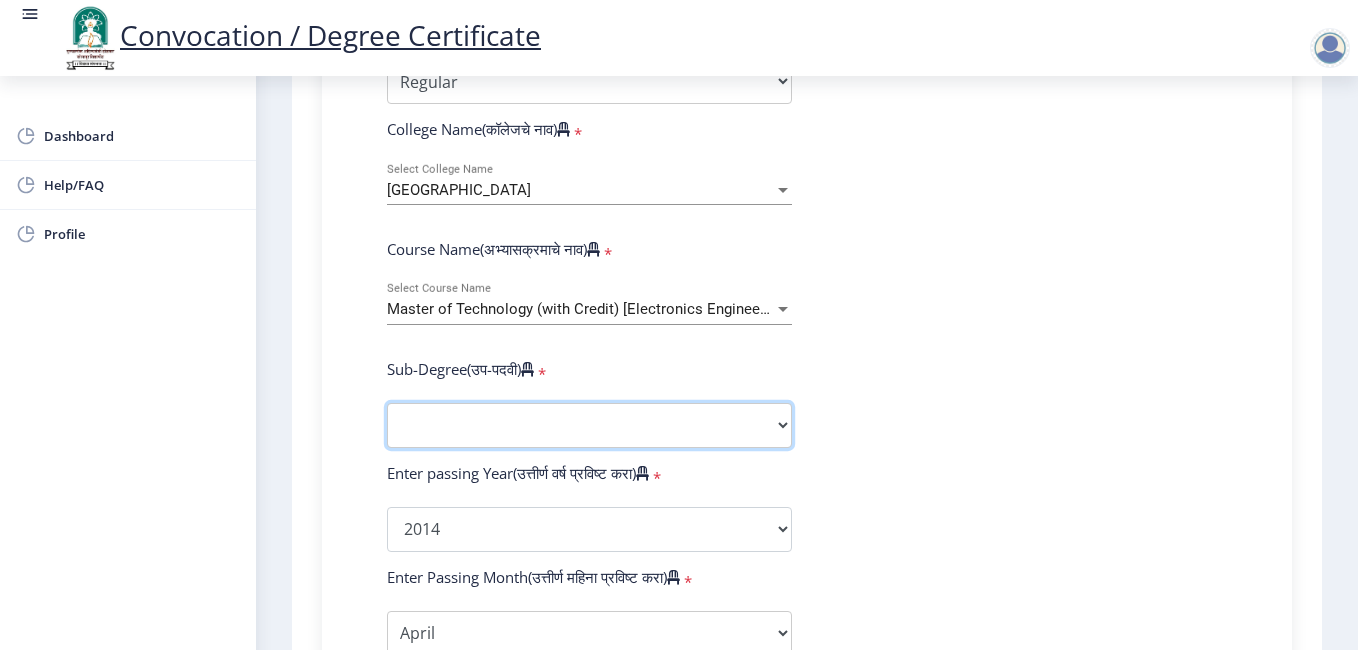 click on "Sub-Degree Other" at bounding box center (589, 425) 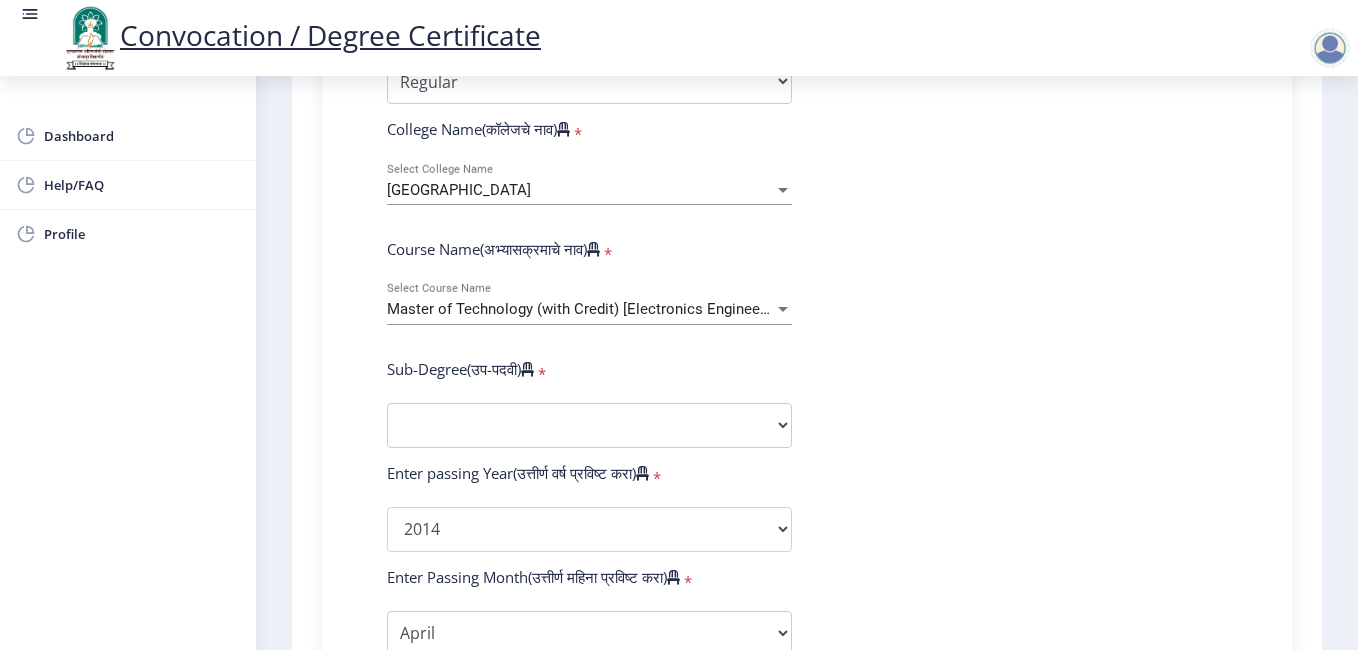 click on "Enter Your PRN Number (तुमचा पीआरएन (कायम नोंदणी क्रमांक) एंटर करा)   * Student Type (विद्यार्थी प्रकार)    * Select Student Type Regular External College Name(कॉलेजचे नाव)   * Walchand Institute of Technology Select College Name Course Name(अभ्यासक्रमाचे नाव)   * Master of Technology (with Credit) [Electronics Engineering] Select Course Name  Sub-Degree(उप-पदवी)   * Sub-Degree Other Enter passing Year(उत्तीर्ण वर्ष प्रविष्ट करा)   *  2025   2024   2023   2022   2021   2020   2019   2018   2017   2016   2015   2014   2013   2012   2011   2010   2009   2008   2007   2006   2005   2004   2003   2002   2001   2000   1999   1998   1997   1996   1995   1994   1993   1992   1991   1990   1989   1988   1987   1986   1985   1984   1983   1982   1981   1980   1979   1978   1977   1976  * March May" 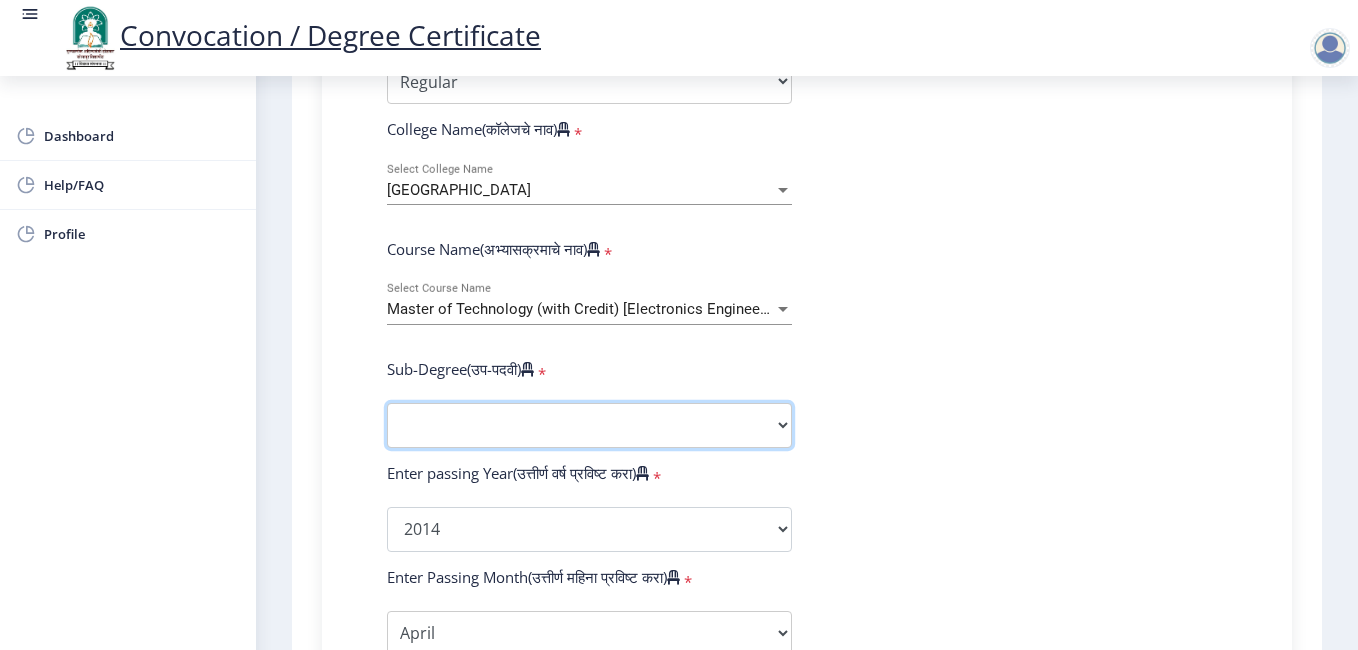 click on "Sub-Degree Other" at bounding box center (589, 425) 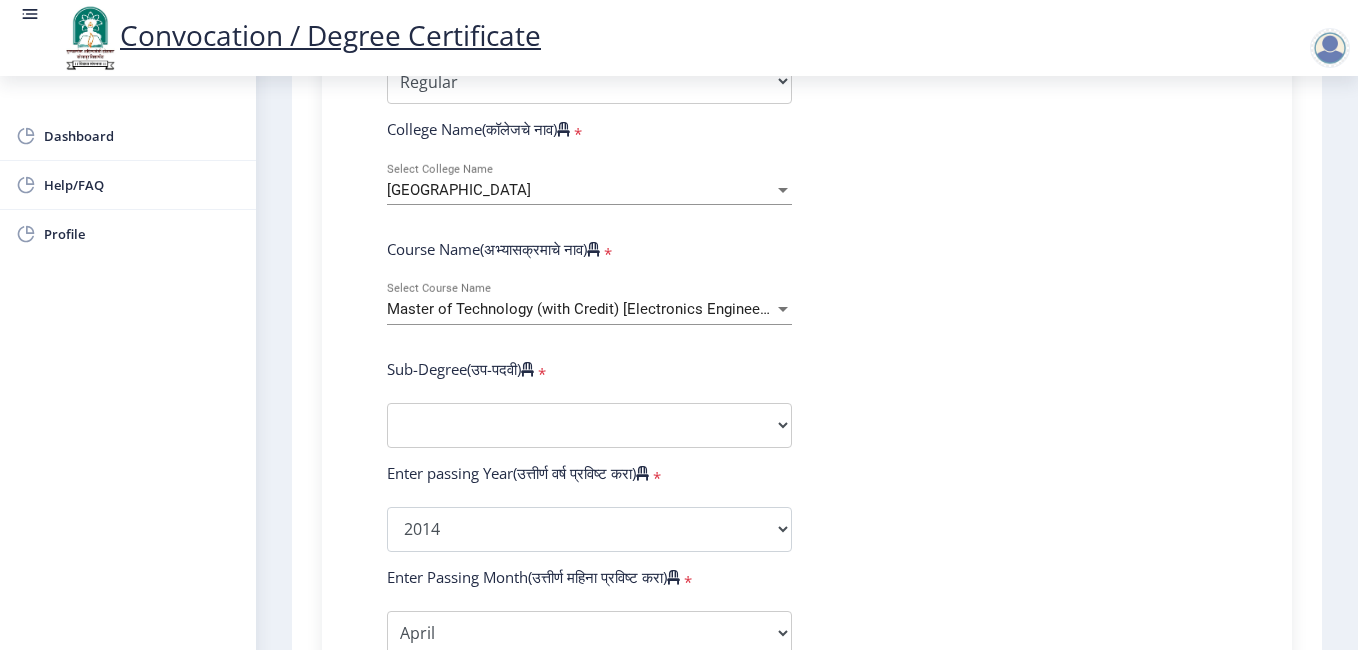 click on "Enter Your PRN Number (तुमचा पीआरएन (कायम नोंदणी क्रमांक) एंटर करा)   * Student Type (विद्यार्थी प्रकार)    * Select Student Type Regular External College Name(कॉलेजचे नाव)   * Walchand Institute of Technology Select College Name Course Name(अभ्यासक्रमाचे नाव)   * Master of Technology (with Credit) [Electronics Engineering] Select Course Name  Sub-Degree(उप-पदवी)   * Sub-Degree Other Enter passing Year(उत्तीर्ण वर्ष प्रविष्ट करा)   *  2025   2024   2023   2022   2021   2020   2019   2018   2017   2016   2015   2014   2013   2012   2011   2010   2009   2008   2007   2006   2005   2004   2003   2002   2001   2000   1999   1998   1997   1996   1995   1994   1993   1992   1991   1990   1989   1988   1987   1986   1985   1984   1983   1982   1981   1980   1979   1978   1977   1976  * March May" 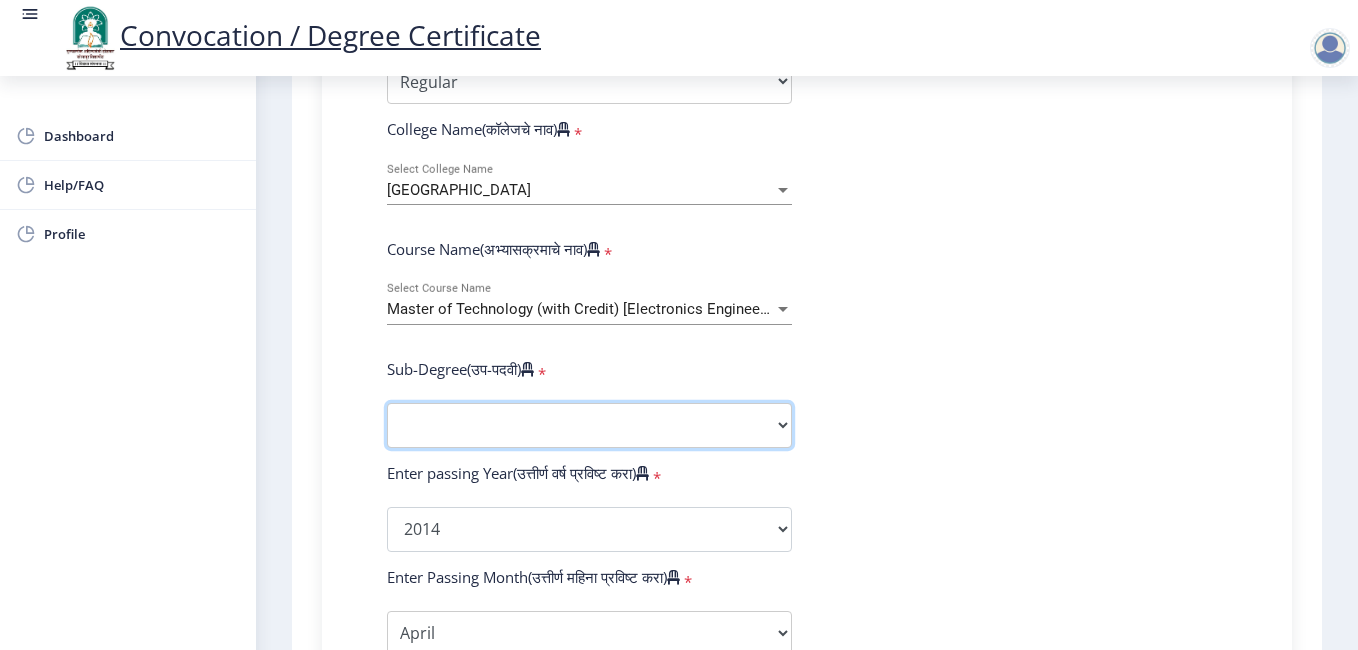 click on "Sub-Degree Other" at bounding box center [589, 425] 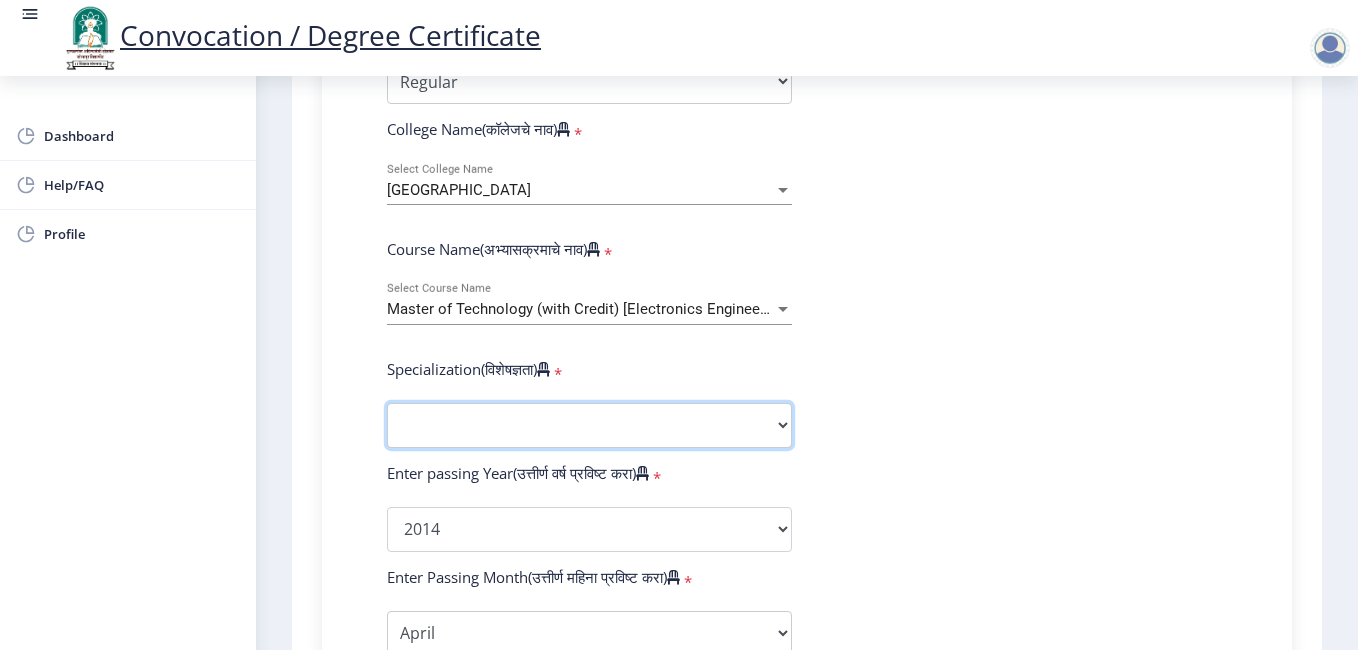 click on "Specialization Civil (Structural Engineering) Electronics & Telecommunication Engineering Mechanical (Design Engineering) Other" at bounding box center [589, 425] 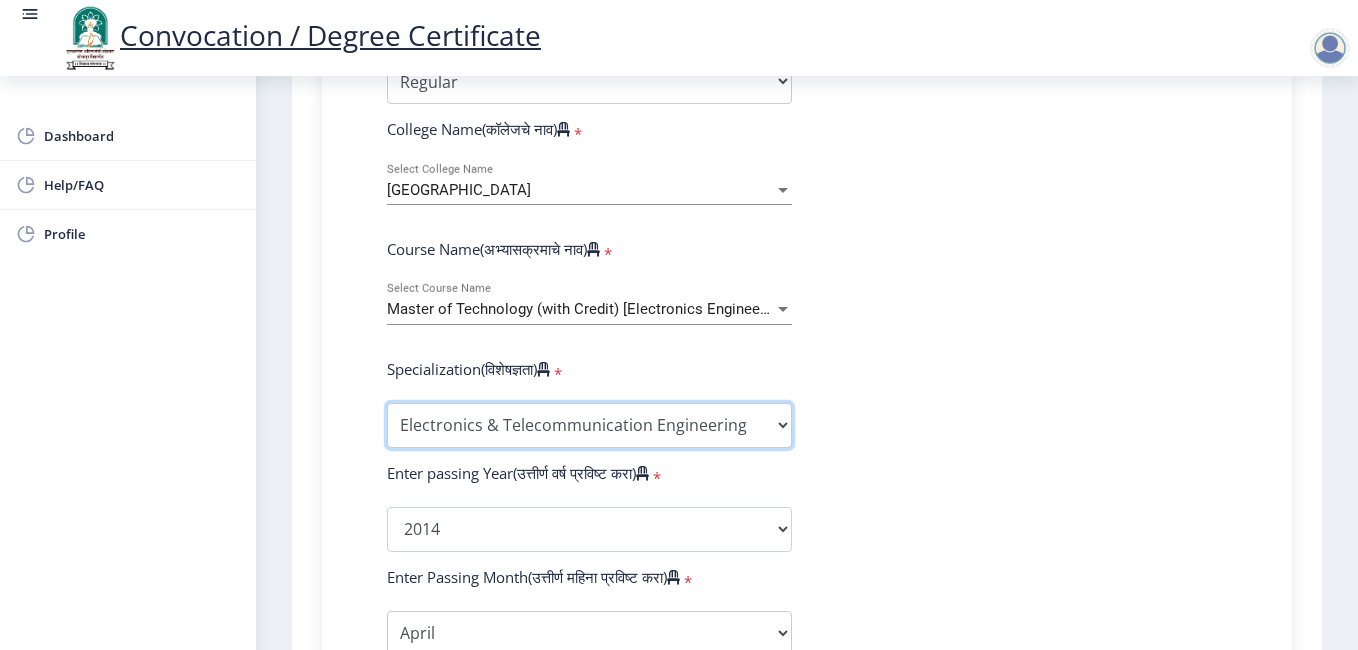 click on "Specialization Civil (Structural Engineering) Electronics & Telecommunication Engineering Mechanical (Design Engineering) Other" at bounding box center [589, 425] 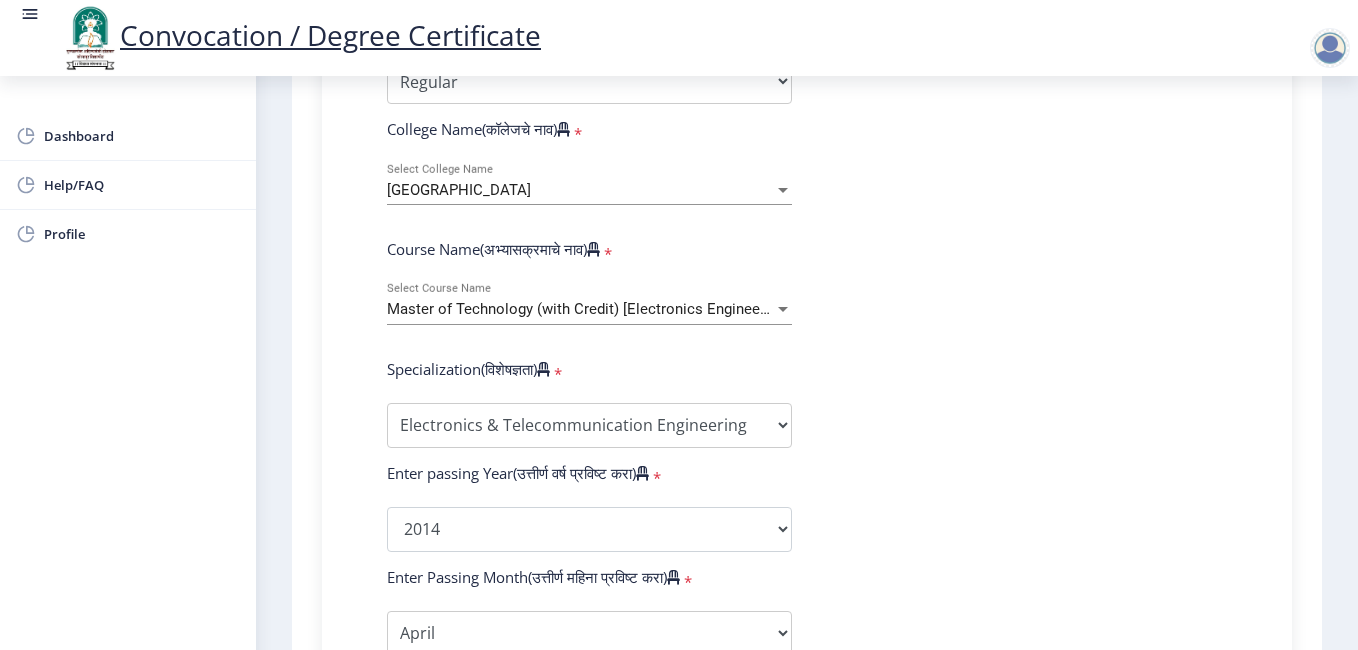 click on "Enter Your PRN Number (तुमचा पीआरएन (कायम नोंदणी क्रमांक) एंटर करा)   * Student Type (विद्यार्थी प्रकार)    * Select Student Type Regular External College Name(कॉलेजचे नाव)   * Walchand Institute of Technology Select College Name Course Name(अभ्यासक्रमाचे नाव)   * Master of Technology (with Credit) [Electronics Engineering] Select Course Name  Specialization(विशेषज्ञता)   * Specialization Civil (Structural Engineering) Electronics & Telecommunication Engineering Mechanical (Design Engineering) Other Enter passing Year(उत्तीर्ण वर्ष प्रविष्ट करा)   *  2025   2024   2023   2022   2021   2020   2019   2018   2017   2016   2015   2014   2013   2012   2011   2010   2009   2008   2007   2006   2005   2004   2003   2002   2001   2000   1999   1998   1997   1996   1995   1994   1993  * *" 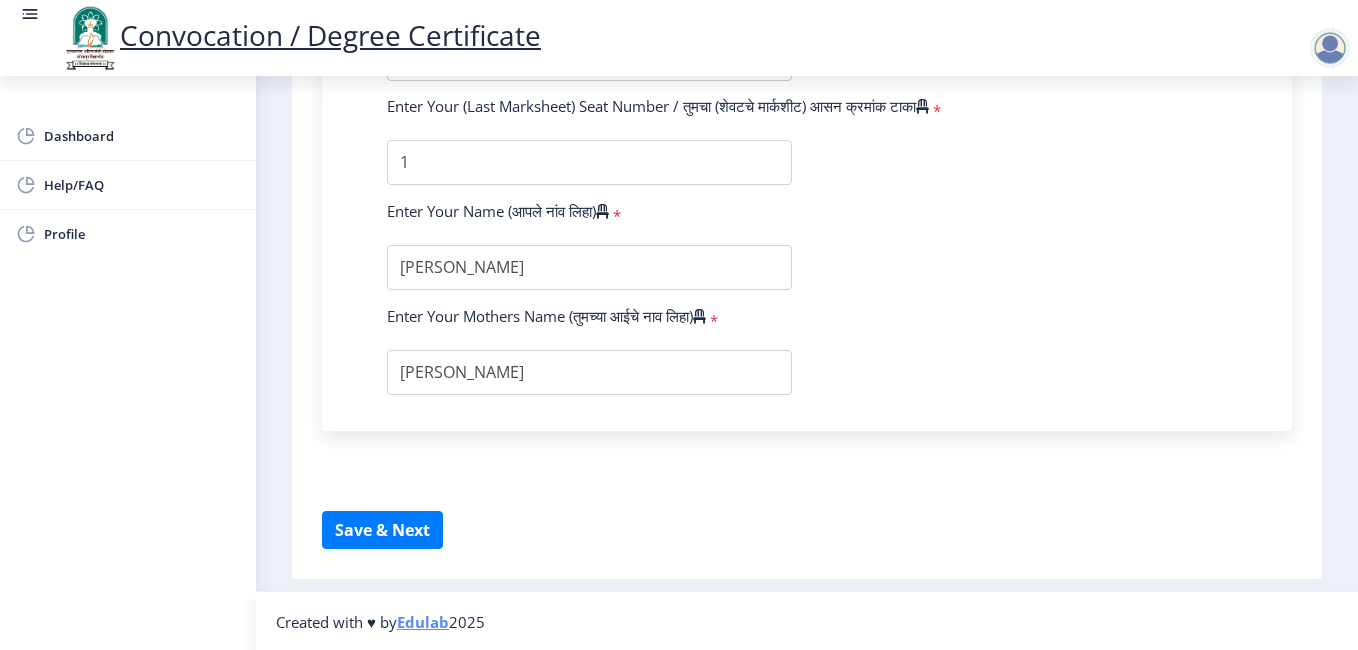 scroll, scrollTop: 1404, scrollLeft: 0, axis: vertical 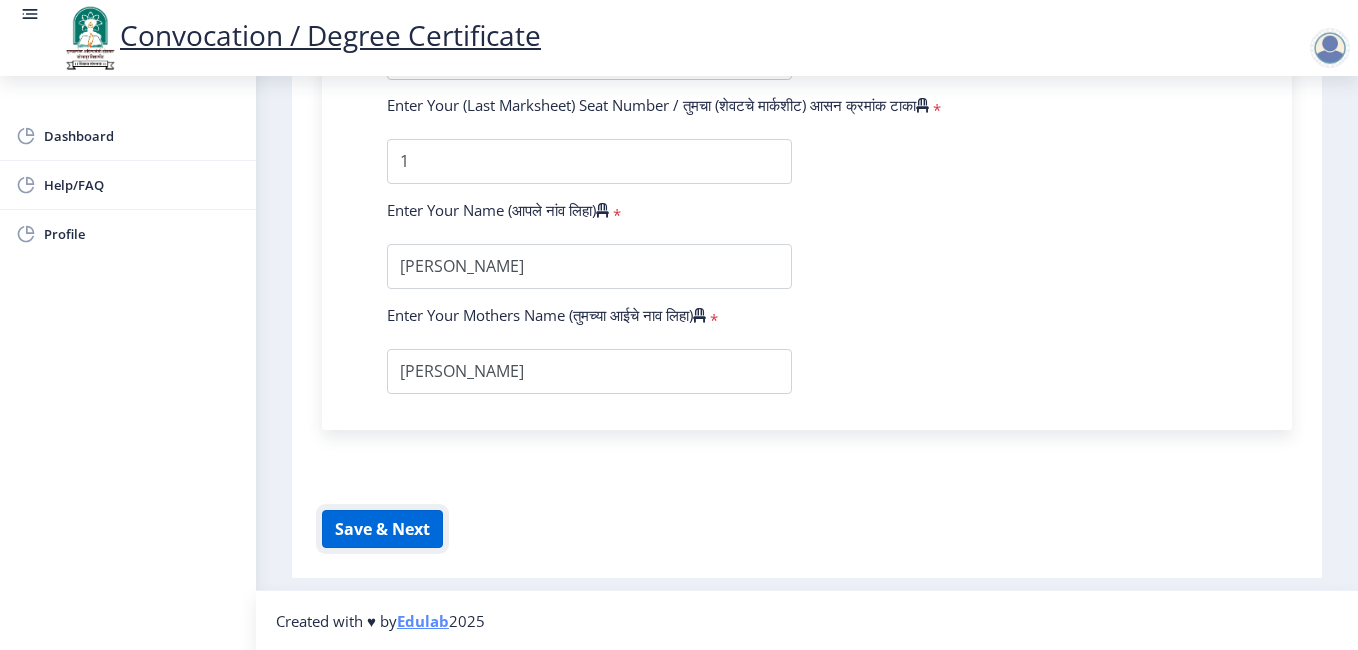 click on "Save & Next" 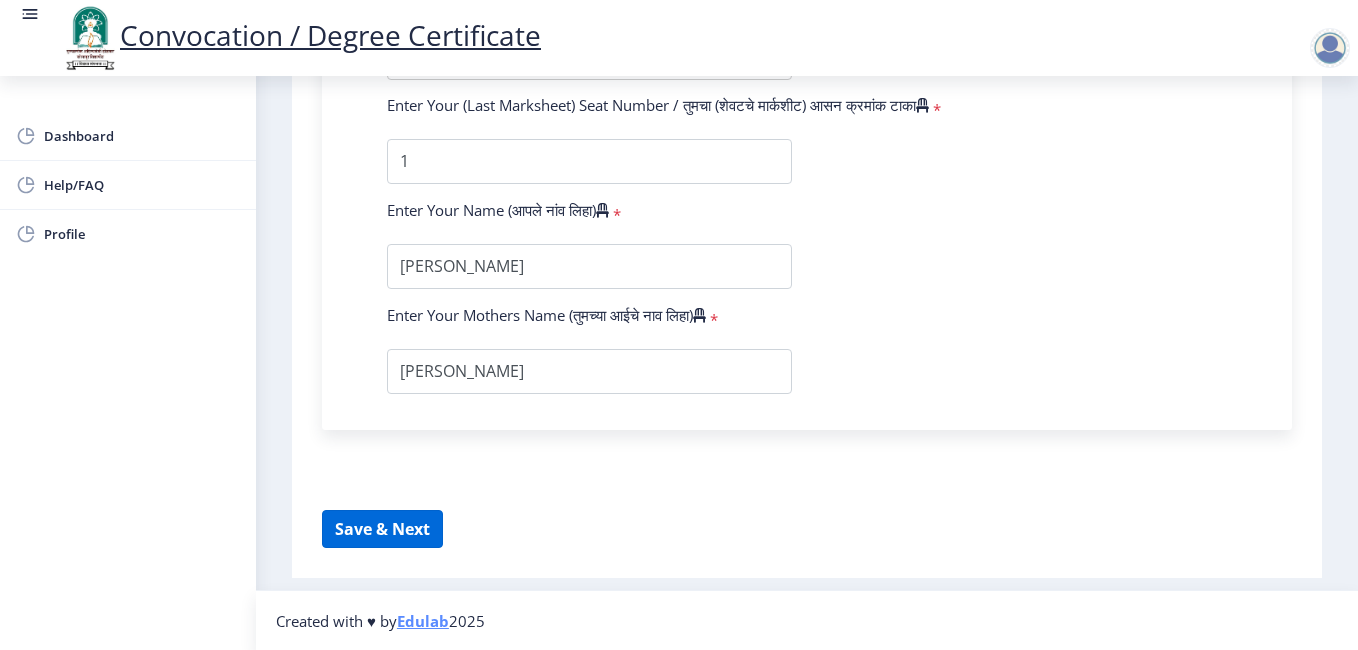 select 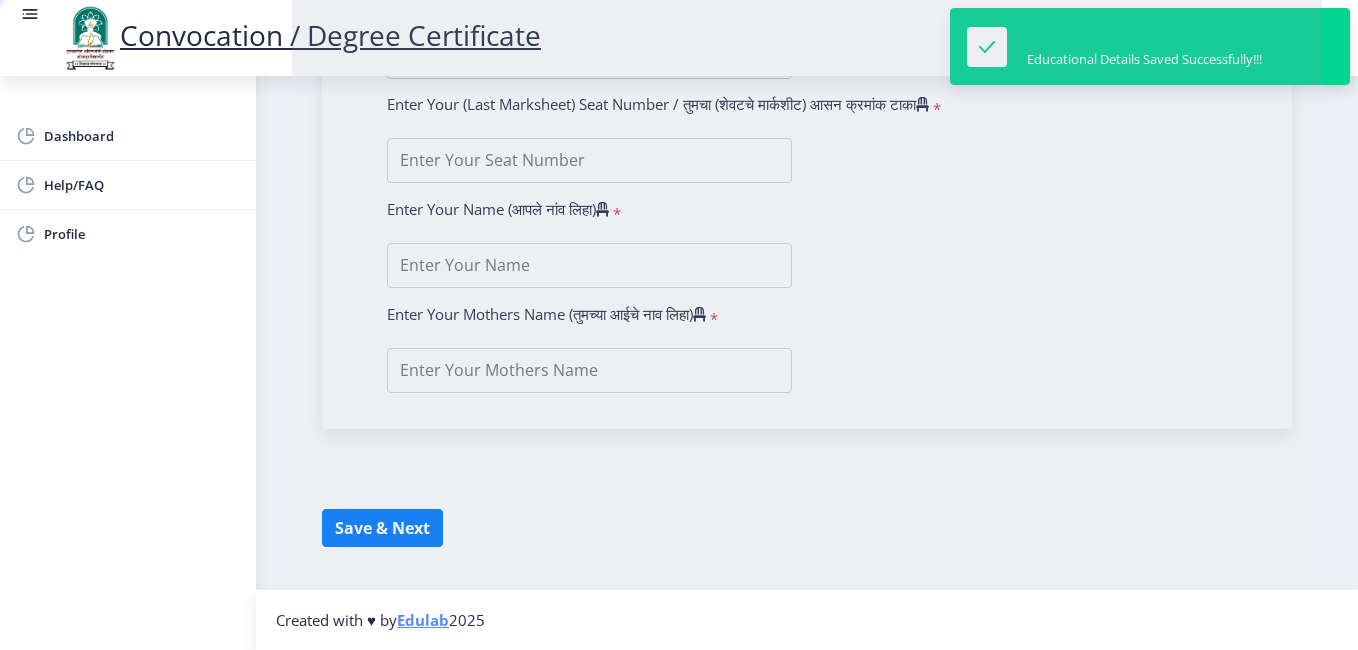 type on "[PERSON_NAME]" 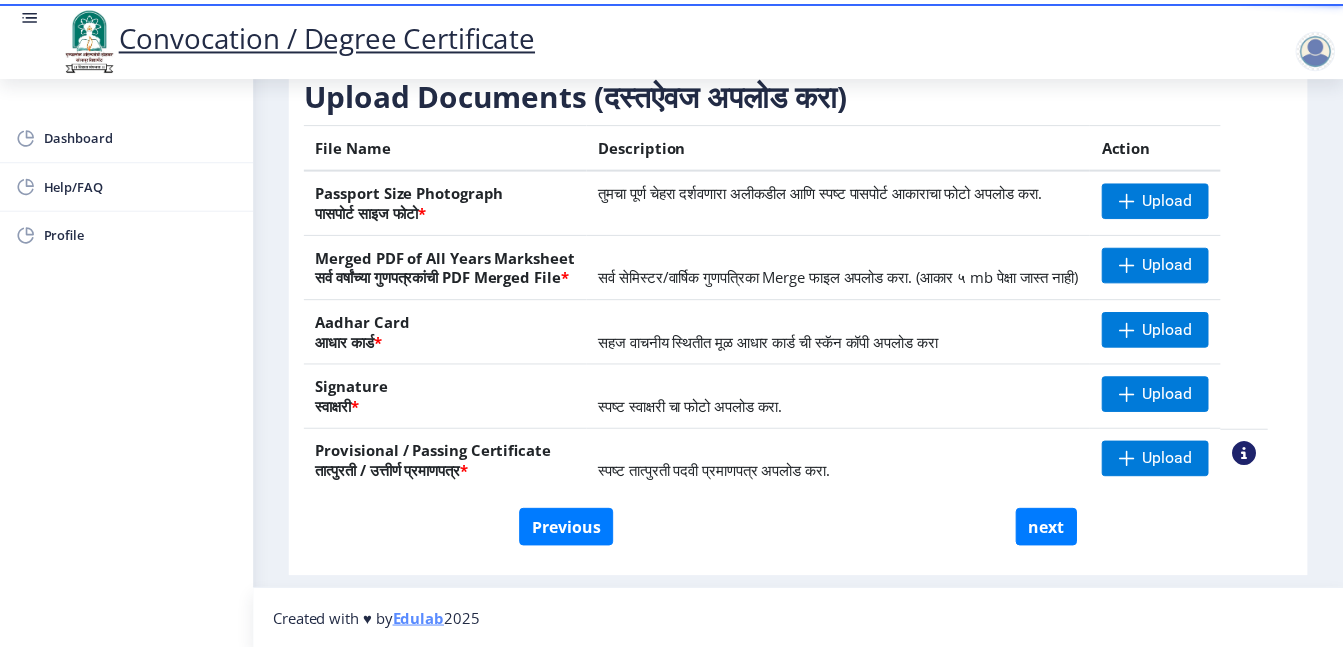 scroll, scrollTop: 360, scrollLeft: 0, axis: vertical 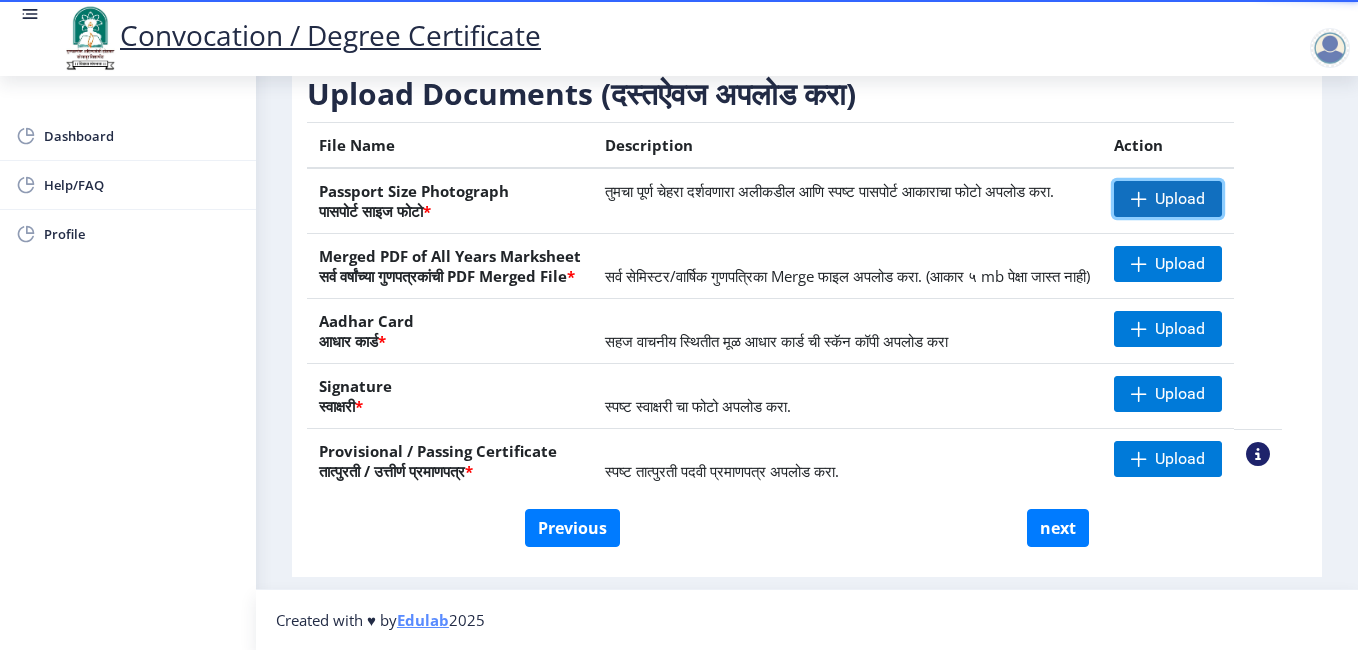 click on "Upload" 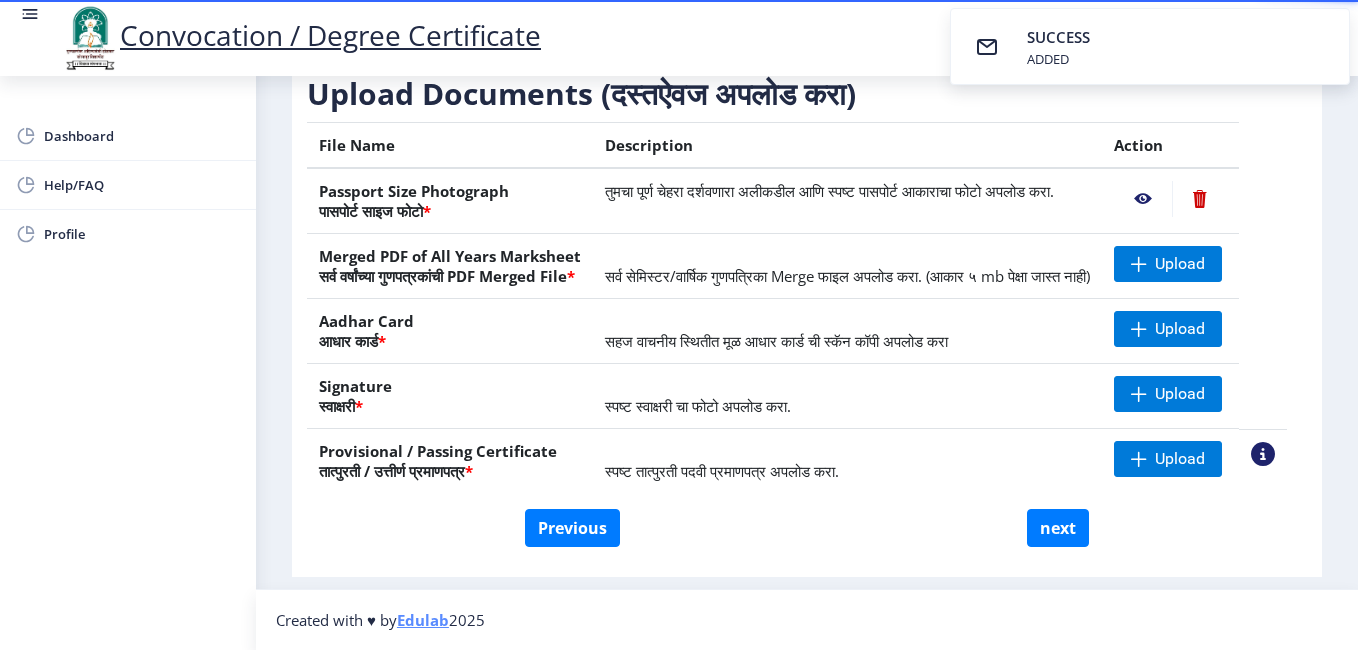 click 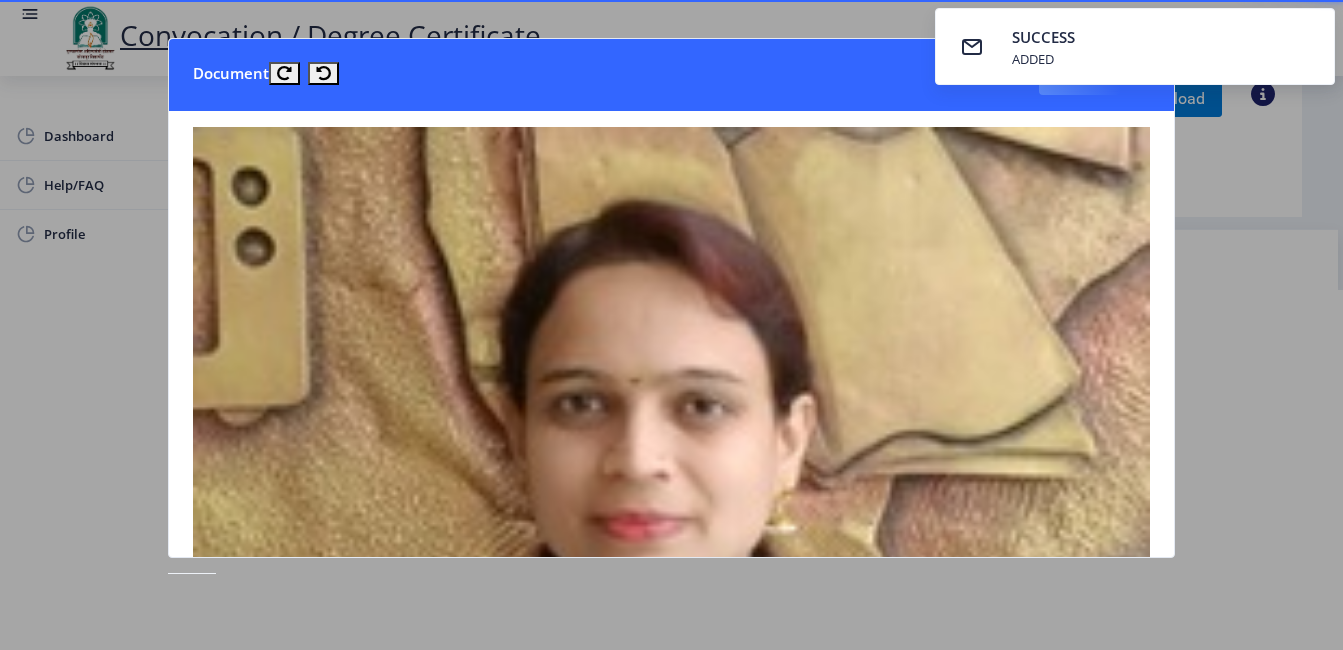 click 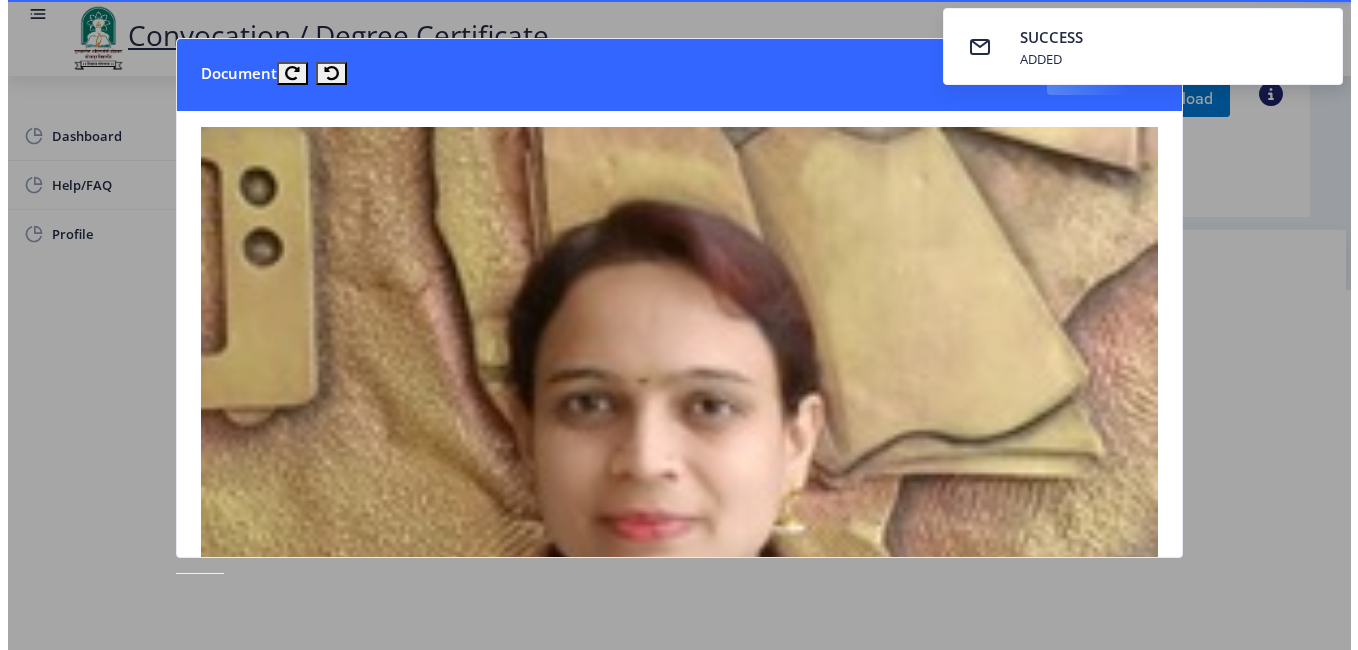 scroll, scrollTop: 164, scrollLeft: 0, axis: vertical 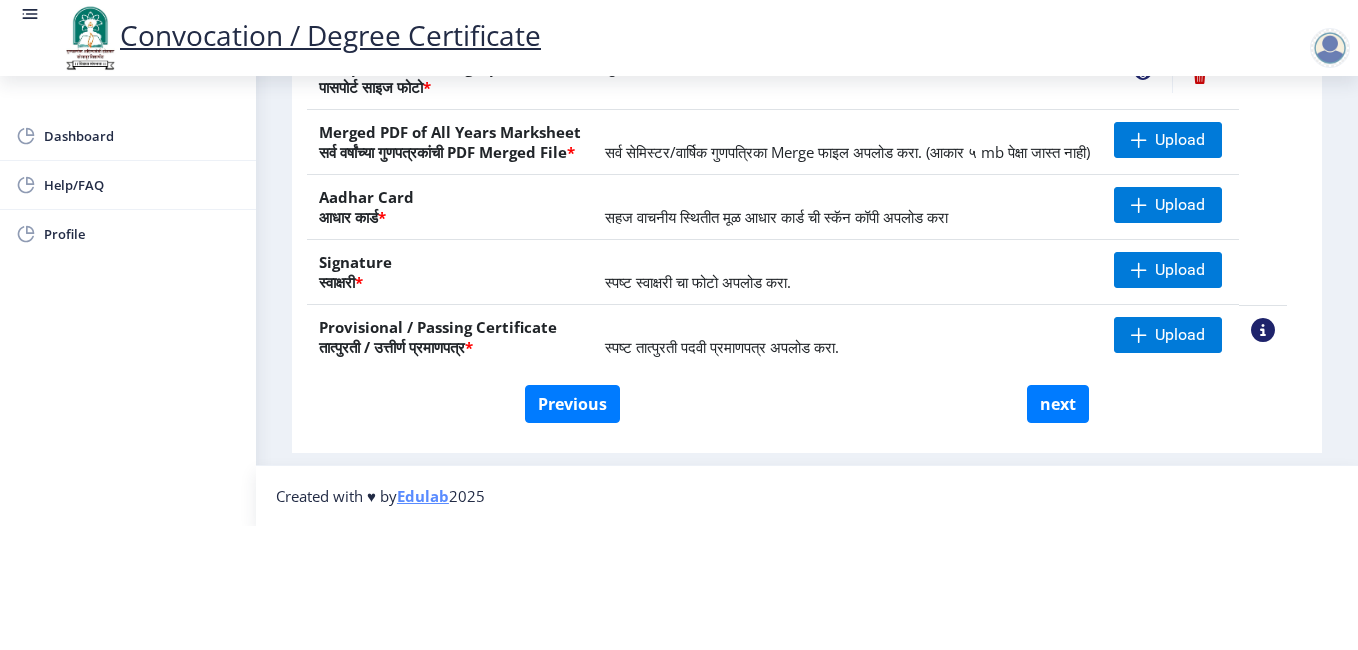 click on "Previous next" 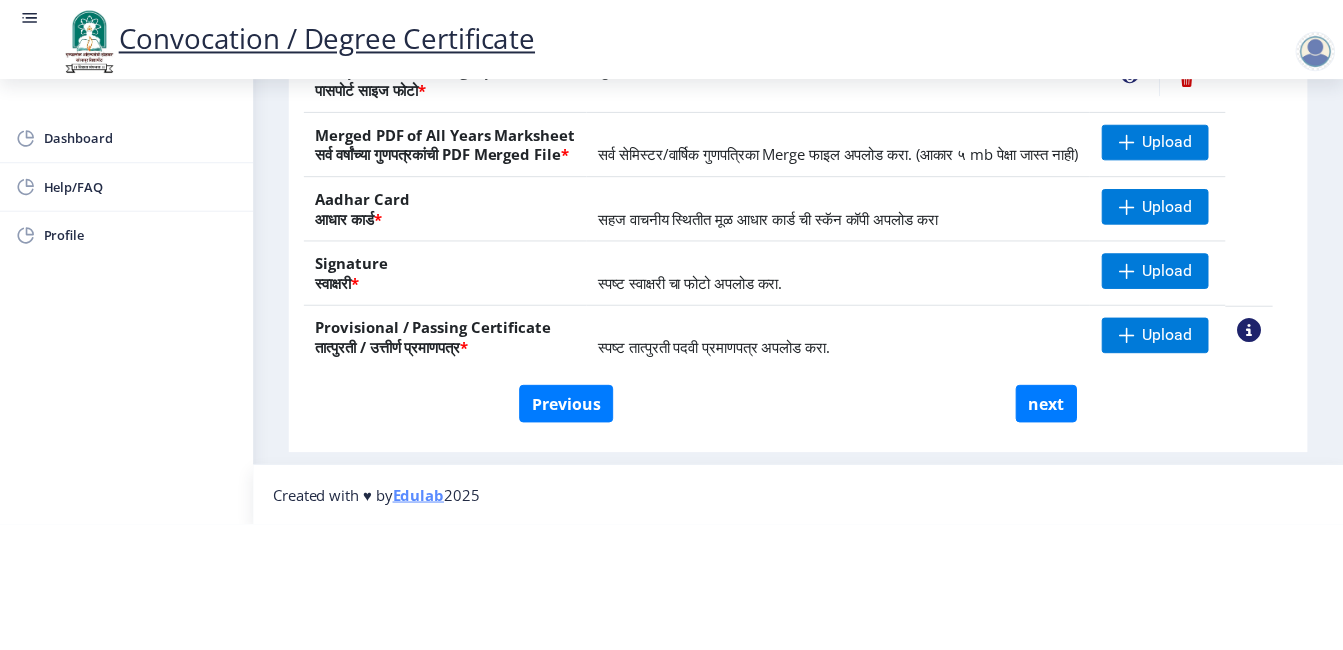 scroll, scrollTop: 0, scrollLeft: 0, axis: both 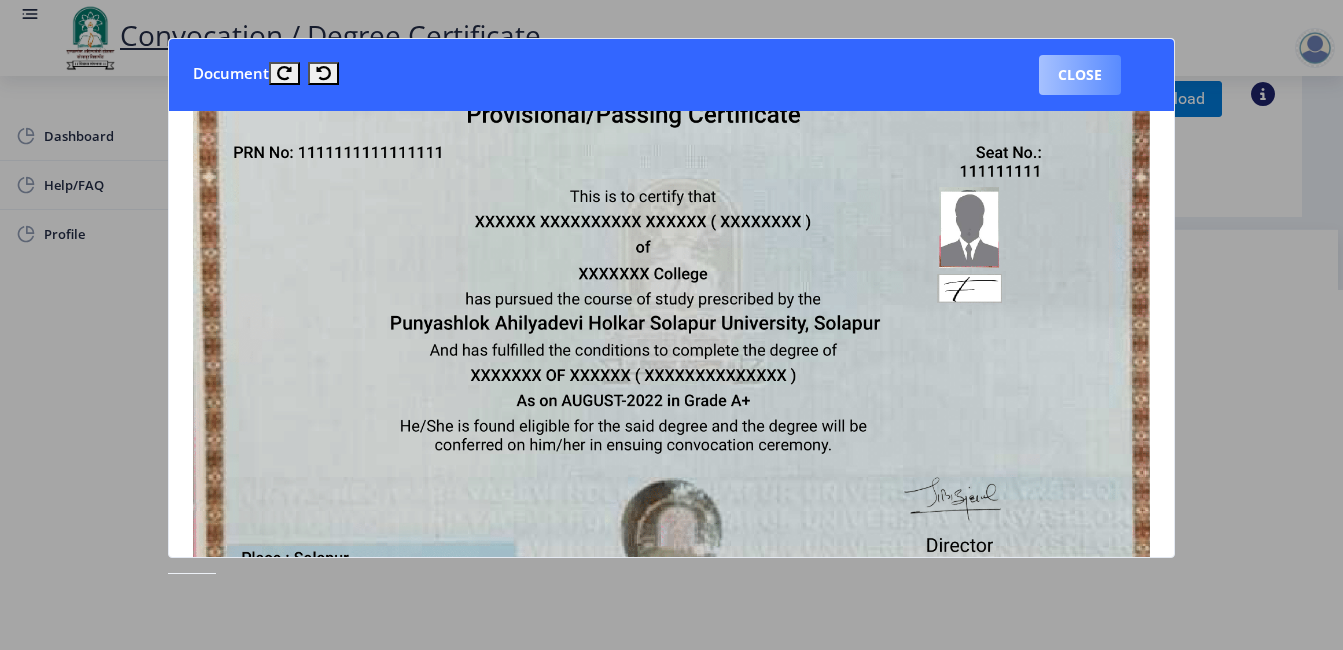 click on "Close" at bounding box center (1080, 75) 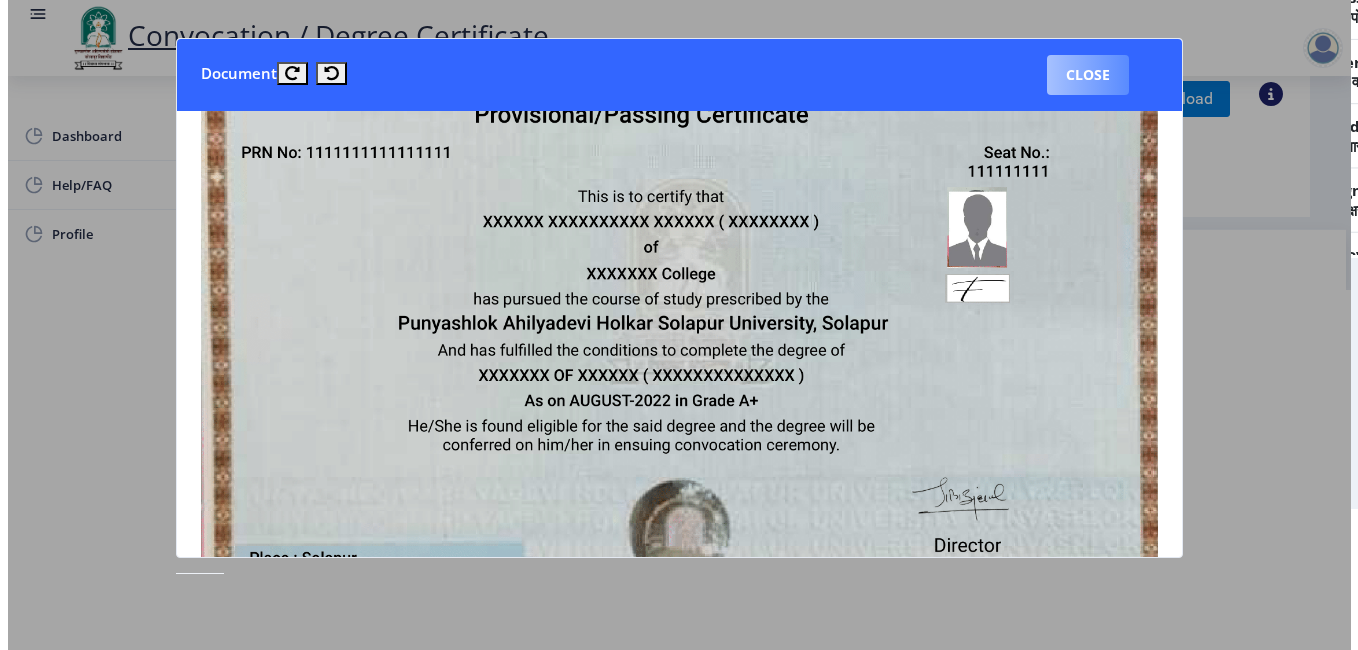 scroll, scrollTop: 164, scrollLeft: 0, axis: vertical 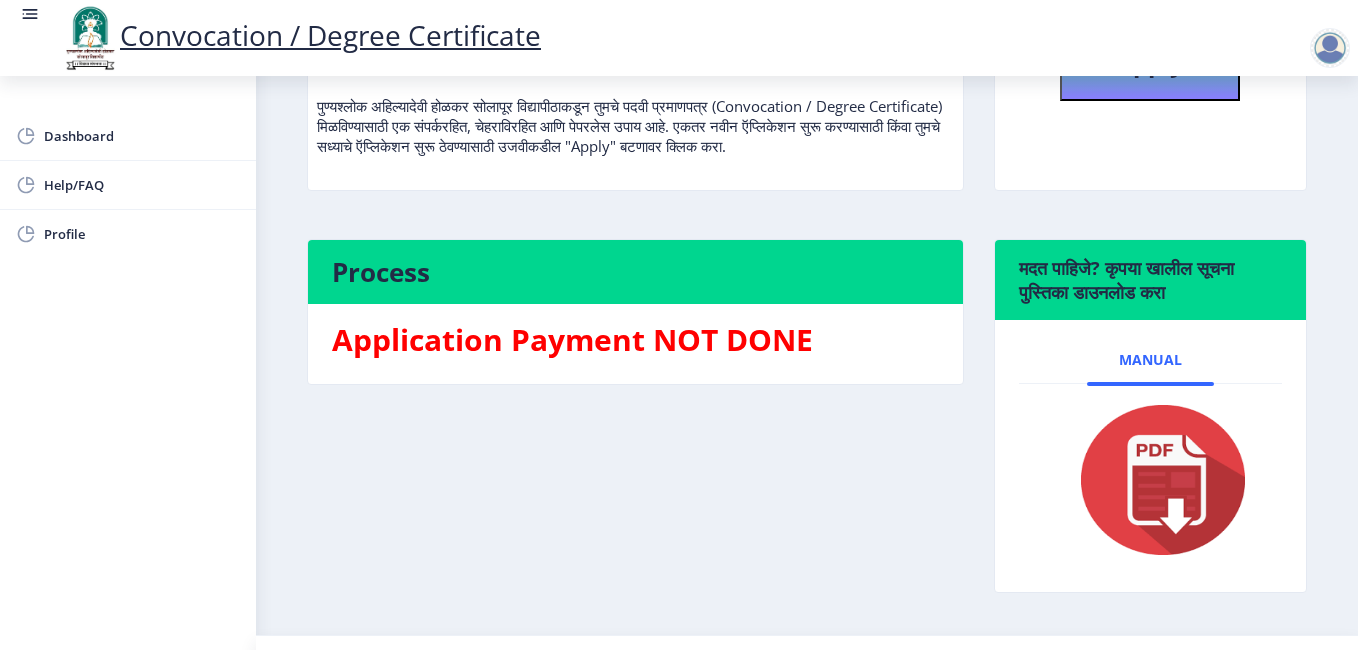 click on "Students can apply here for Convocation/Degree Certificate if they Pass Out between 2004 To October 2021 (फक्त 2004 ते ऑक्टोबर 2021 दरम्यान उत्तीर्ण झालेले विद्यार्थीच येथे पदवी प्रमाणपत्रासाठी अर्ज करू शकतात).  Welcome to Convocation / Degree Certificate!  पदवी प्रमाणपत्रात आपले स्वागत आहे!   Convocation / Degree Certificate   Apply  Process Application Payment NOT DONE  मदत पाहिजे? कृपया खालील सूचना पुस्तिका डाउनलोड करा  Manual" 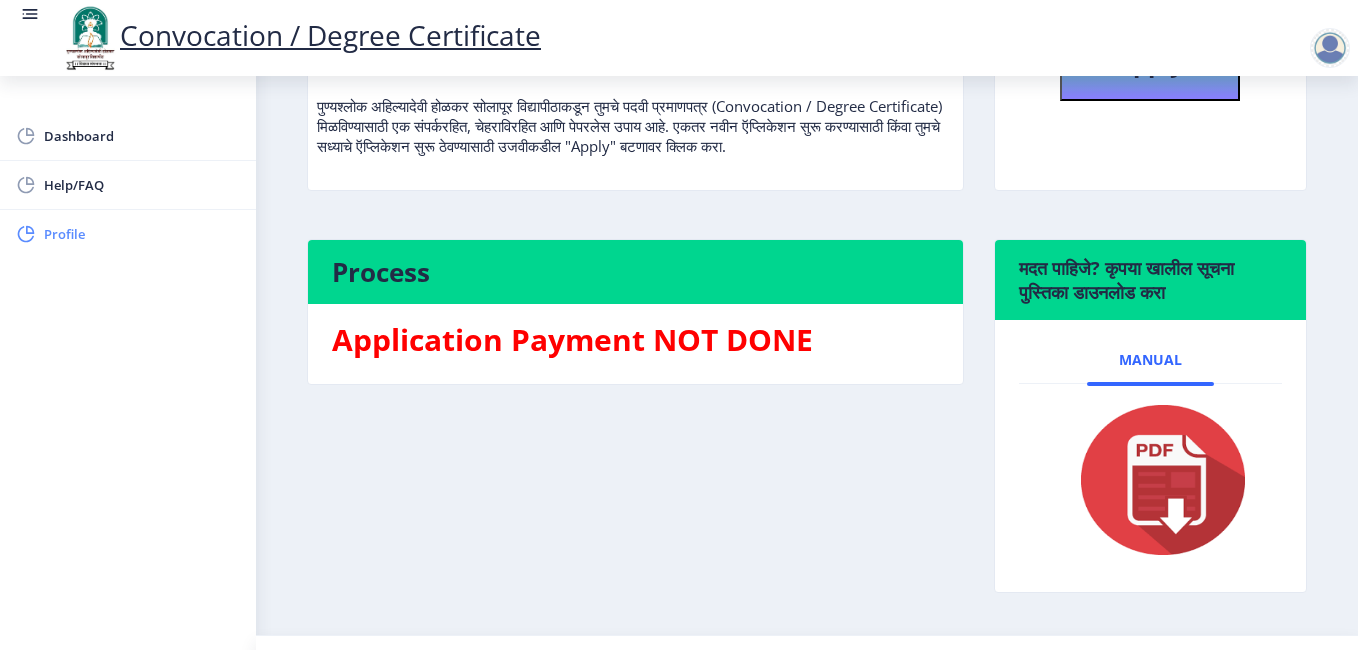 click on "Profile" 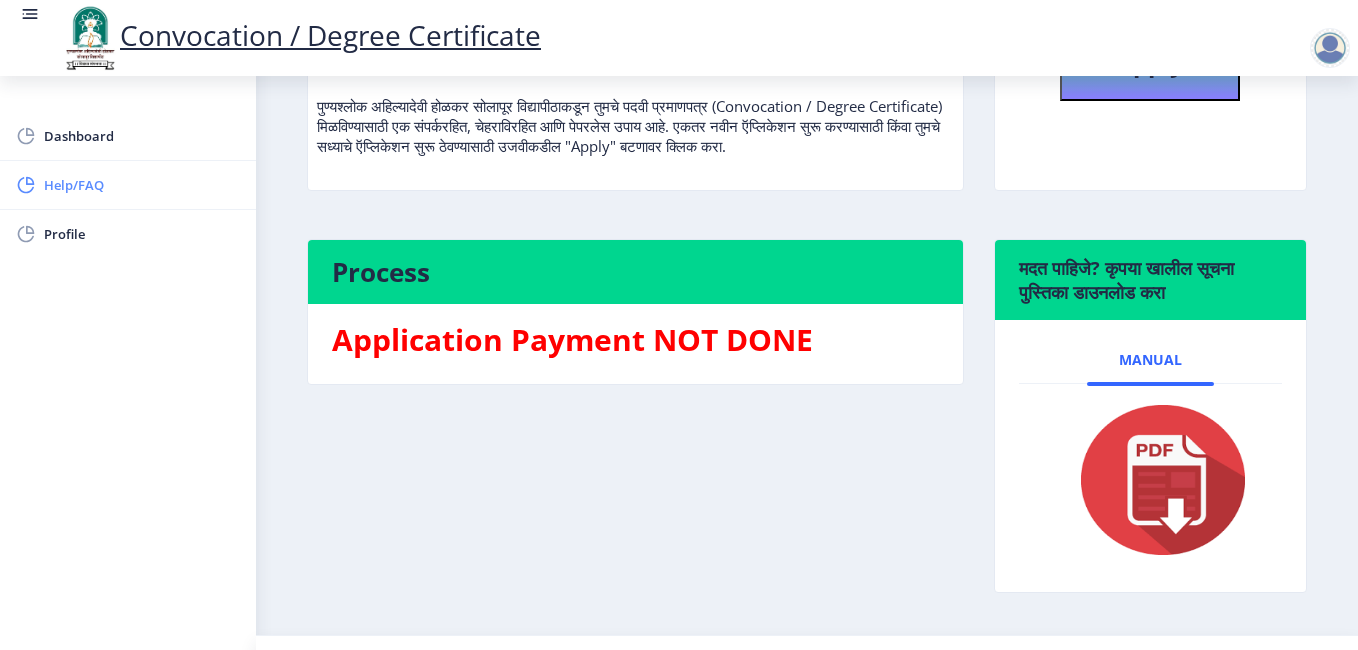 select 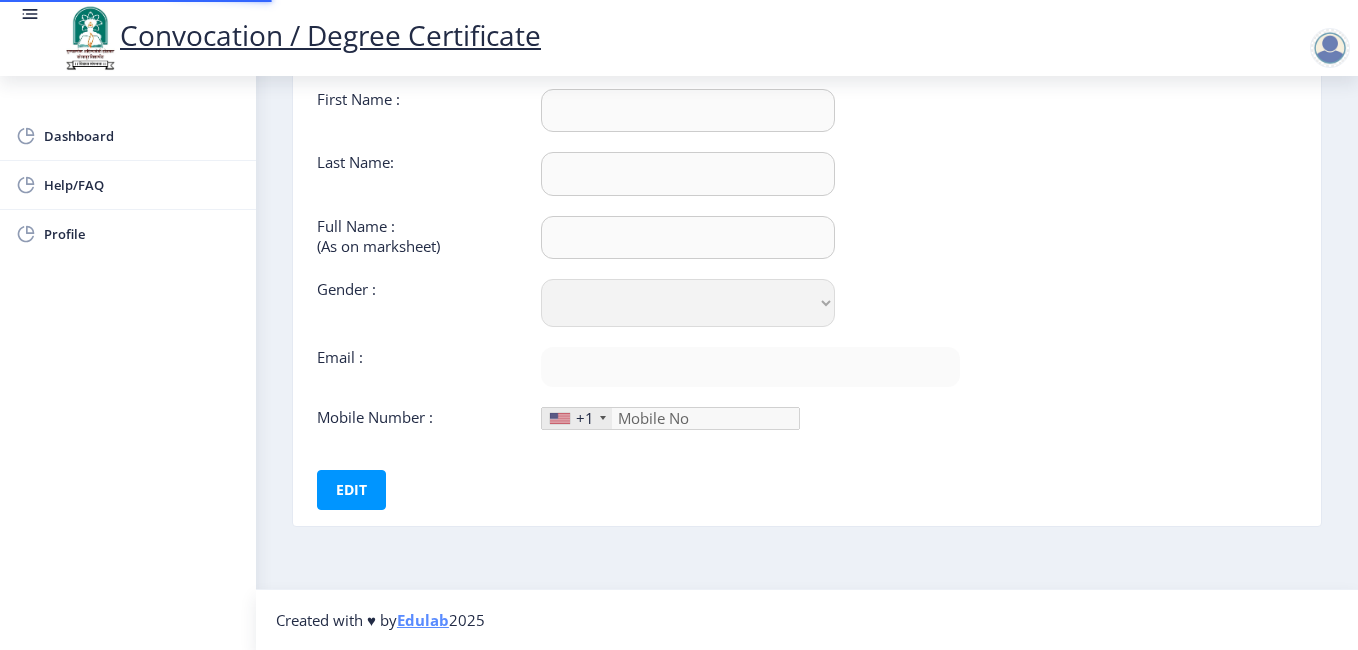 scroll, scrollTop: 0, scrollLeft: 0, axis: both 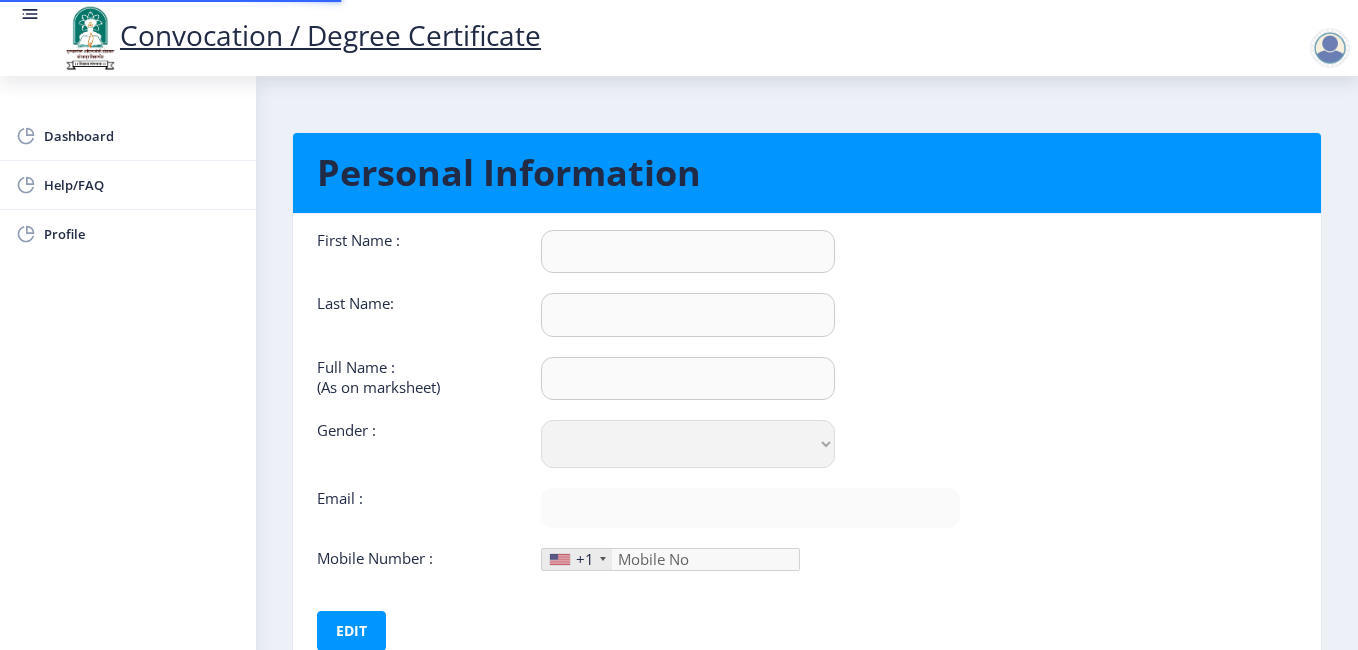 type on "DEEPALI" 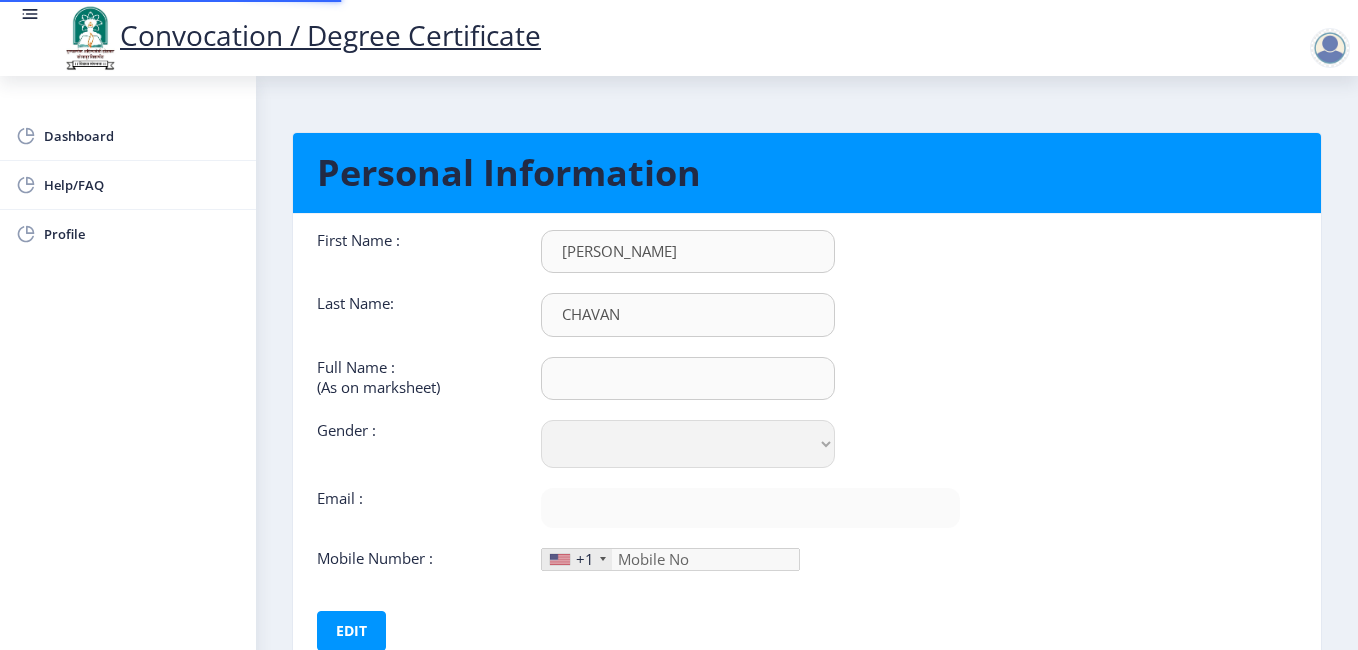 type on "CHAVAN DEEPALI SHIVAJI" 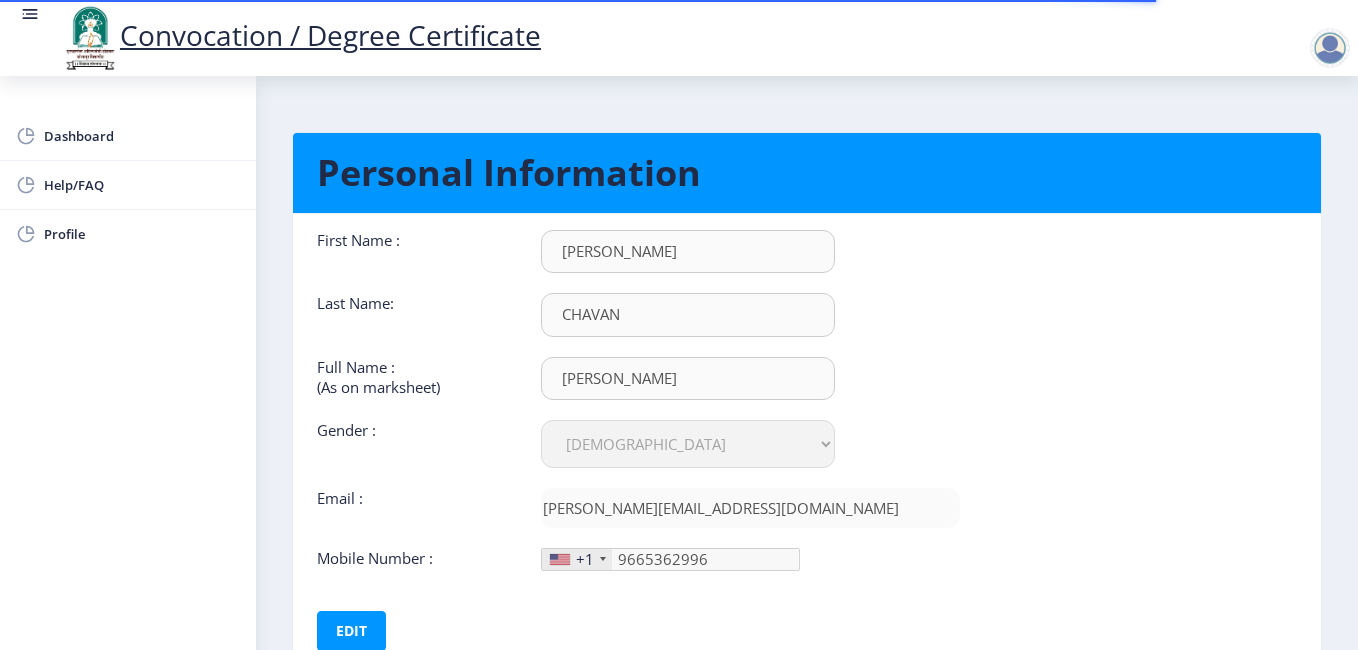 scroll, scrollTop: 1, scrollLeft: 0, axis: vertical 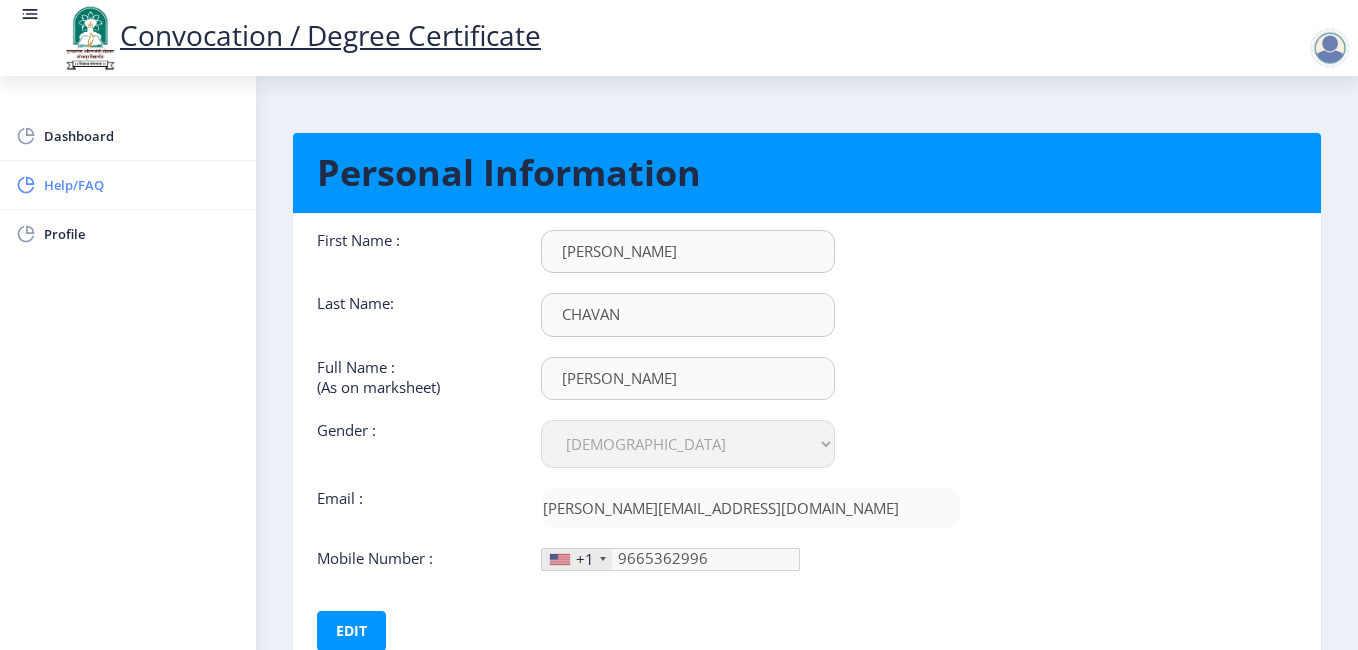 click on "Help/FAQ" 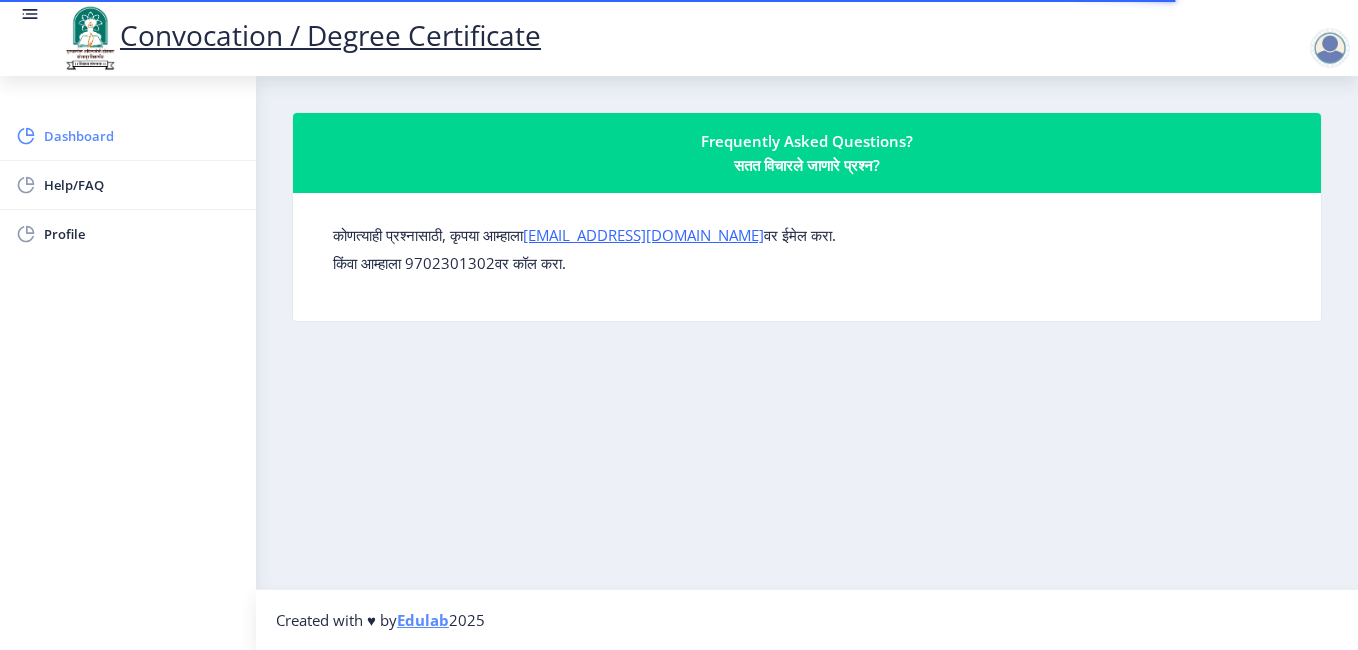 click on "Dashboard" 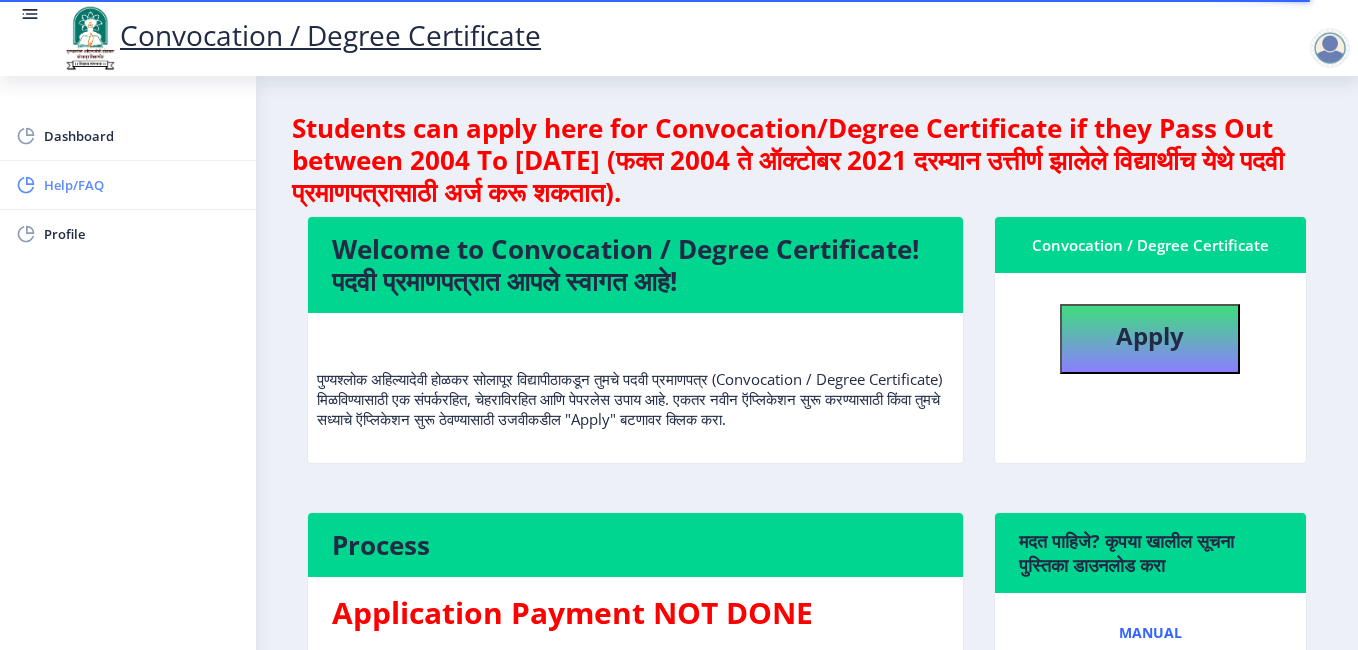click on "Help/FAQ" 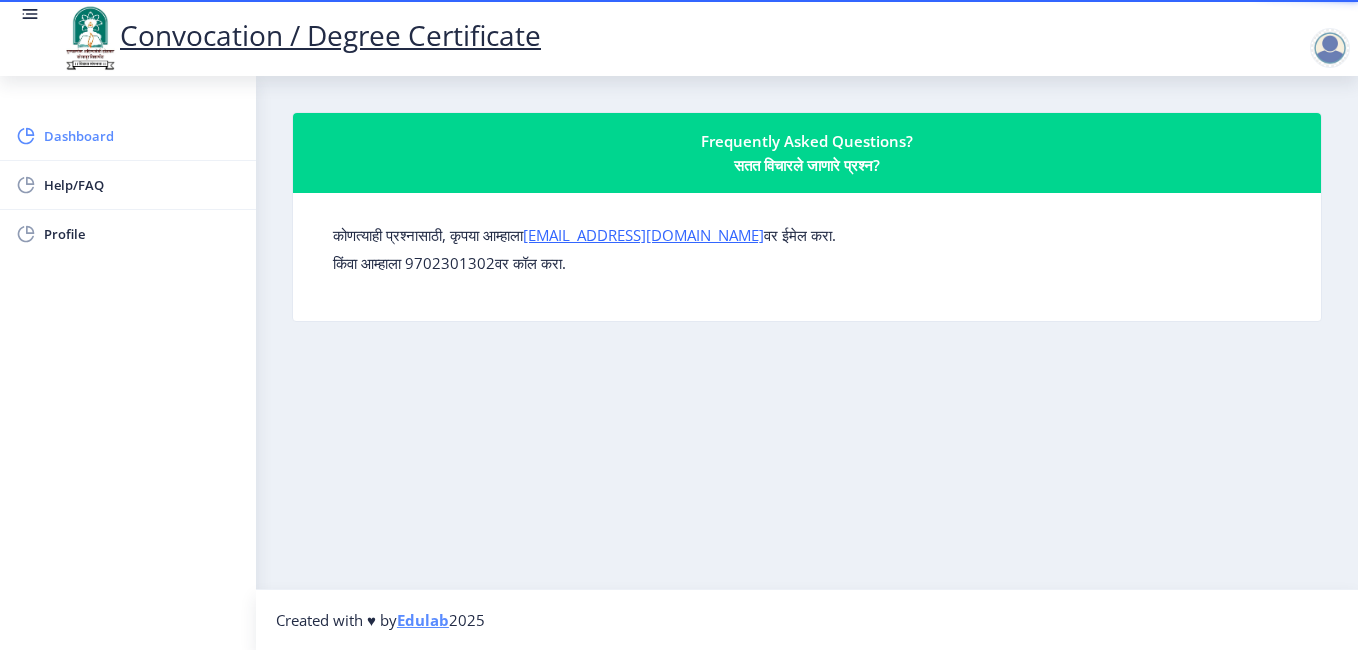 click on "Dashboard" 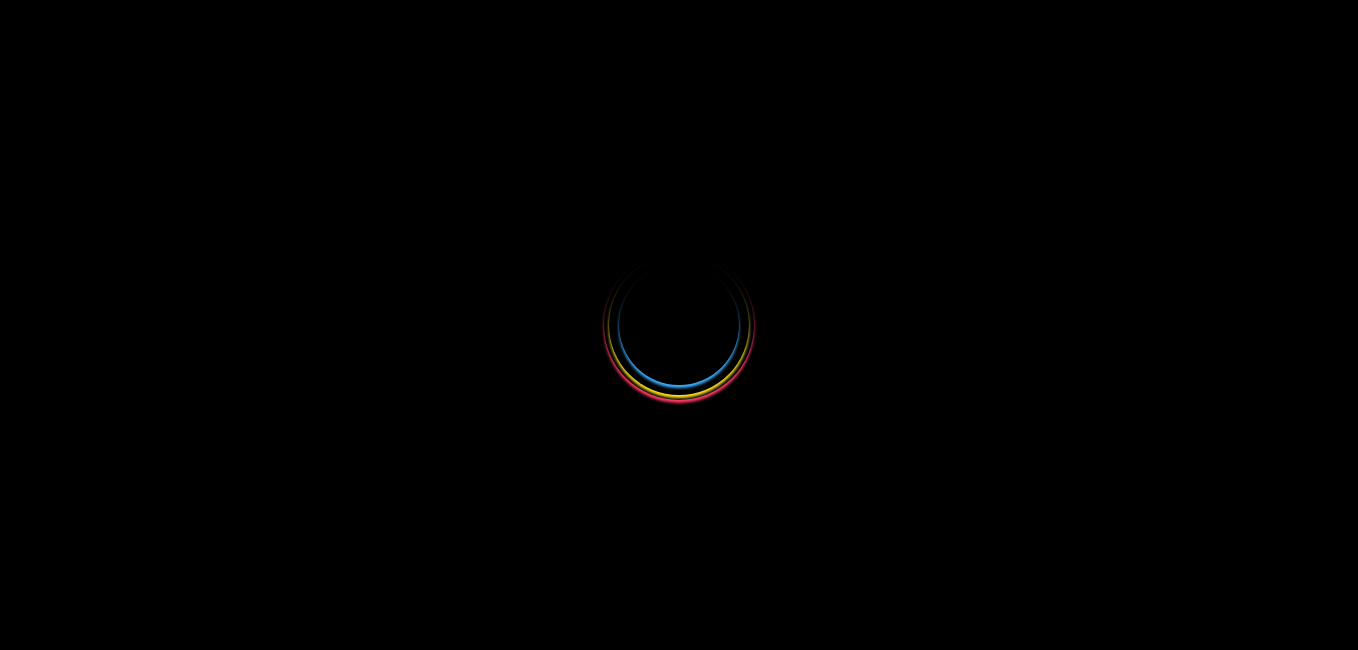 scroll, scrollTop: 0, scrollLeft: 0, axis: both 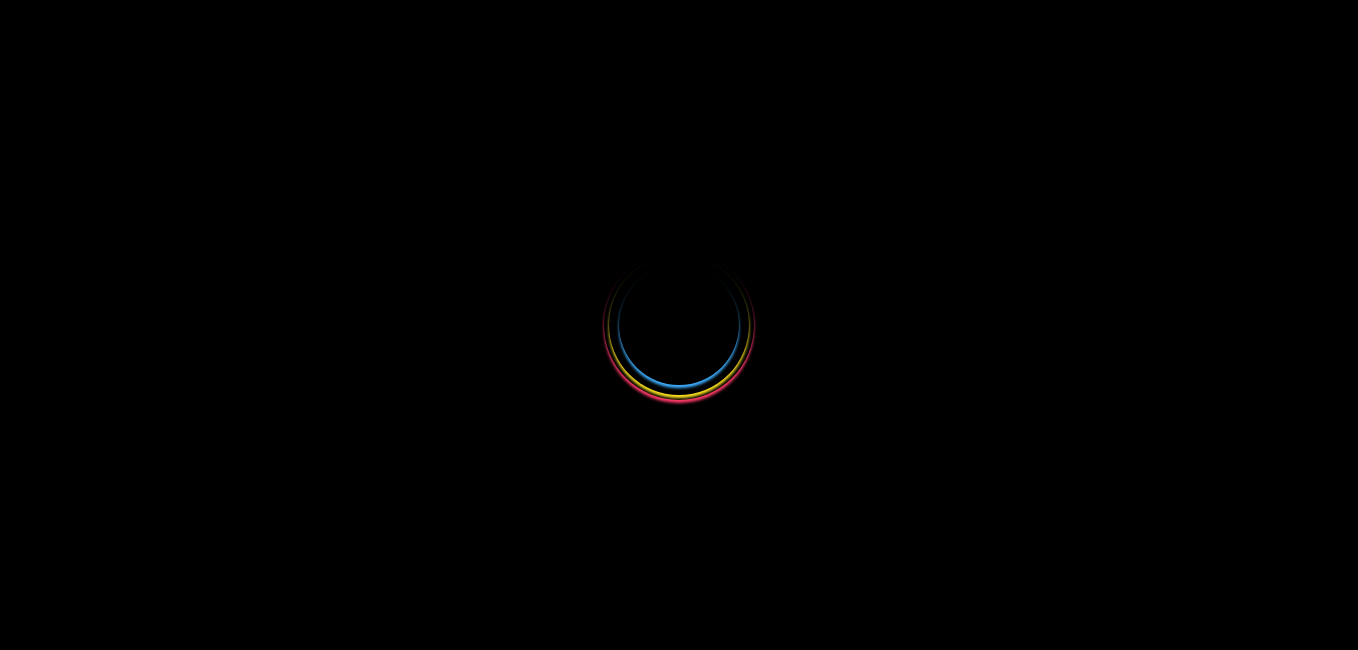 select 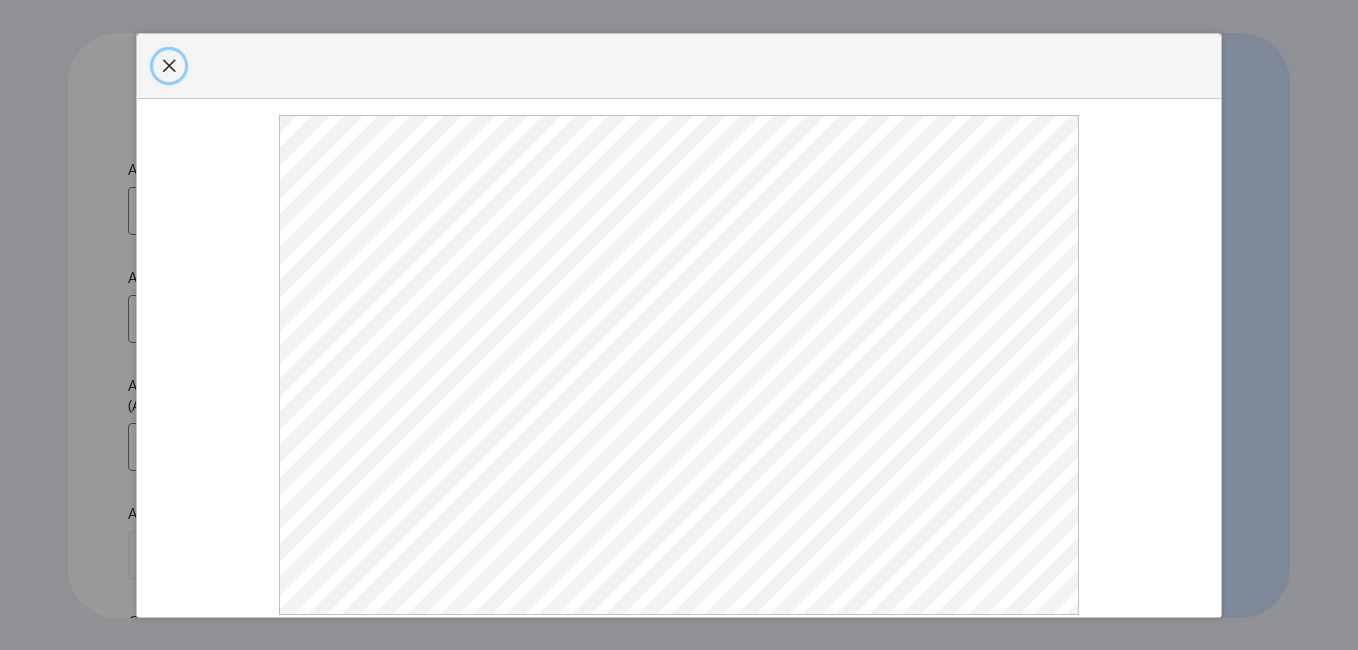 click 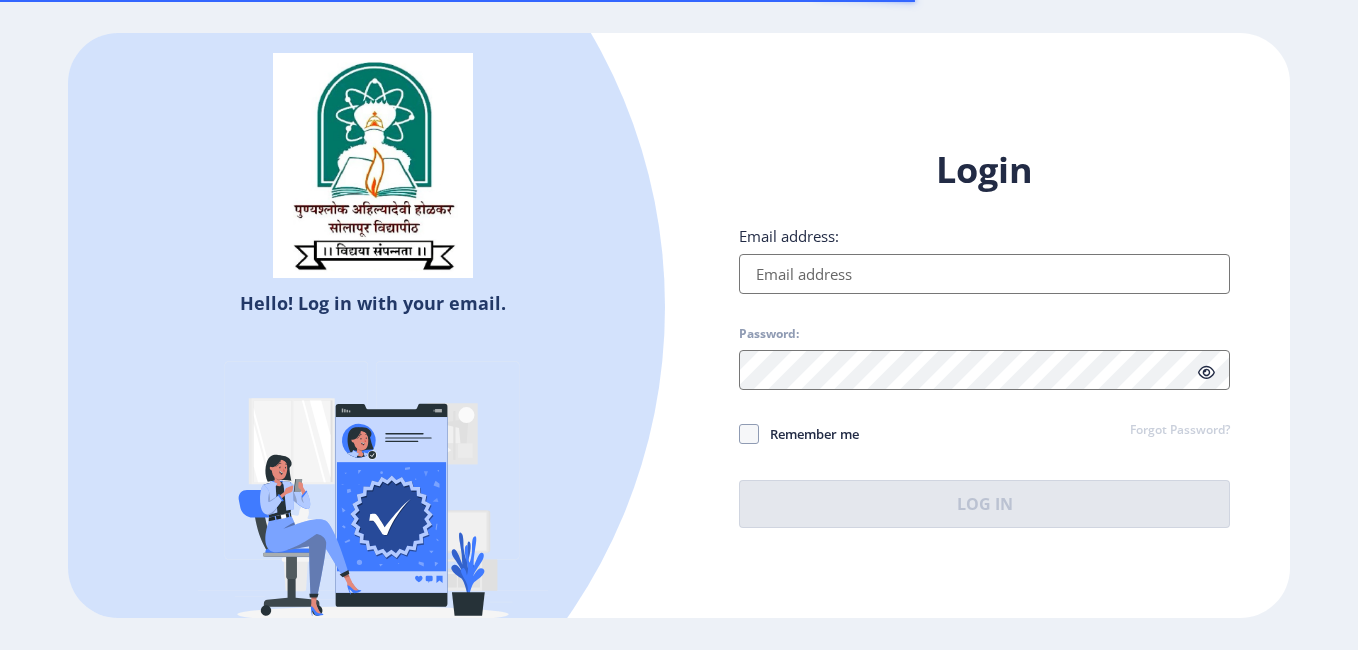 scroll, scrollTop: 0, scrollLeft: 0, axis: both 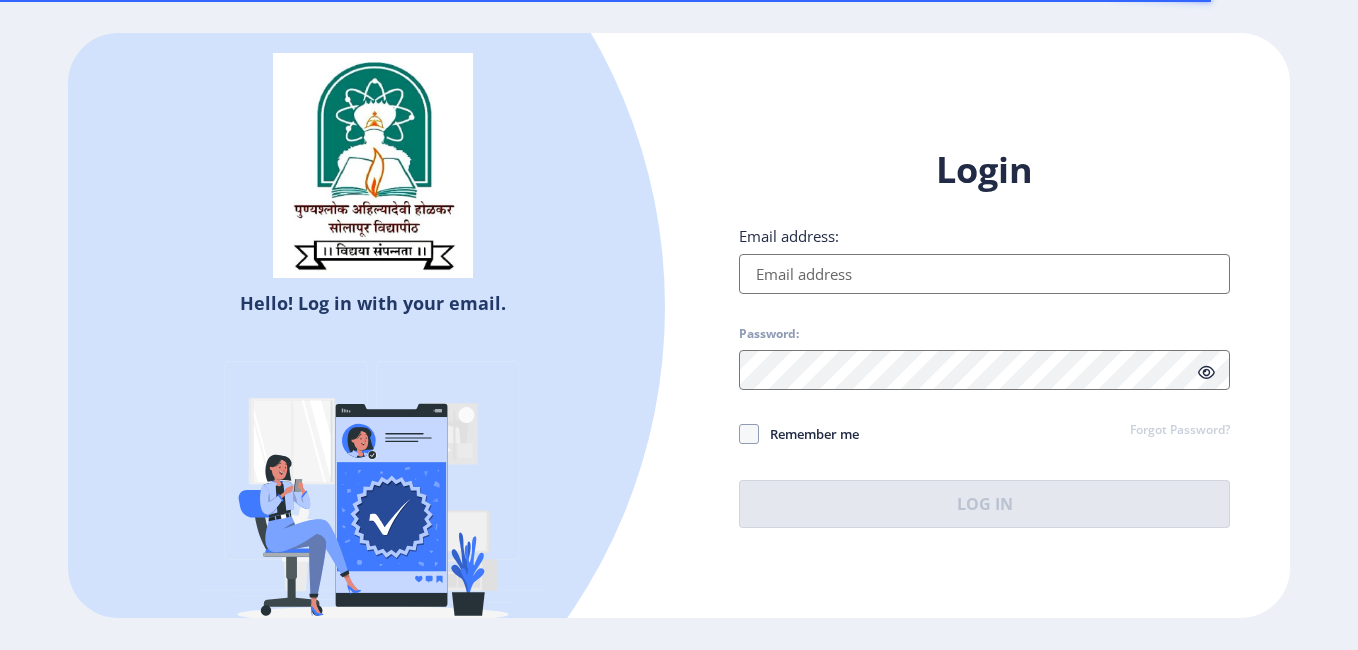 click on "Email address:" at bounding box center (984, 274) 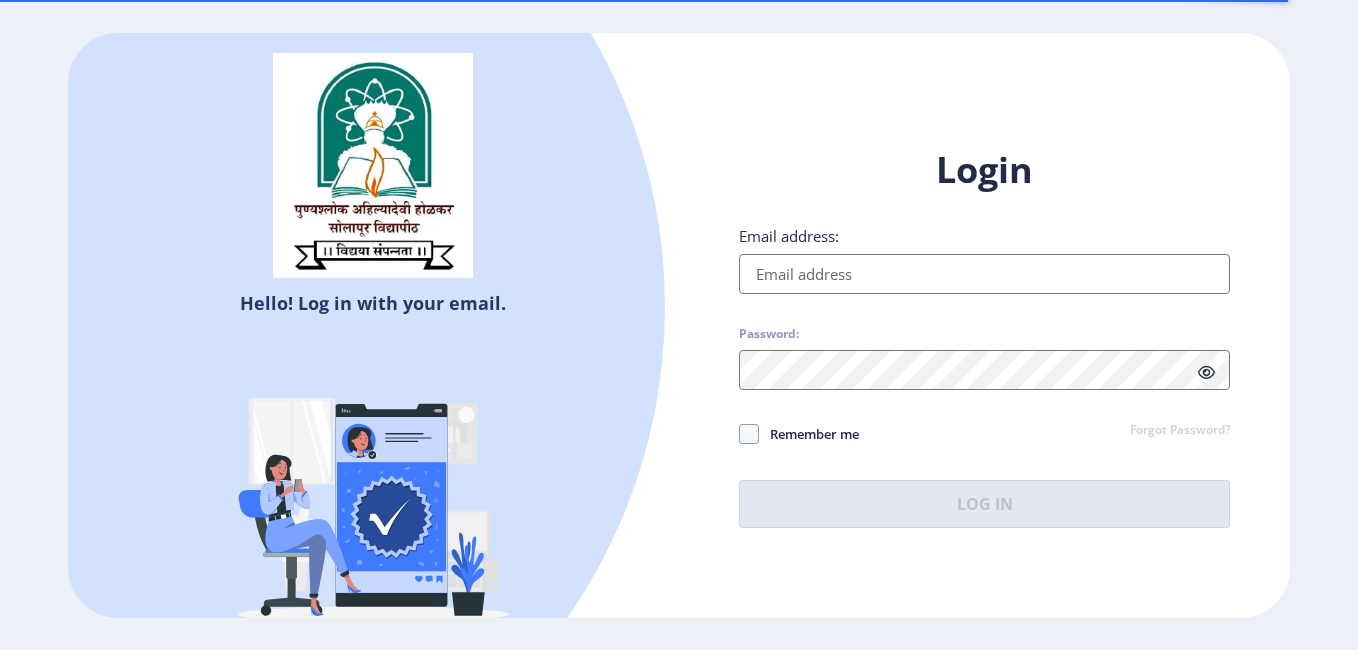 type on "deepali.tech86@gmail.com" 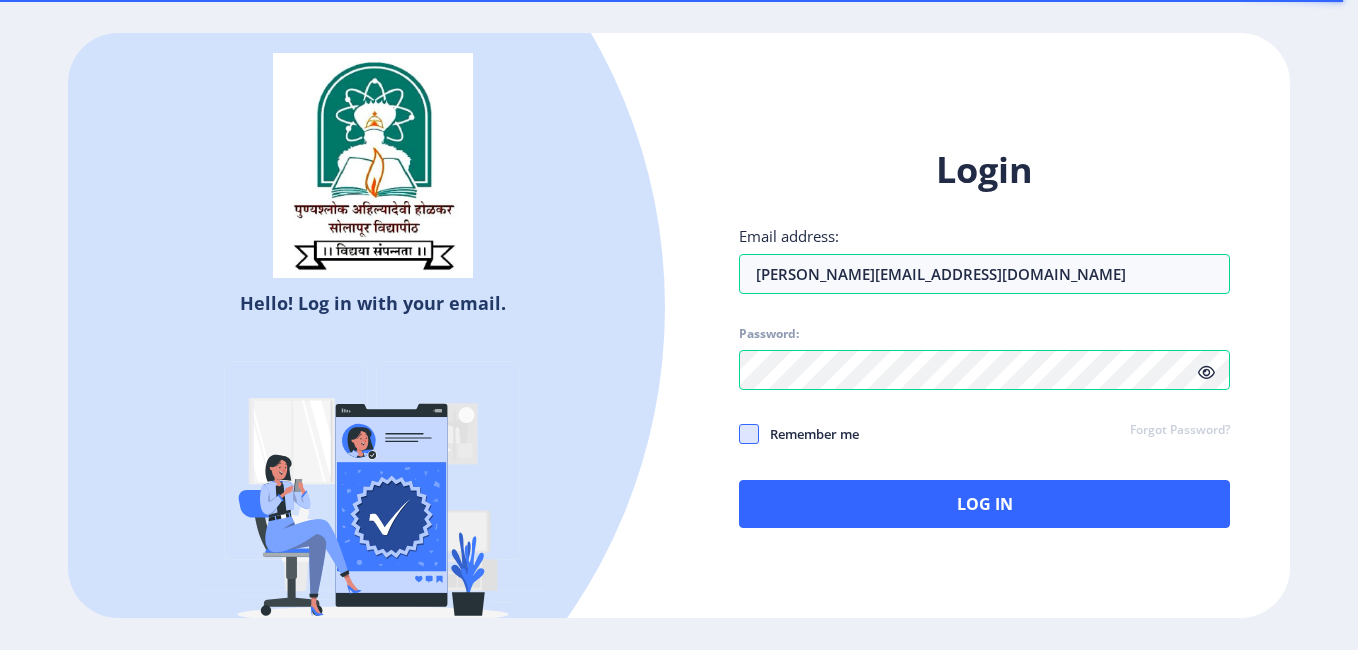 click 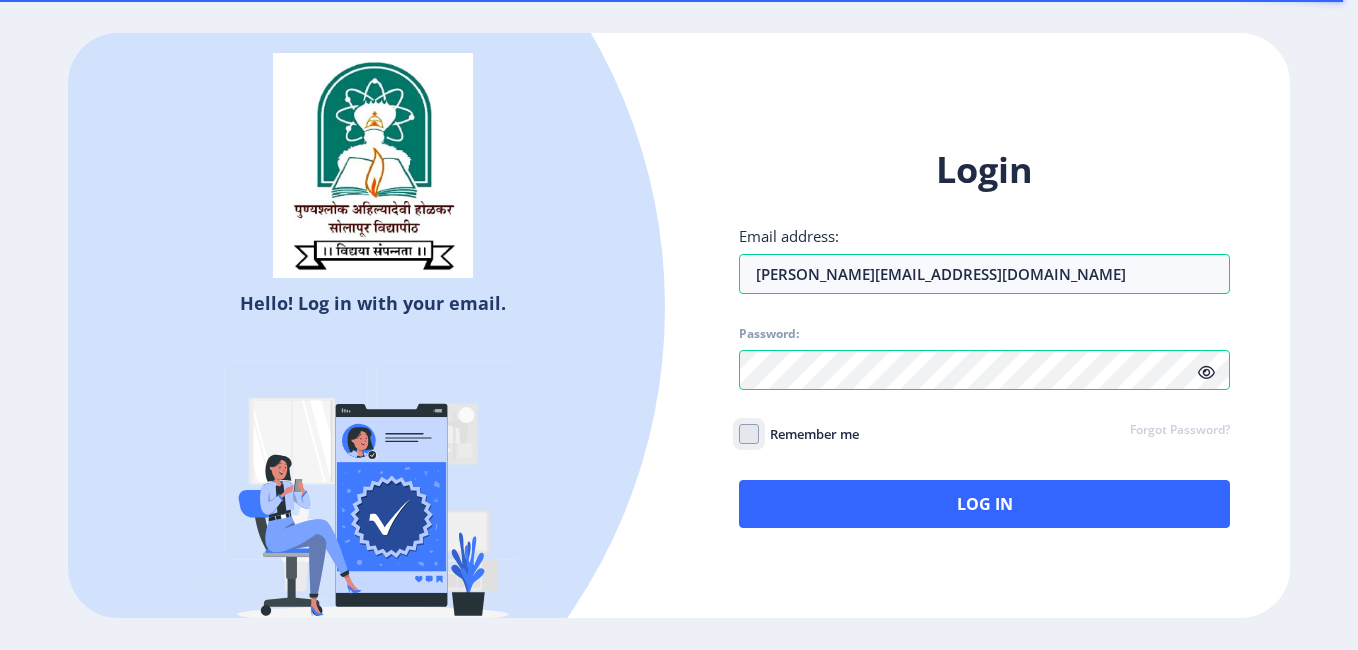click on "Remember me" 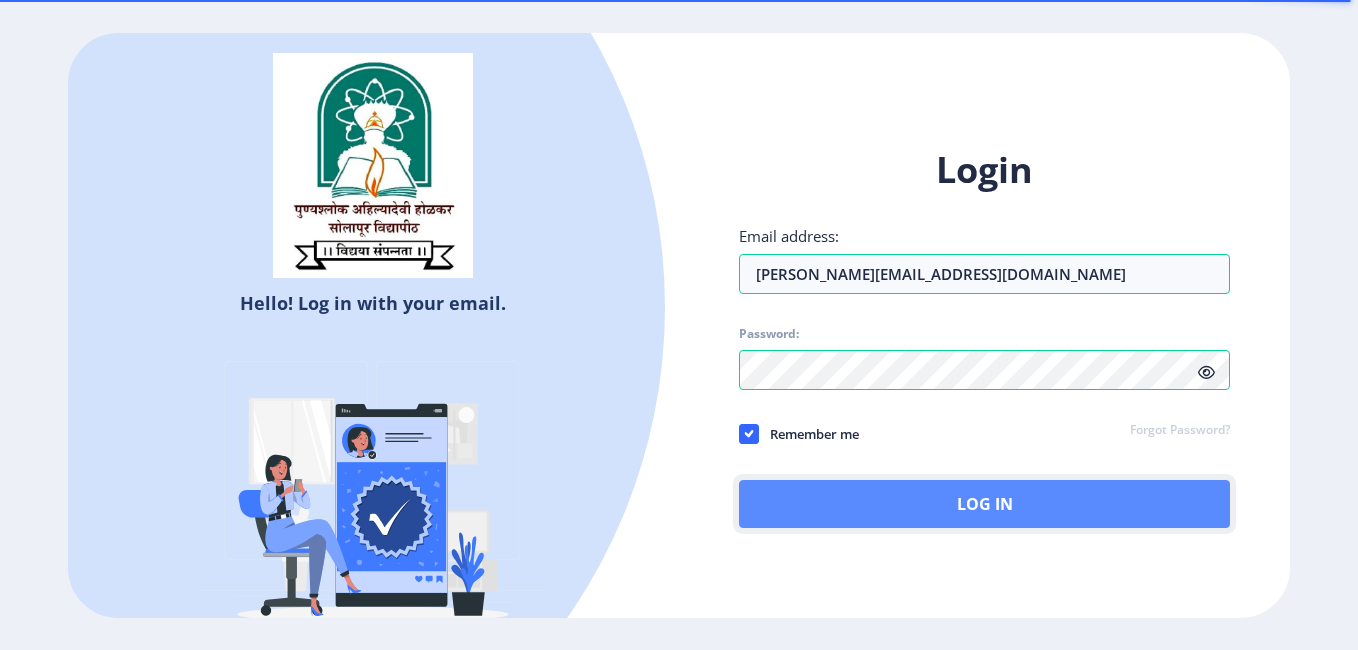 click on "Log In" 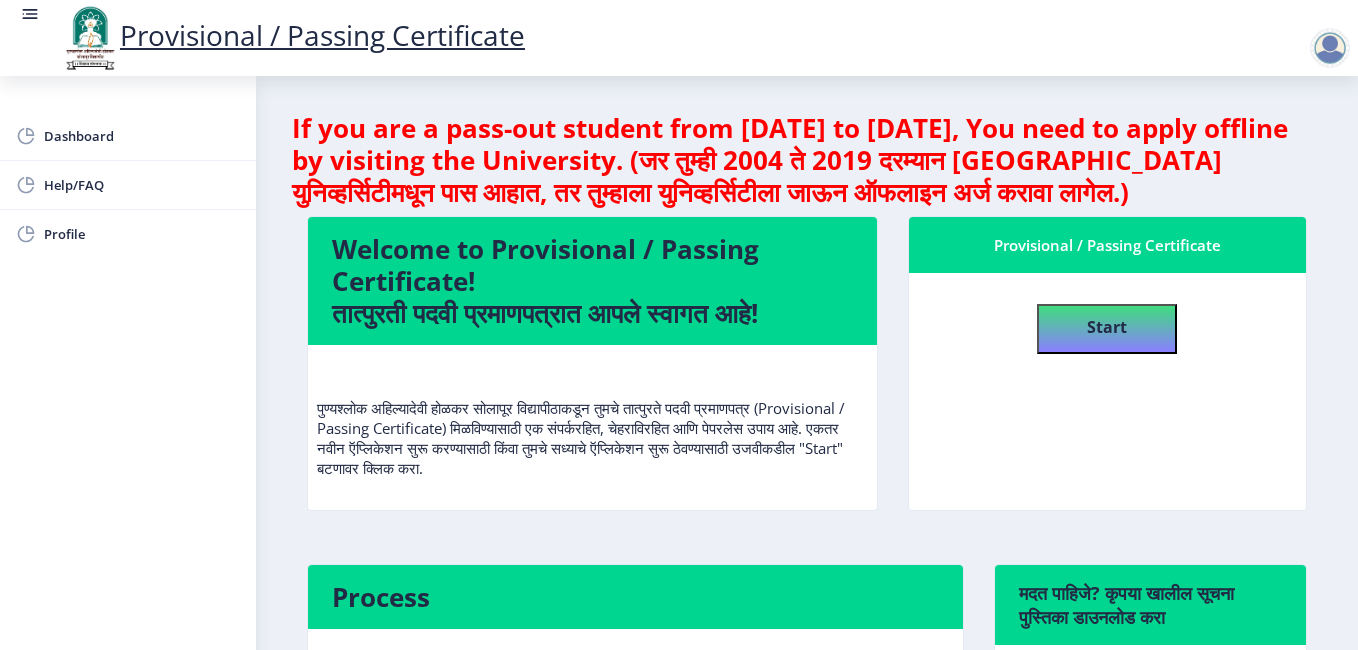scroll, scrollTop: 0, scrollLeft: 0, axis: both 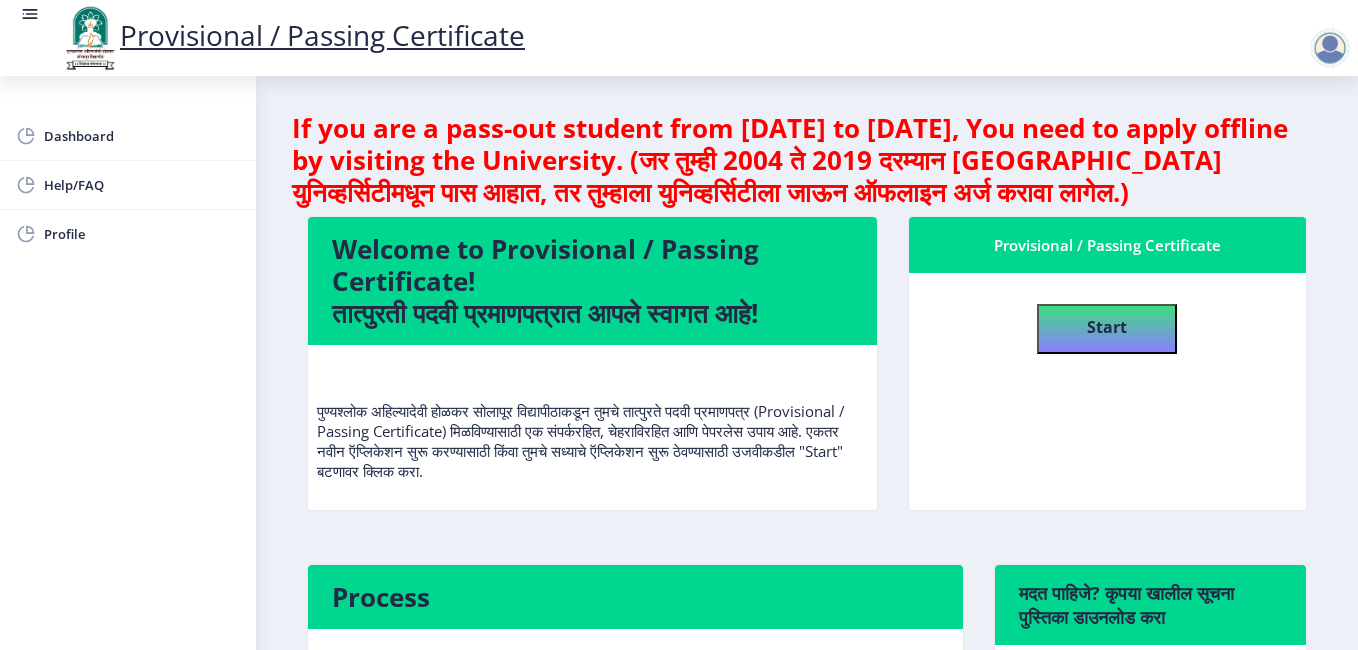click on "Start" 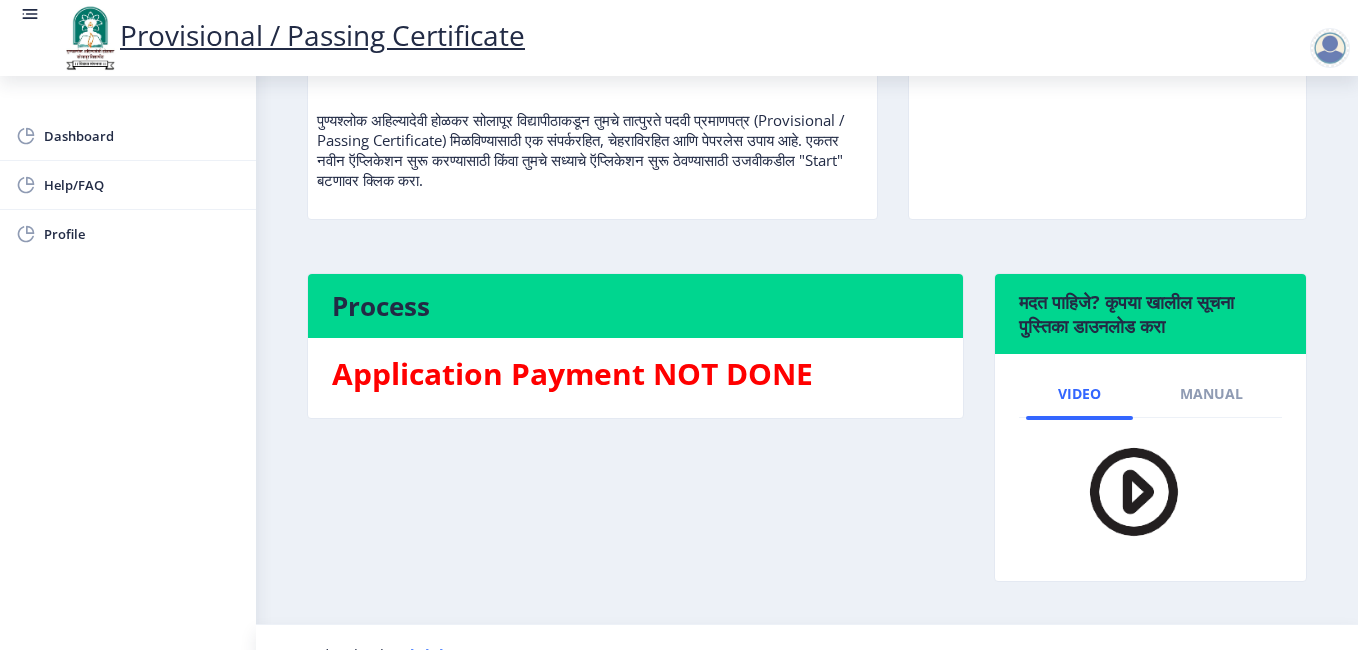 scroll, scrollTop: 326, scrollLeft: 0, axis: vertical 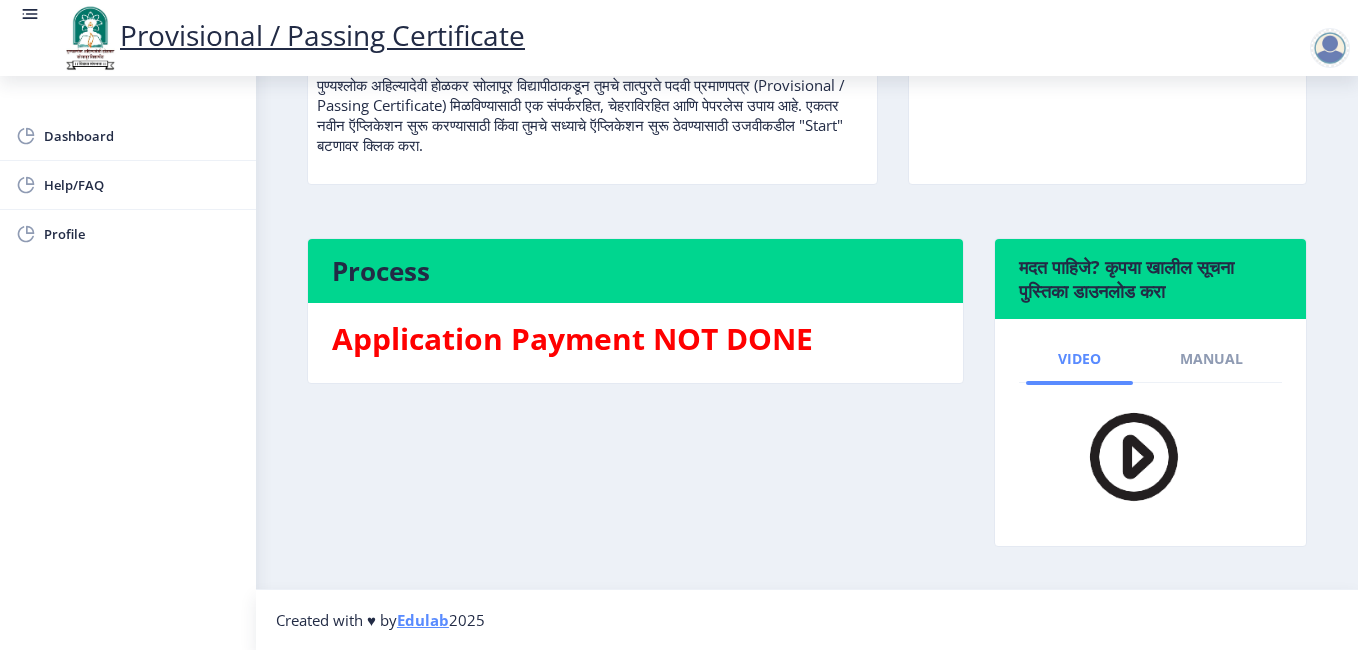 click on "Video" 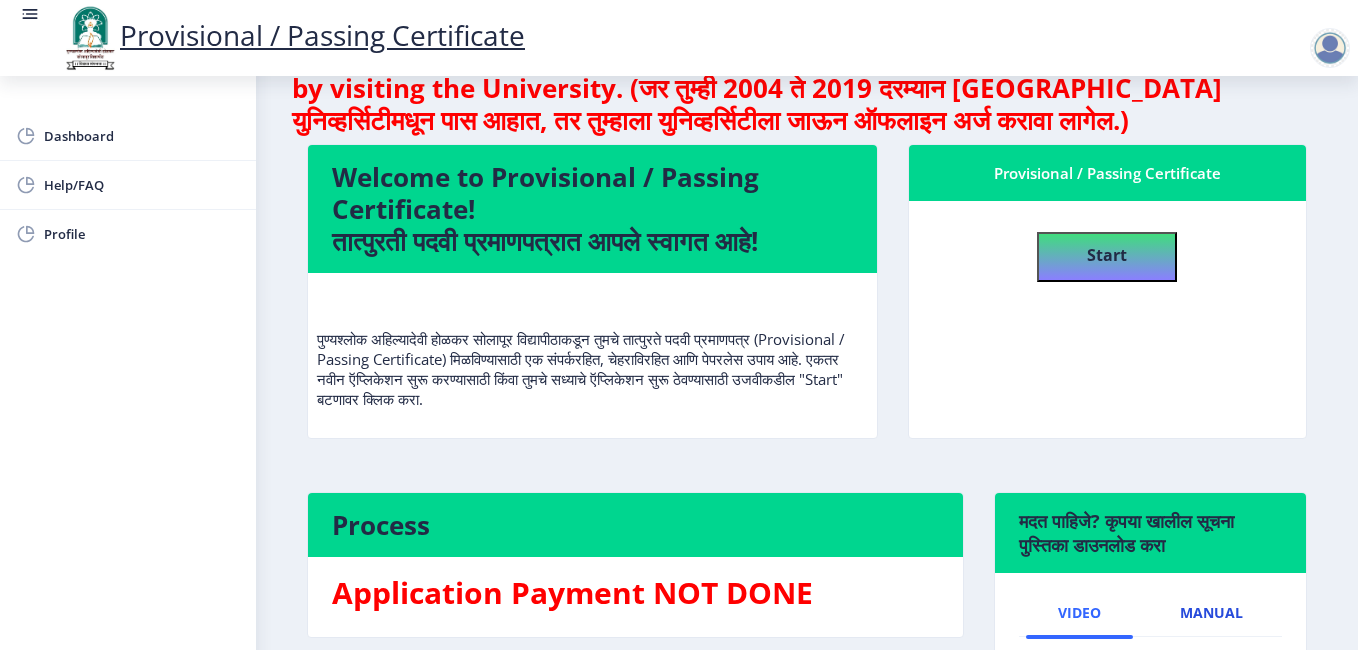 scroll, scrollTop: 0, scrollLeft: 0, axis: both 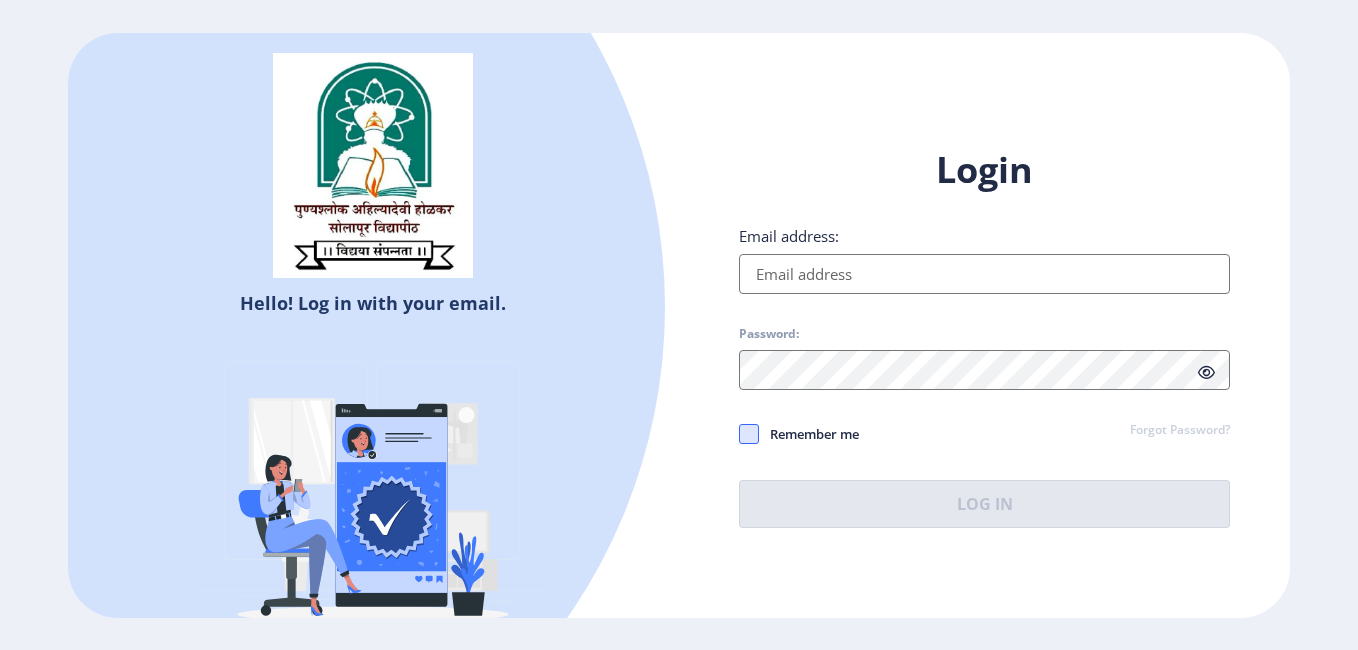 type on "[PERSON_NAME][EMAIL_ADDRESS][DOMAIN_NAME]" 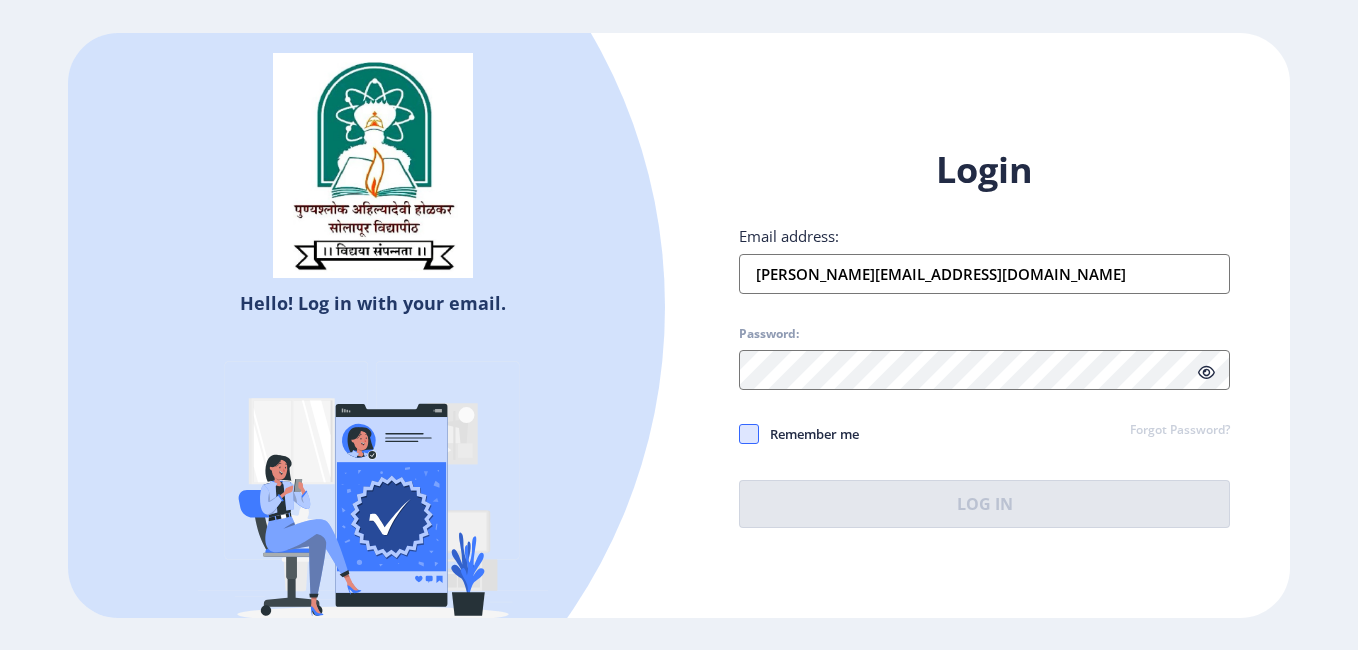 click 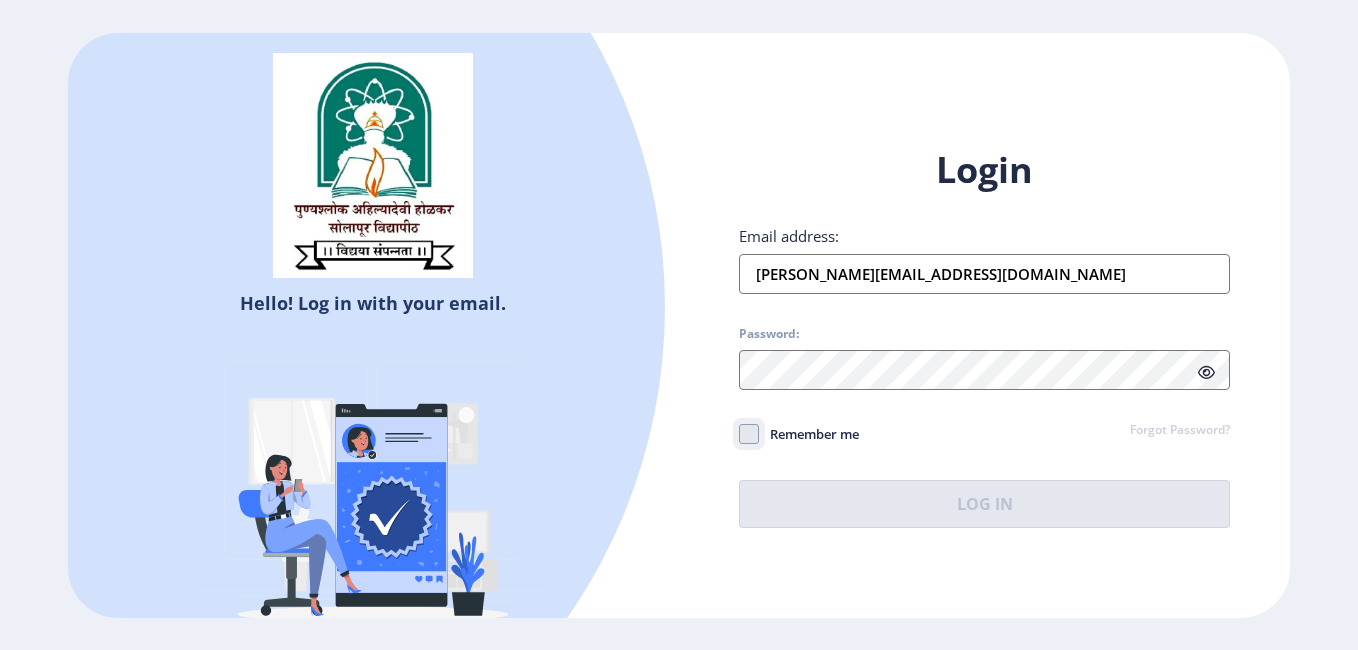 click on "Remember me" 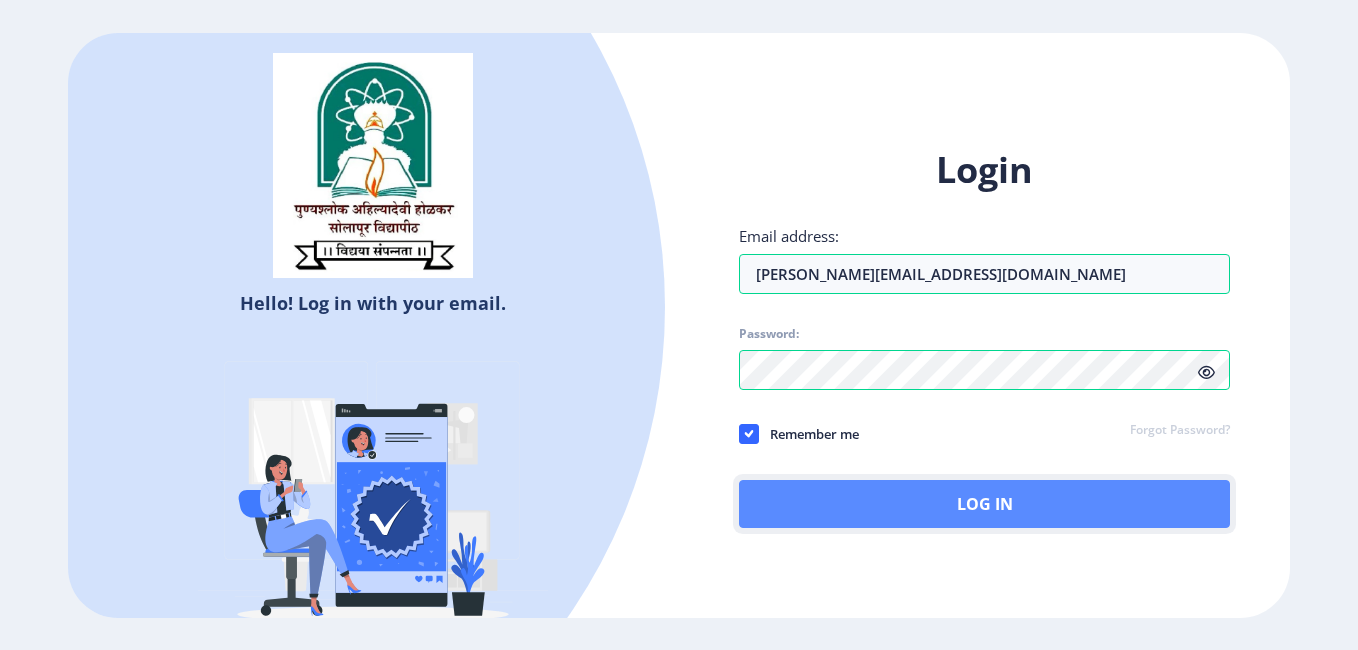 click on "Log In" 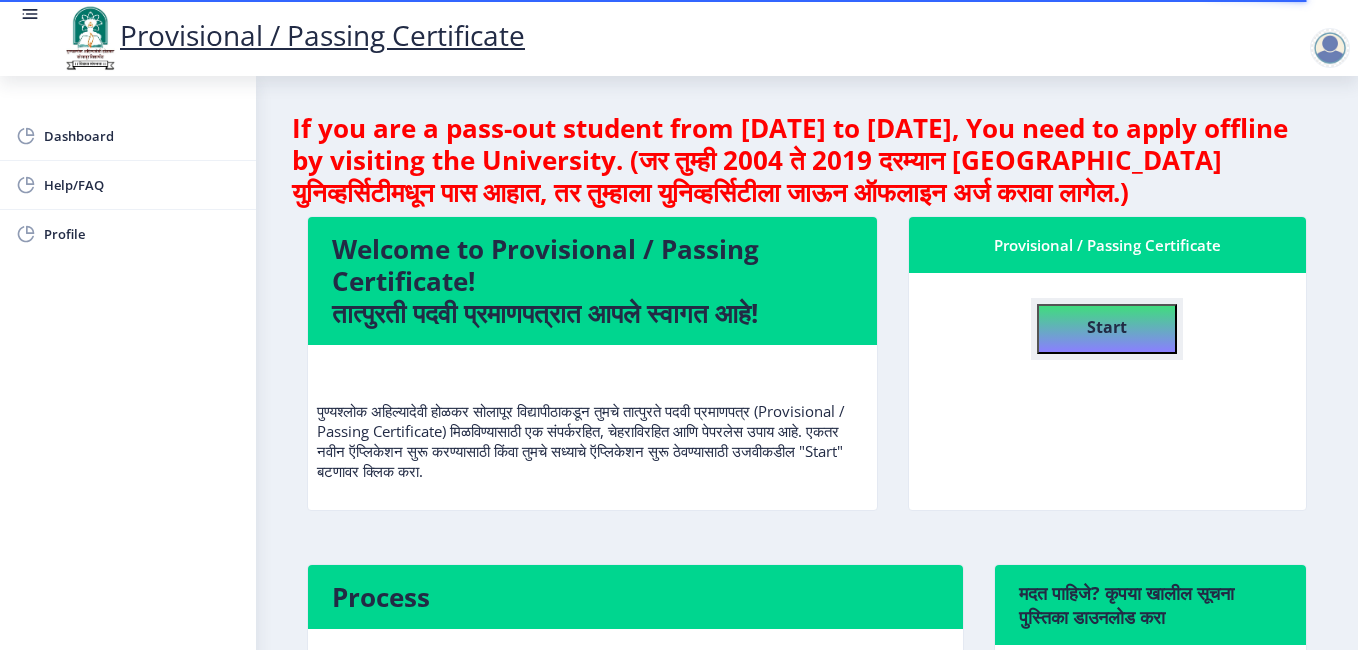 click on "Start" 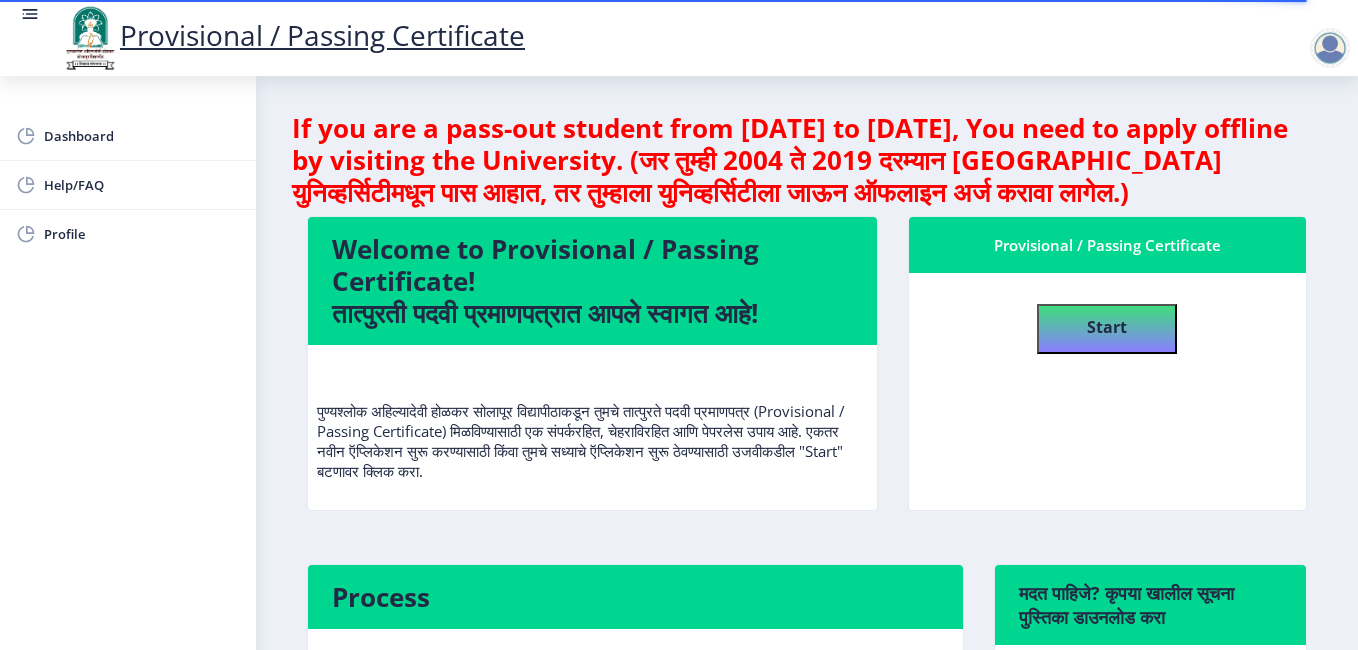 select 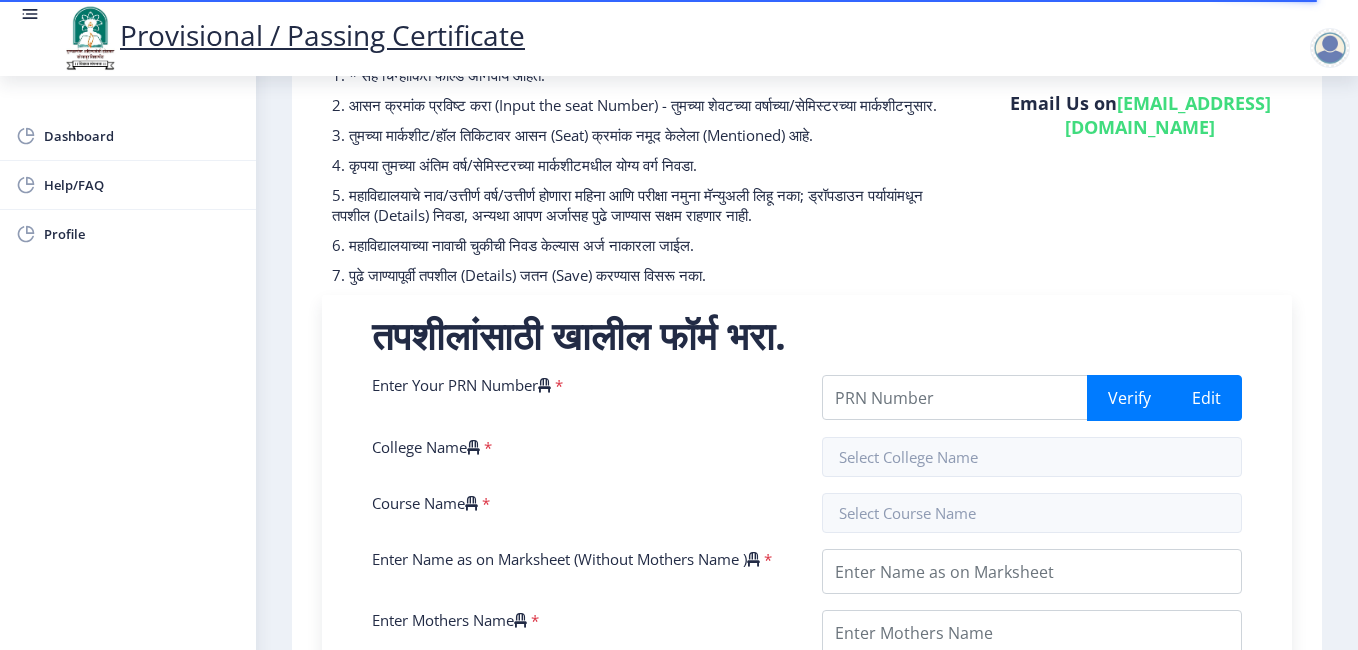 scroll, scrollTop: 100, scrollLeft: 0, axis: vertical 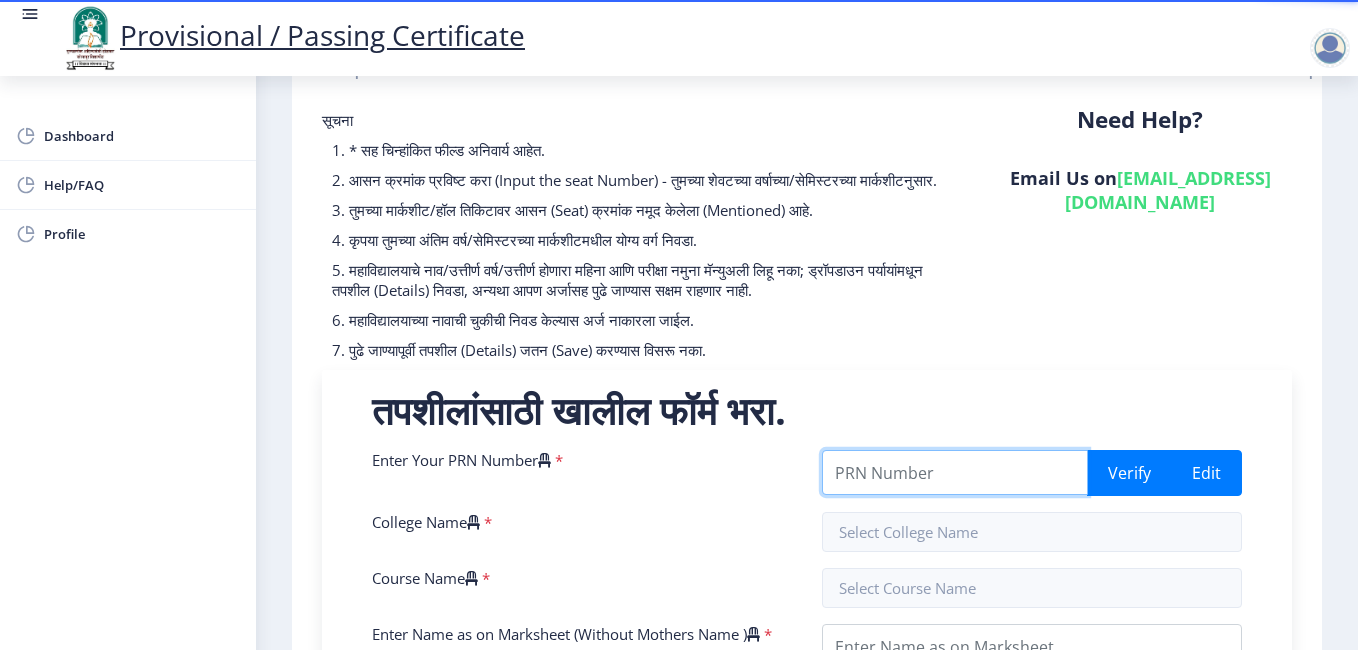 click on "Enter Your PRN Number" at bounding box center (955, 472) 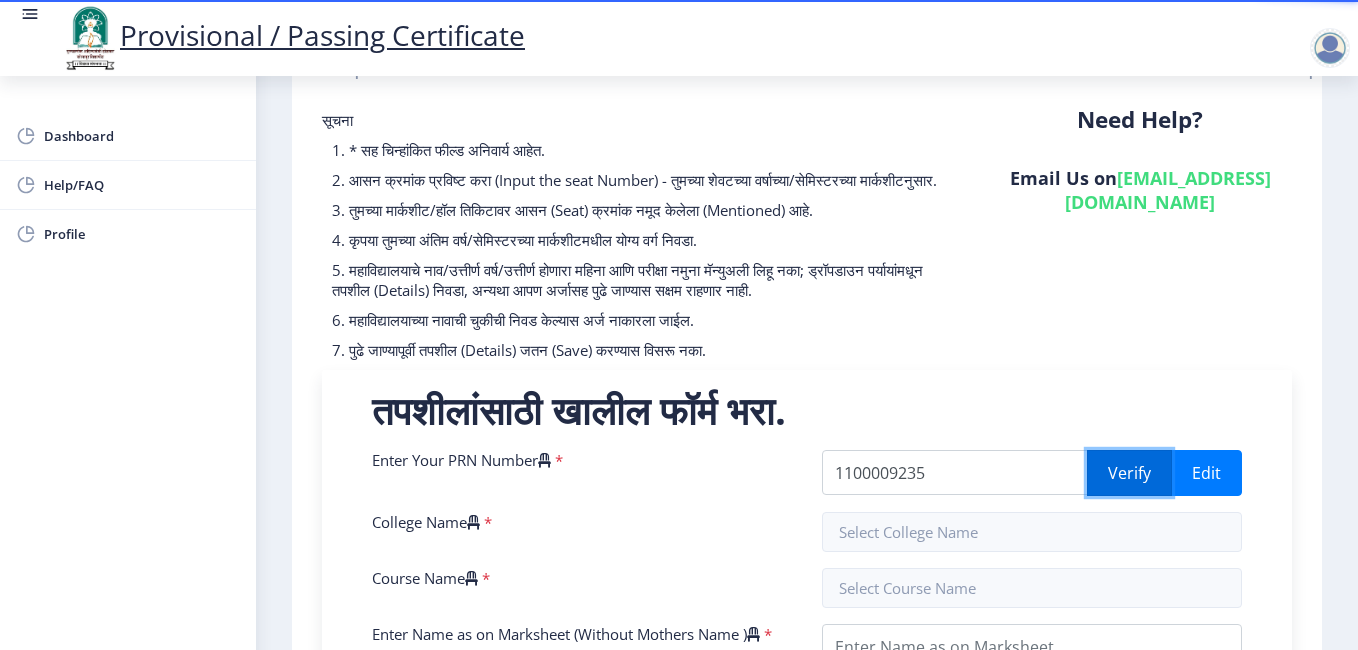 click on "Verify" at bounding box center [1129, 473] 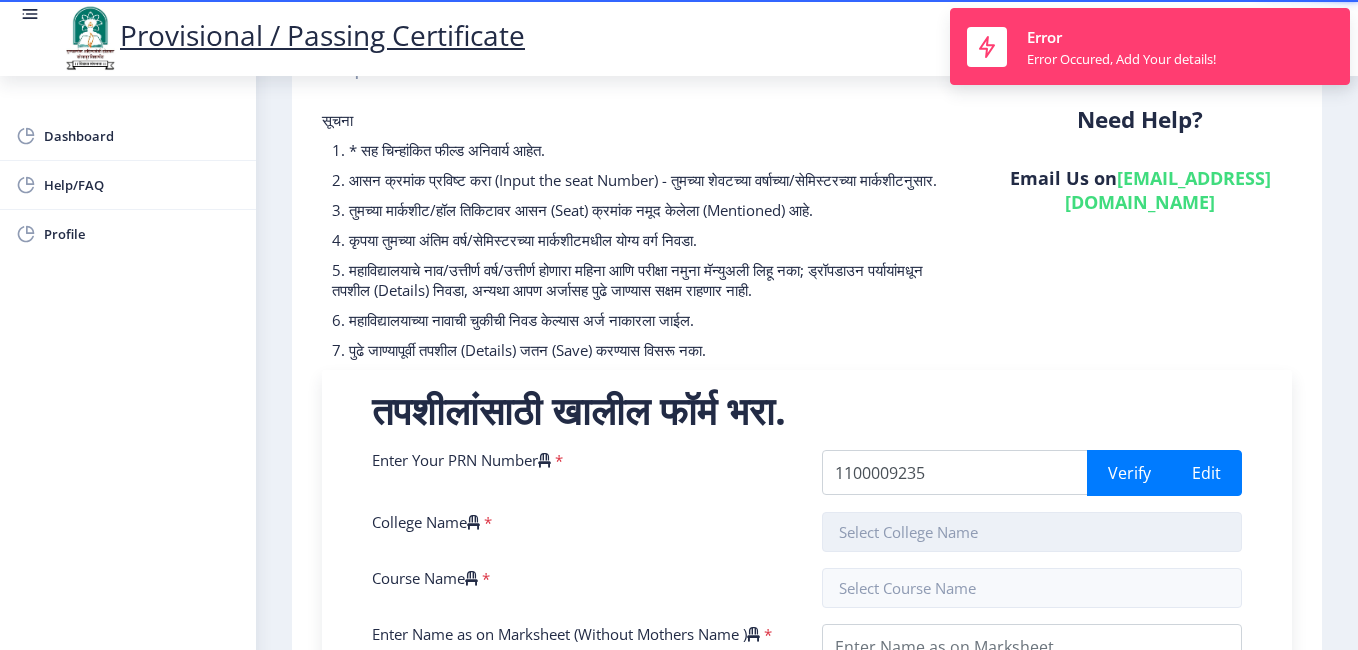 click at bounding box center (1032, 532) 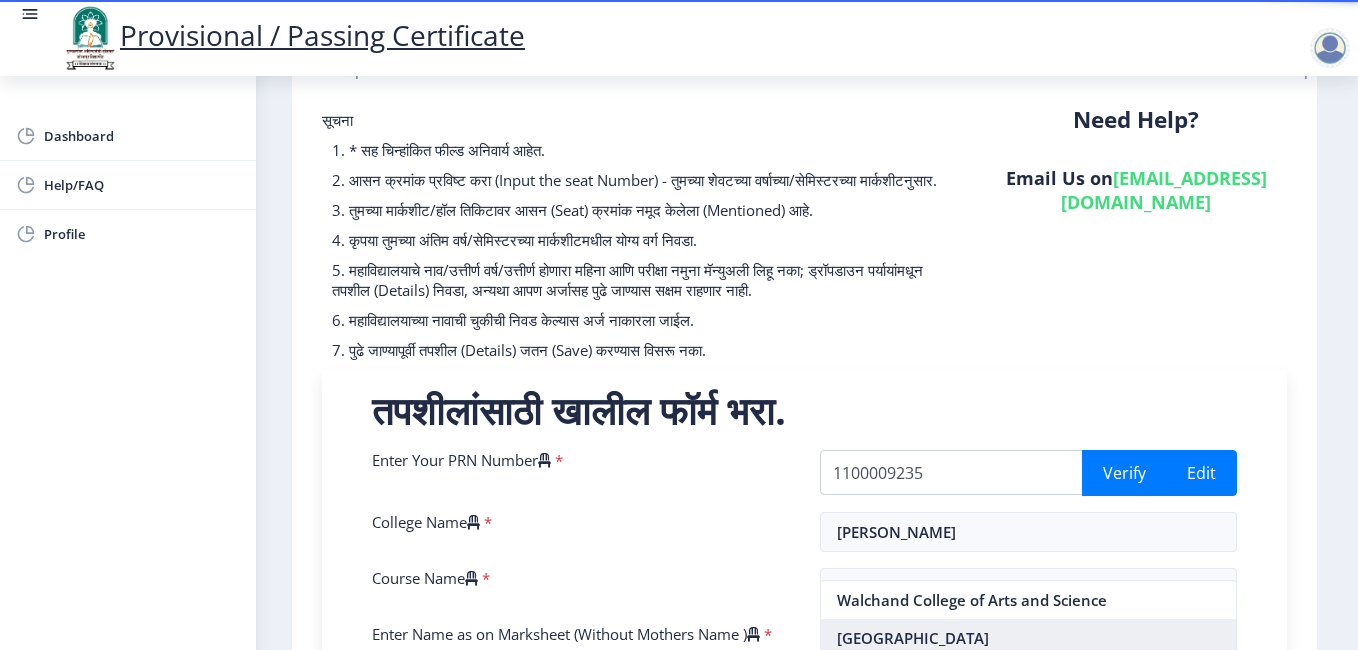 click on "[GEOGRAPHIC_DATA]" at bounding box center [1029, 638] 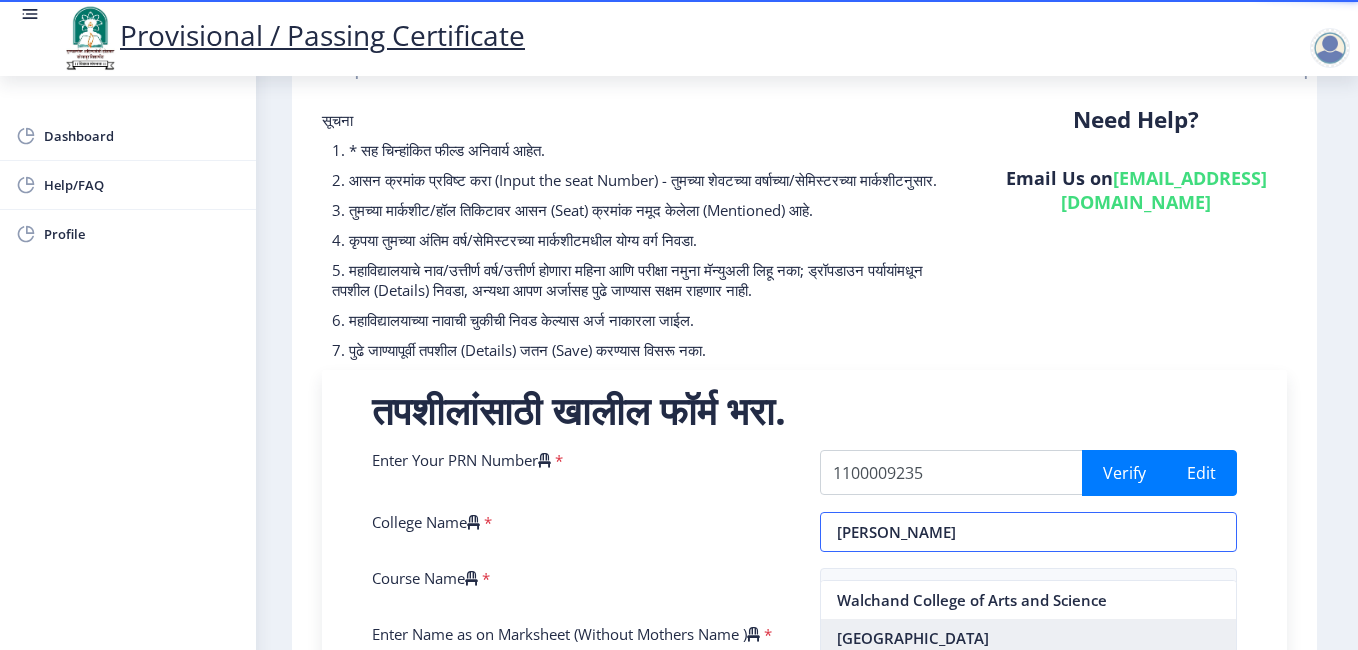 type on "[GEOGRAPHIC_DATA]" 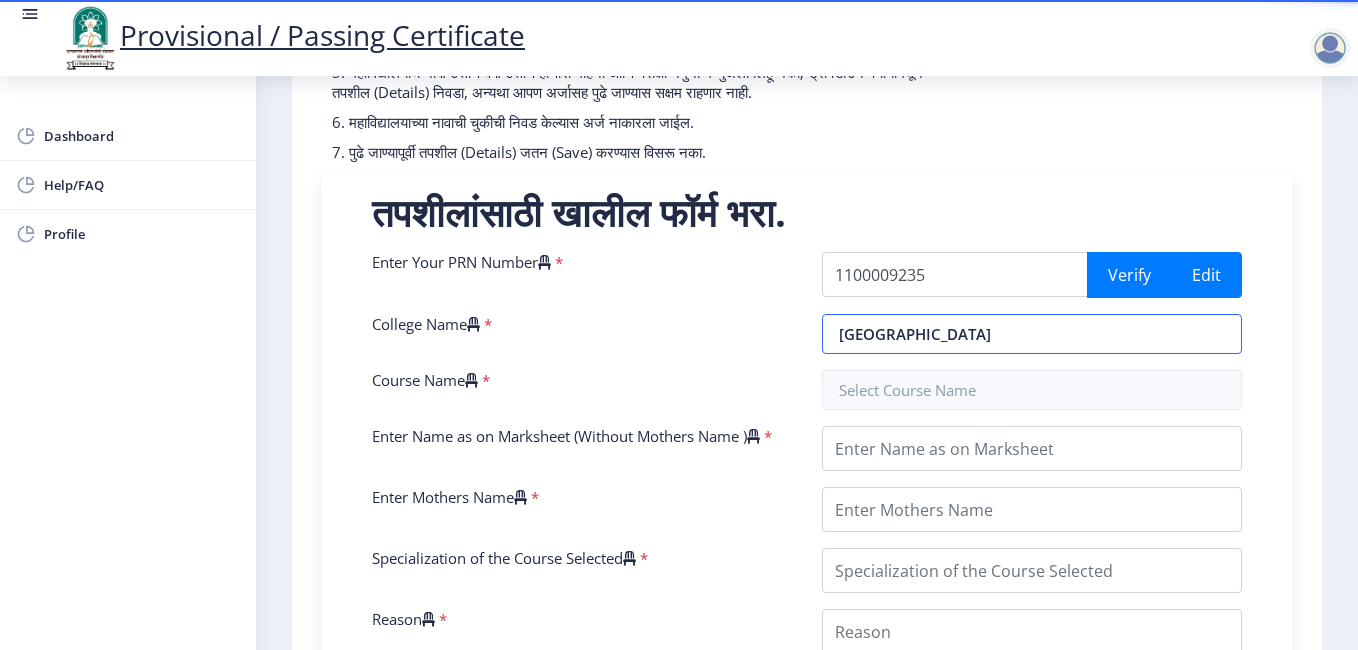 scroll, scrollTop: 300, scrollLeft: 0, axis: vertical 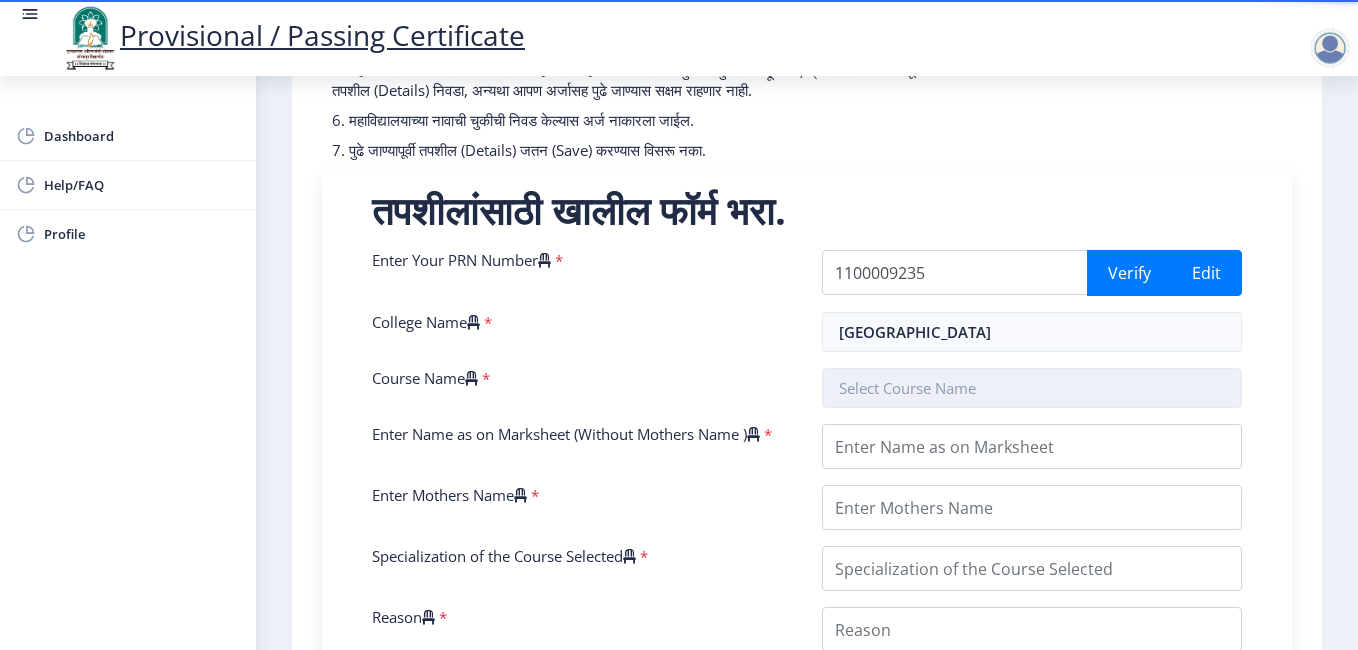 click at bounding box center (1032, 388) 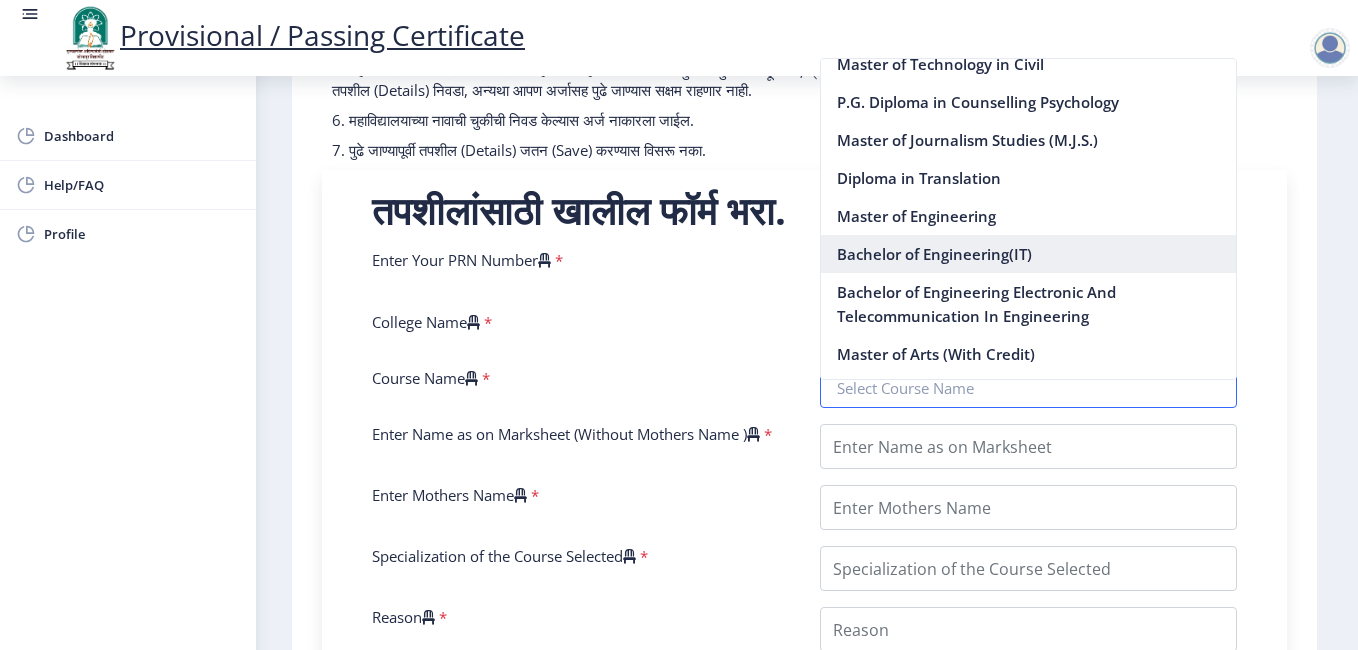 scroll, scrollTop: 5500, scrollLeft: 0, axis: vertical 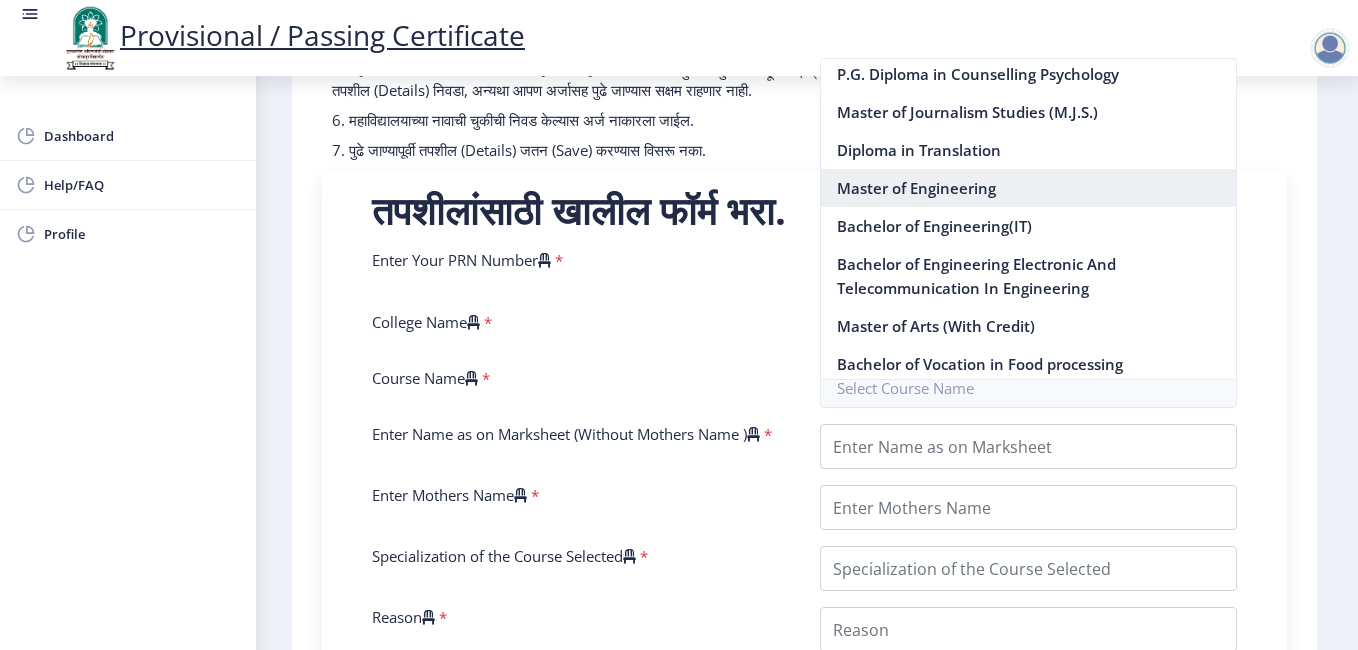 click on "Master of Engineering" at bounding box center [1029, 188] 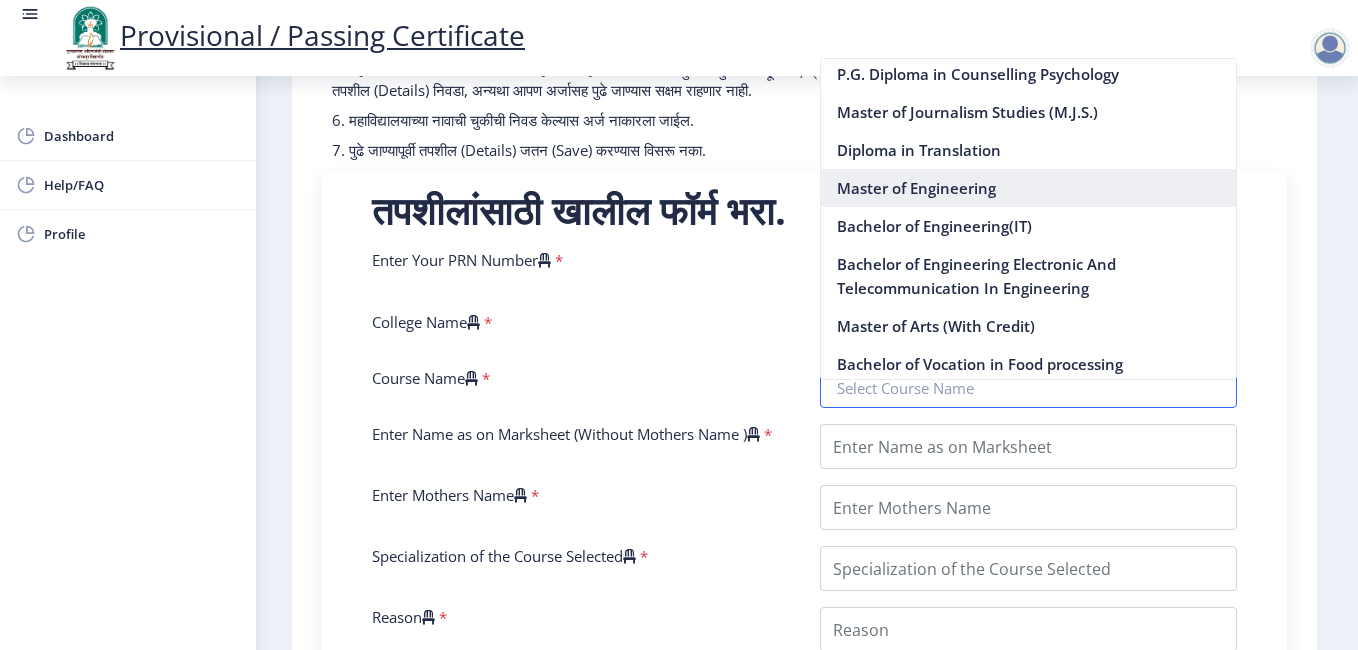 type on "Master of Engineering" 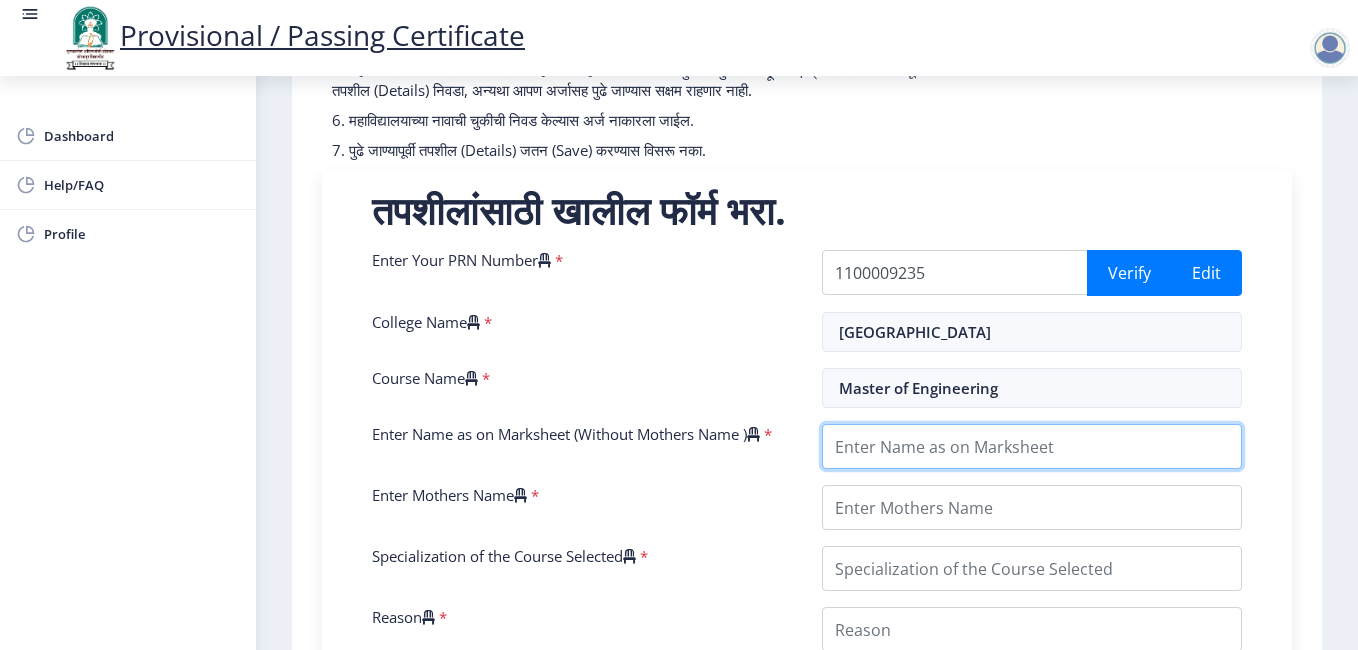 click on "Enter Name as on Marksheet (Without Mothers Name )" at bounding box center (1032, 446) 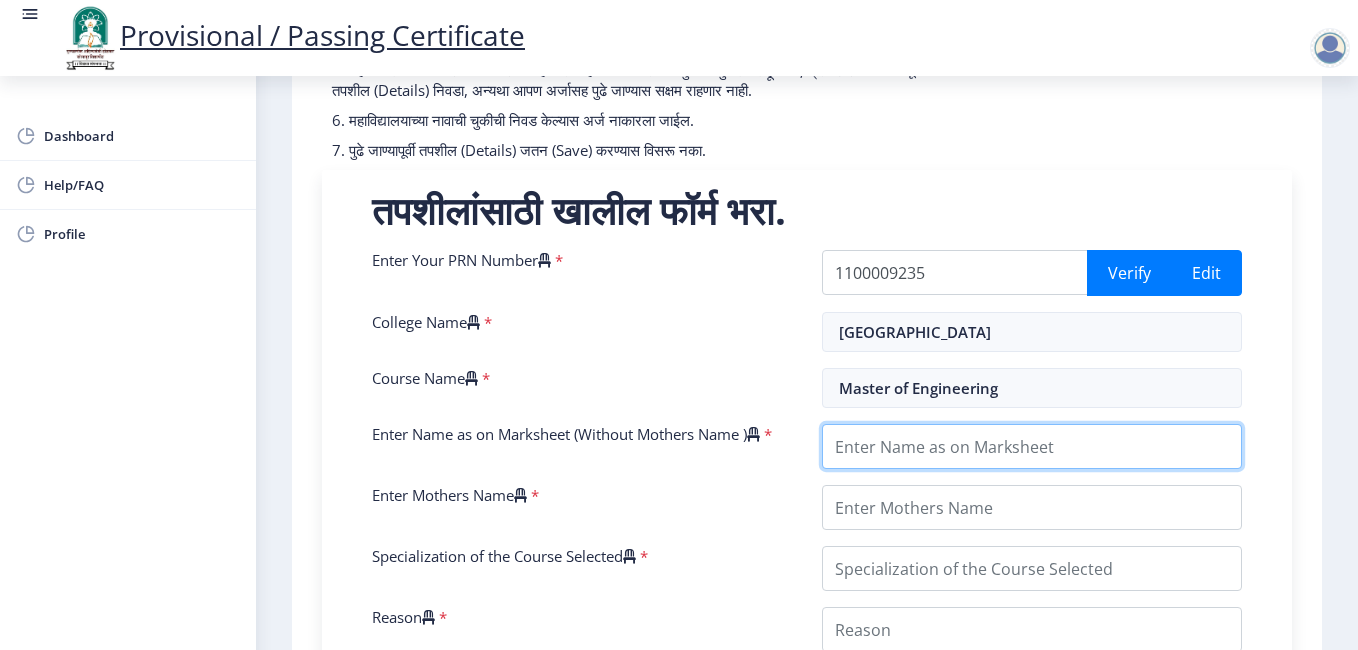 type on "[PERSON_NAME]" 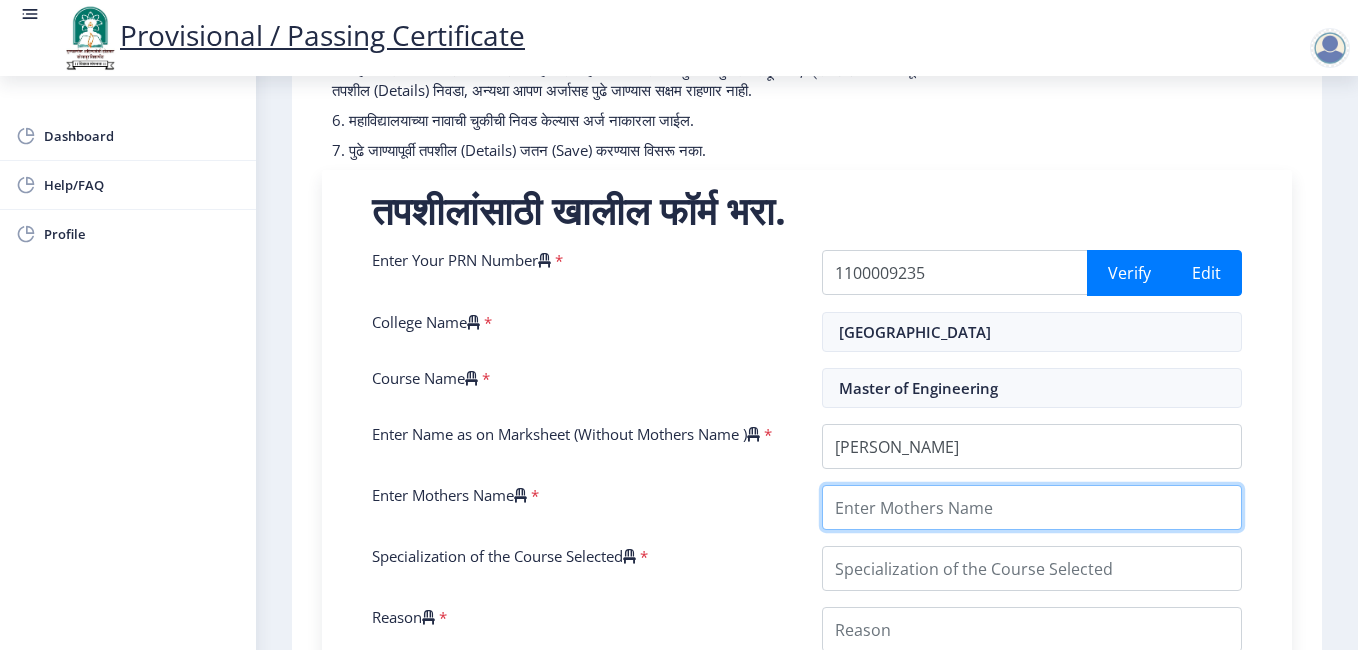 click on "Enter Mothers Name" at bounding box center [1032, 507] 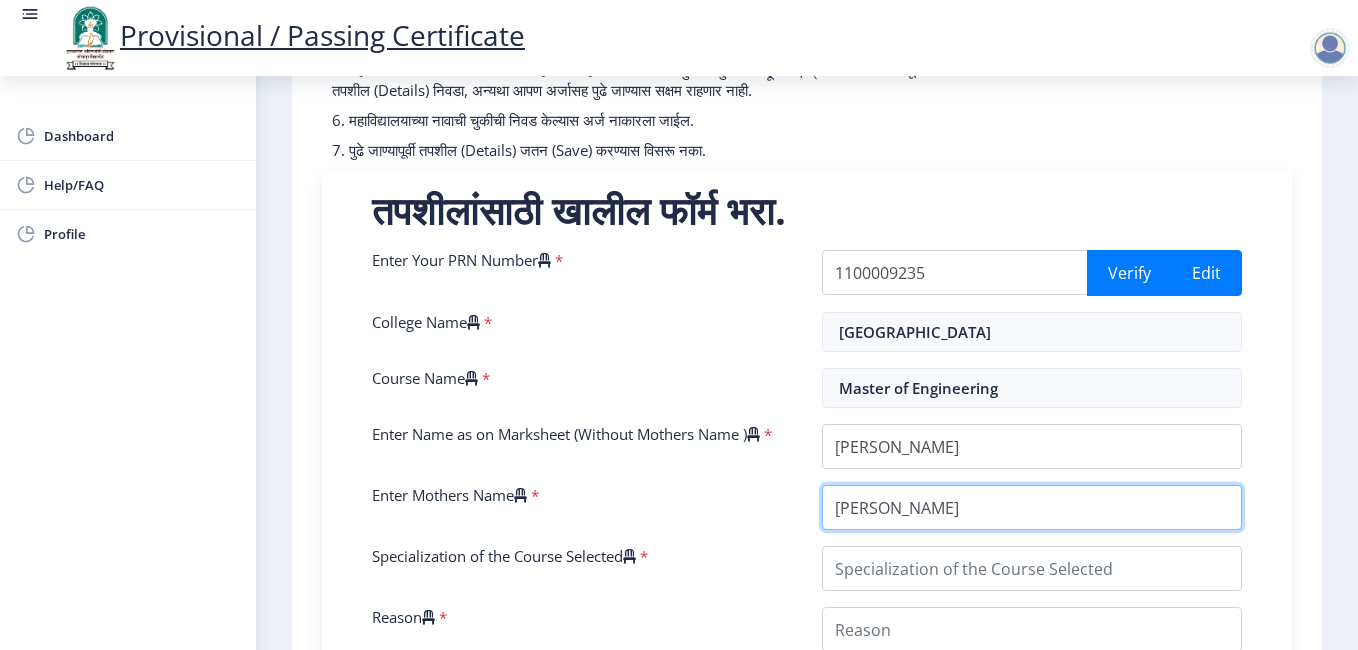 scroll, scrollTop: 500, scrollLeft: 0, axis: vertical 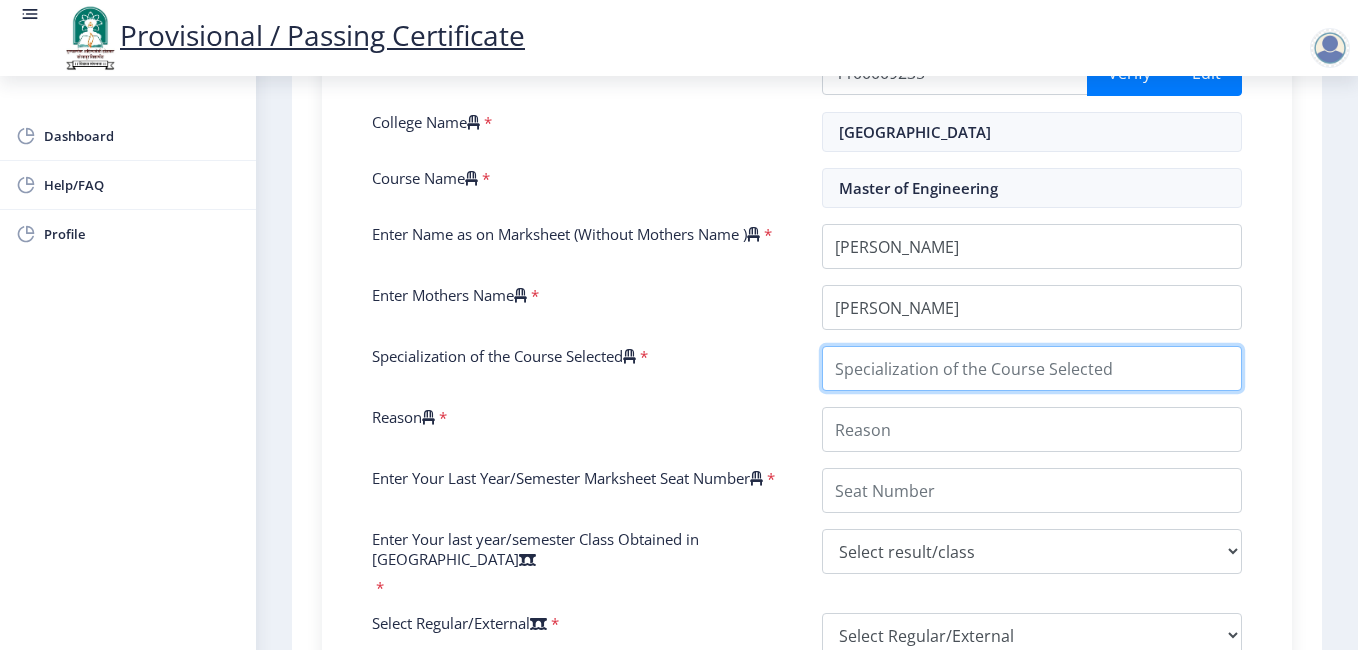 click on "Specialization of the Course Selected" at bounding box center [1032, 368] 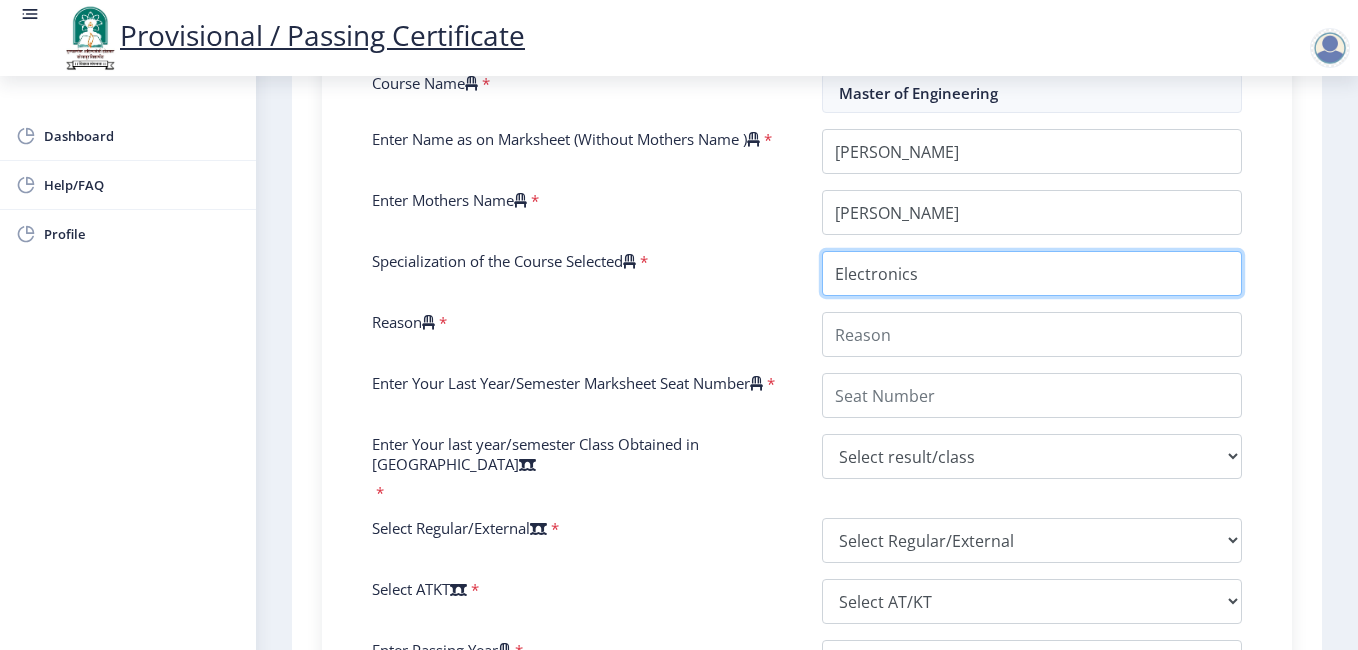 scroll, scrollTop: 600, scrollLeft: 0, axis: vertical 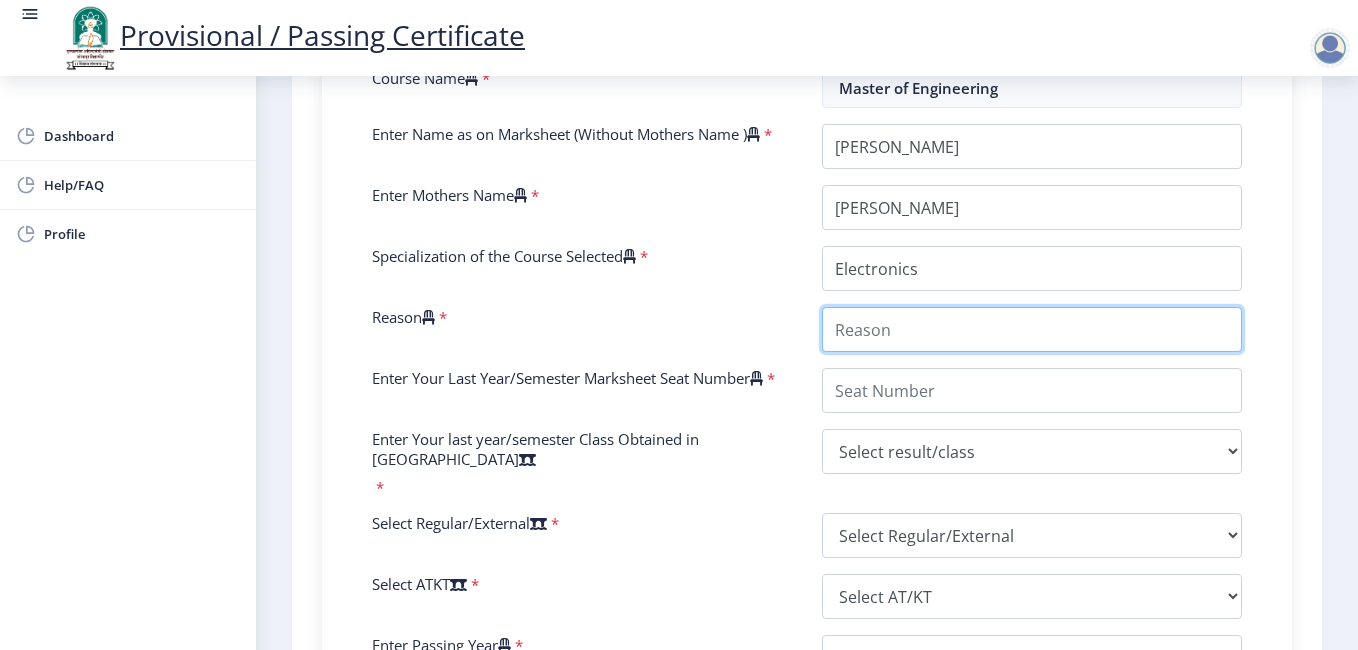 click on "Reason" at bounding box center [1032, 329] 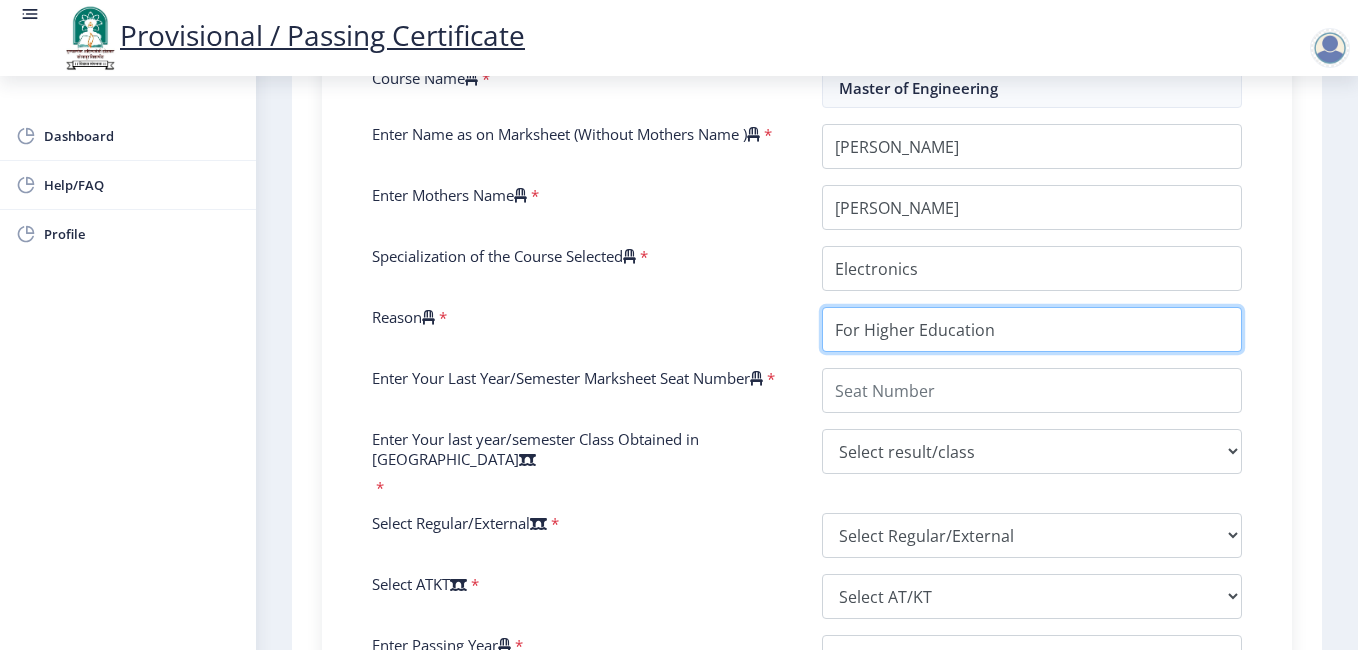 type on "For Higher Education" 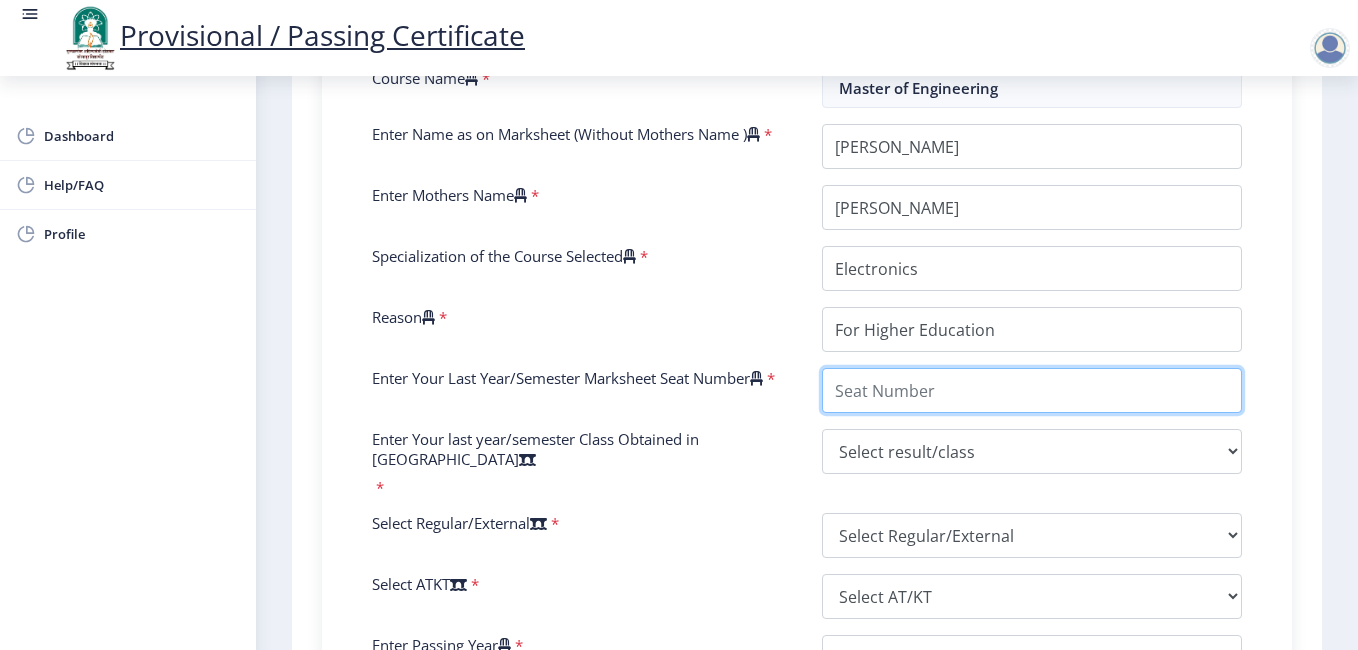 click on "Enter Your Last Year/Semester Marksheet Seat Number" at bounding box center [1032, 390] 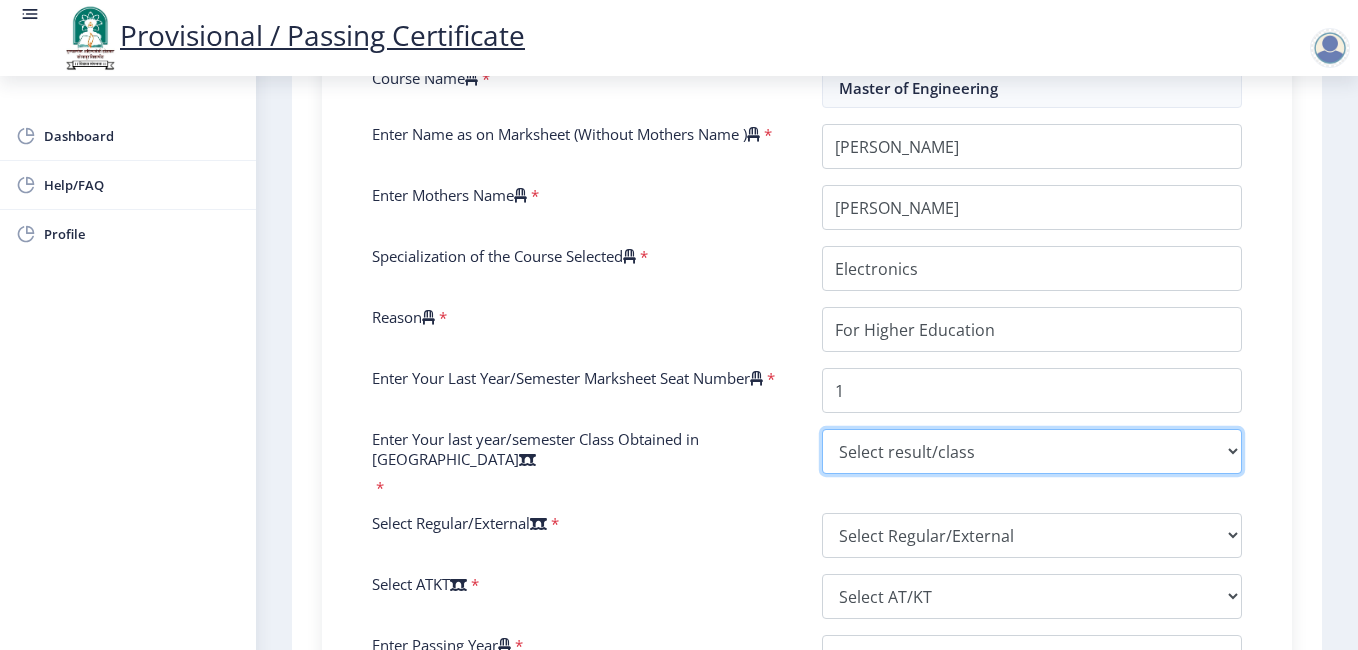 click on "Select result/class  DISTINCTION   FIRST CLASS   HIGHER SECOND CLASS   SECOND CLASS   PASS CLASS   SUCCESSFUL   OUTSTANDING - EXEMPLARY  Grade O Grade A+ Grade A Grade B+ Grade B Grade C+ Grade C Grade F/FC Grade F Grade D Grade E FIRST CLASS WITH DISTINCTION" at bounding box center [1032, 451] 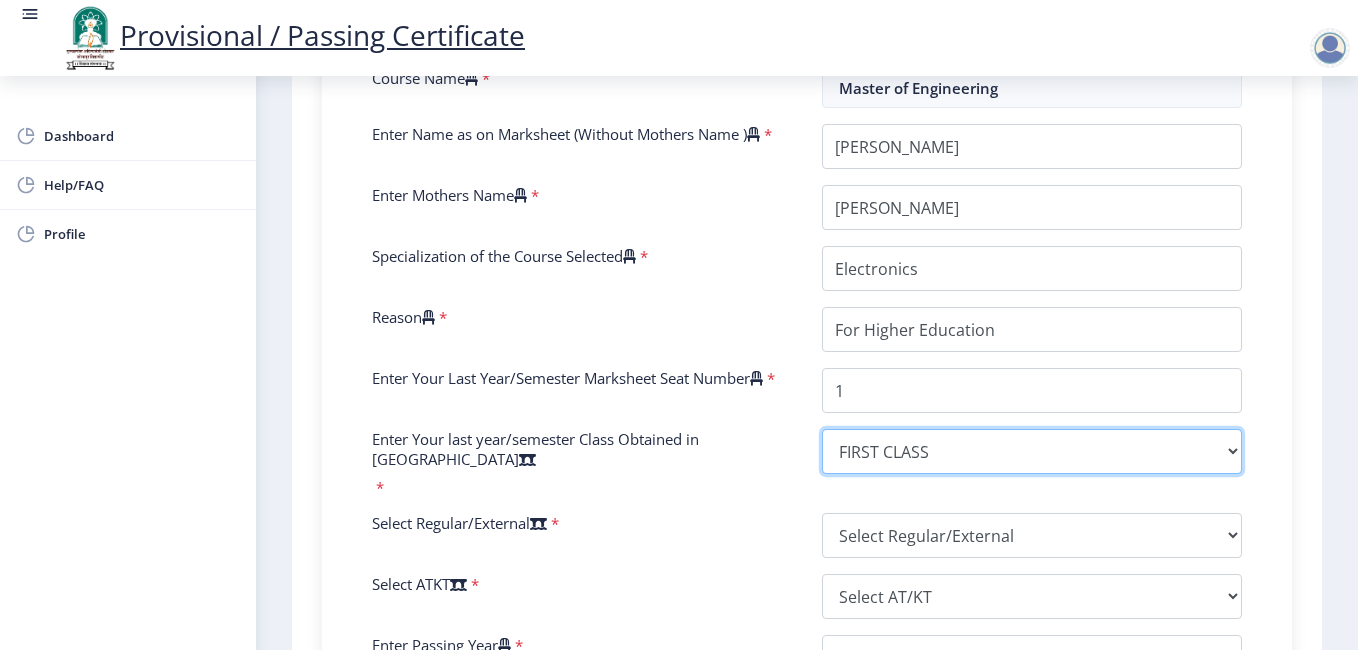 click on "Select result/class  DISTINCTION   FIRST CLASS   HIGHER SECOND CLASS   SECOND CLASS   PASS CLASS   SUCCESSFUL   OUTSTANDING - EXEMPLARY  Grade O Grade A+ Grade A Grade B+ Grade B Grade C+ Grade C Grade F/FC Grade F Grade D Grade E FIRST CLASS WITH DISTINCTION" at bounding box center [1032, 451] 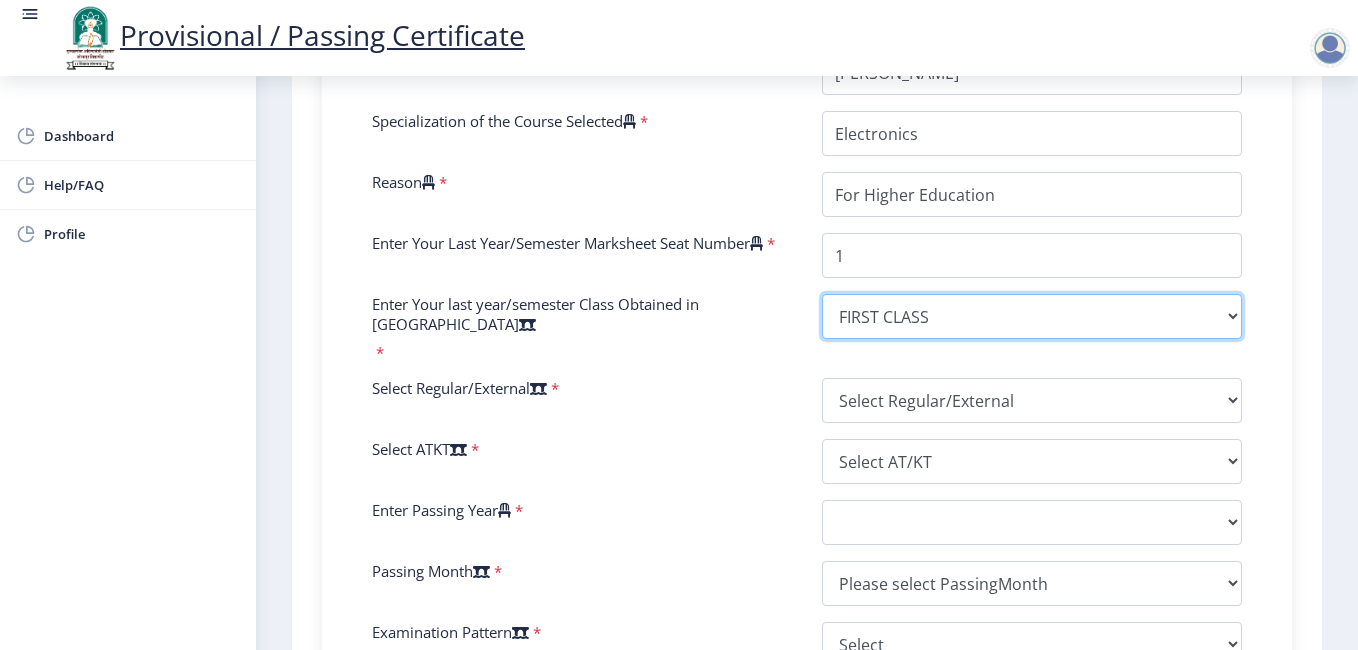 scroll, scrollTop: 800, scrollLeft: 0, axis: vertical 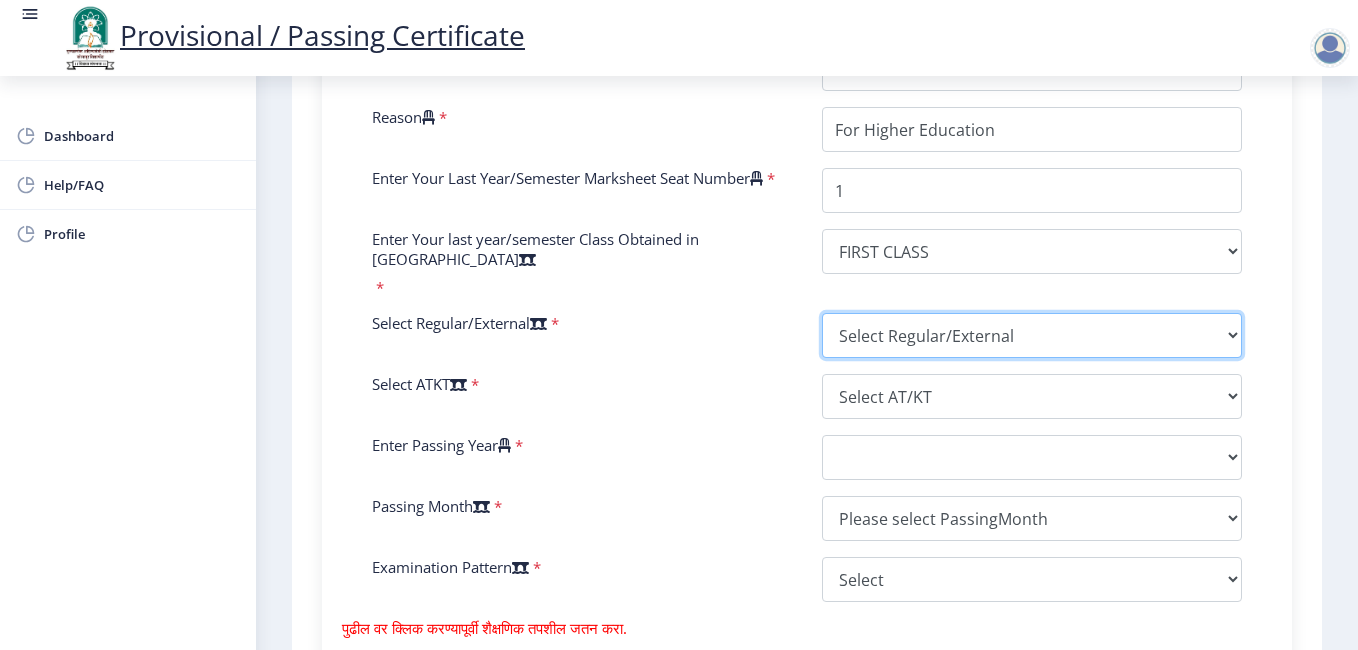 click on "Select Regular/External   Regular  External  Special" at bounding box center [1032, 335] 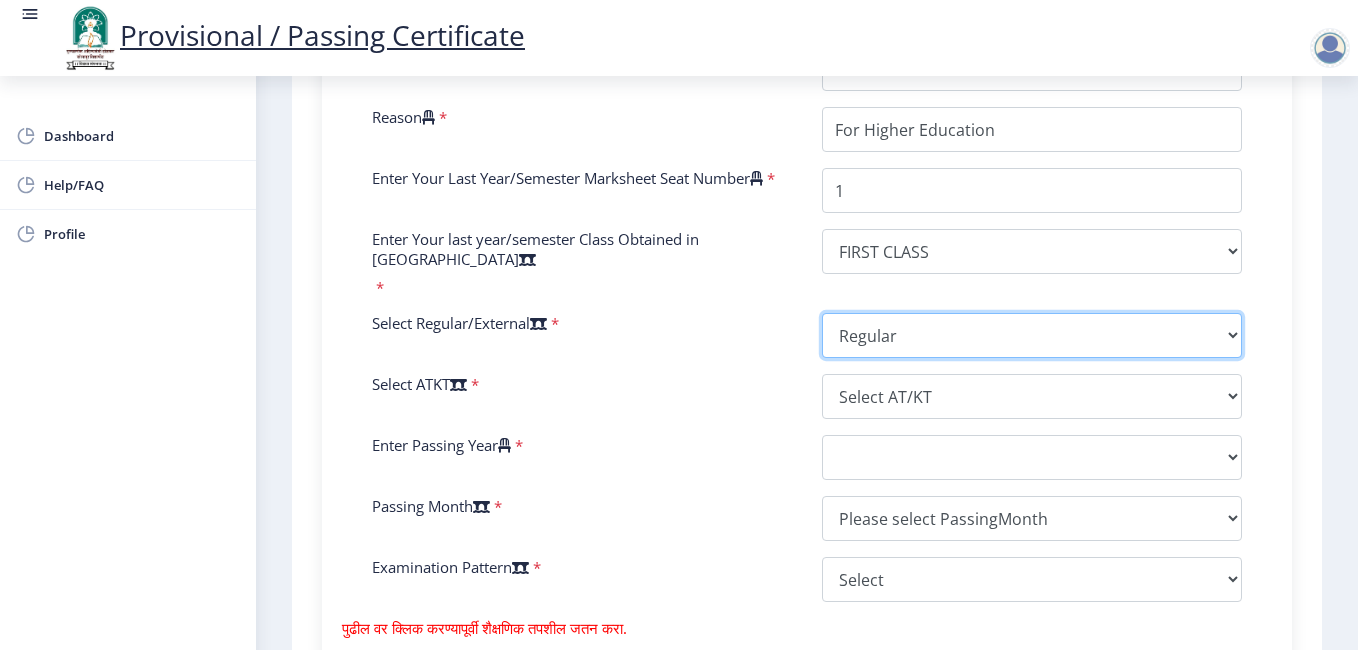 click on "Select Regular/External   Regular  External  Special" at bounding box center (1032, 335) 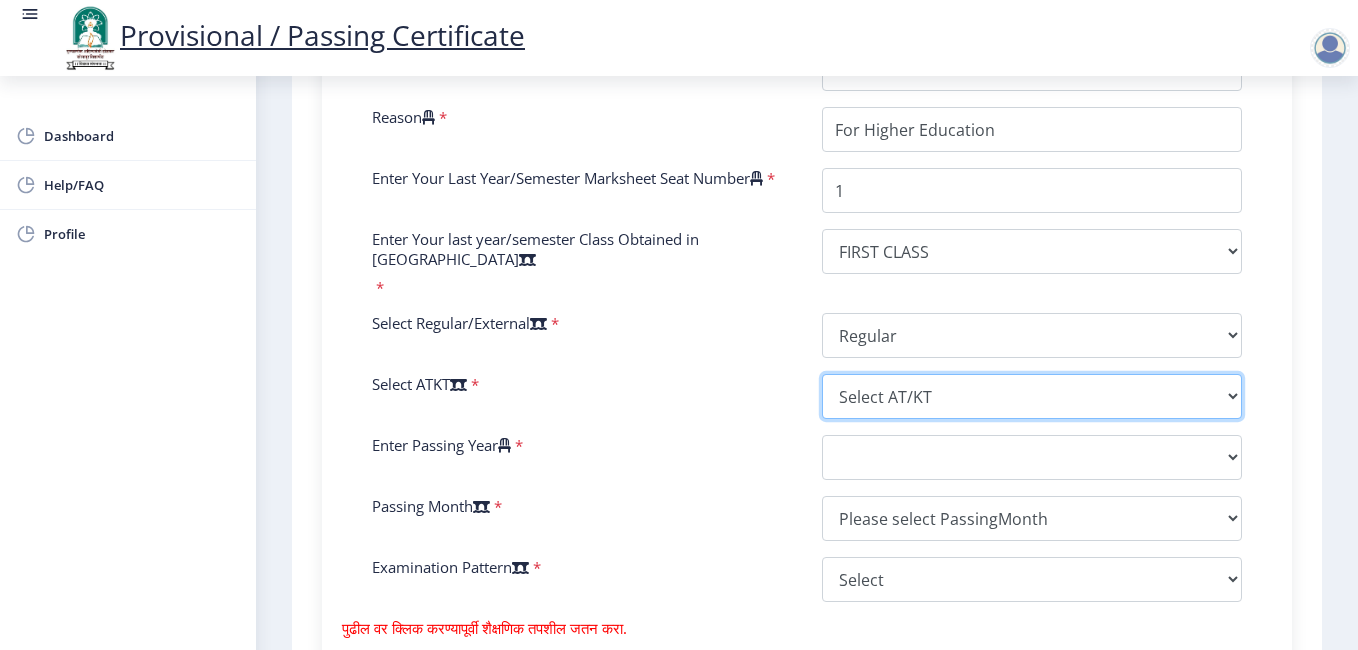 click on "Select AT/KT   None ATKT" at bounding box center [1032, 396] 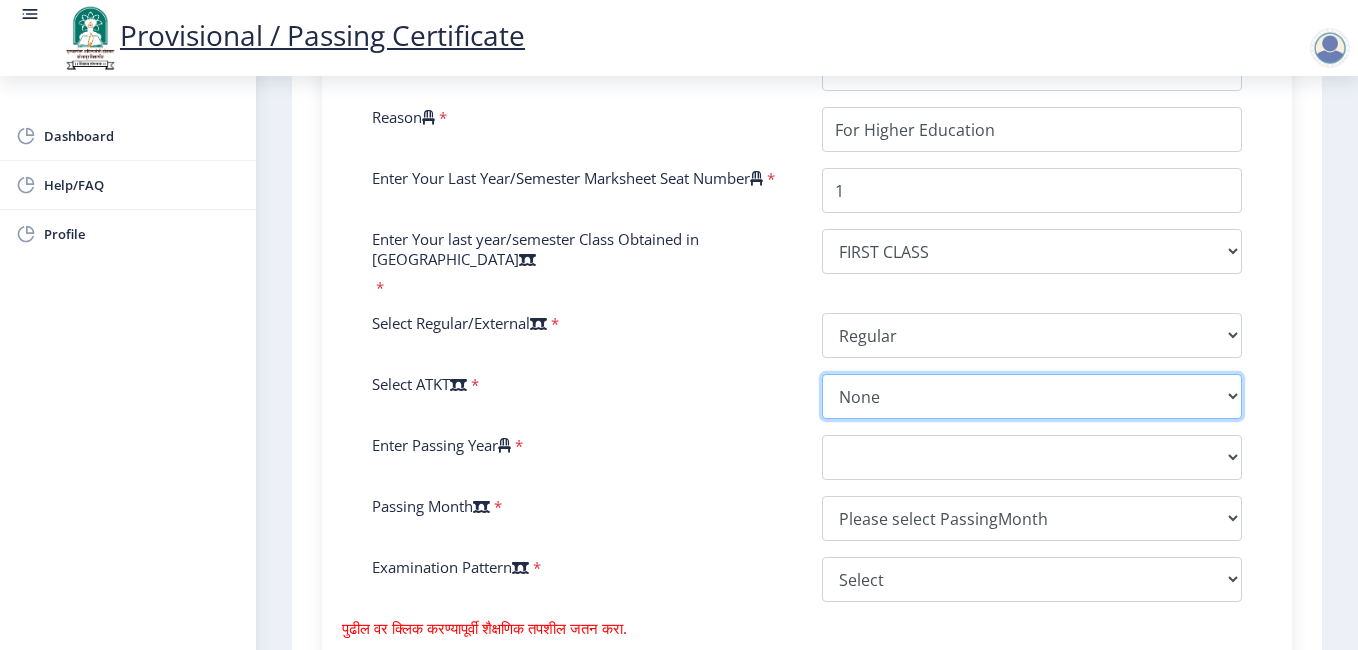 click on "Select AT/KT   None ATKT" at bounding box center [1032, 396] 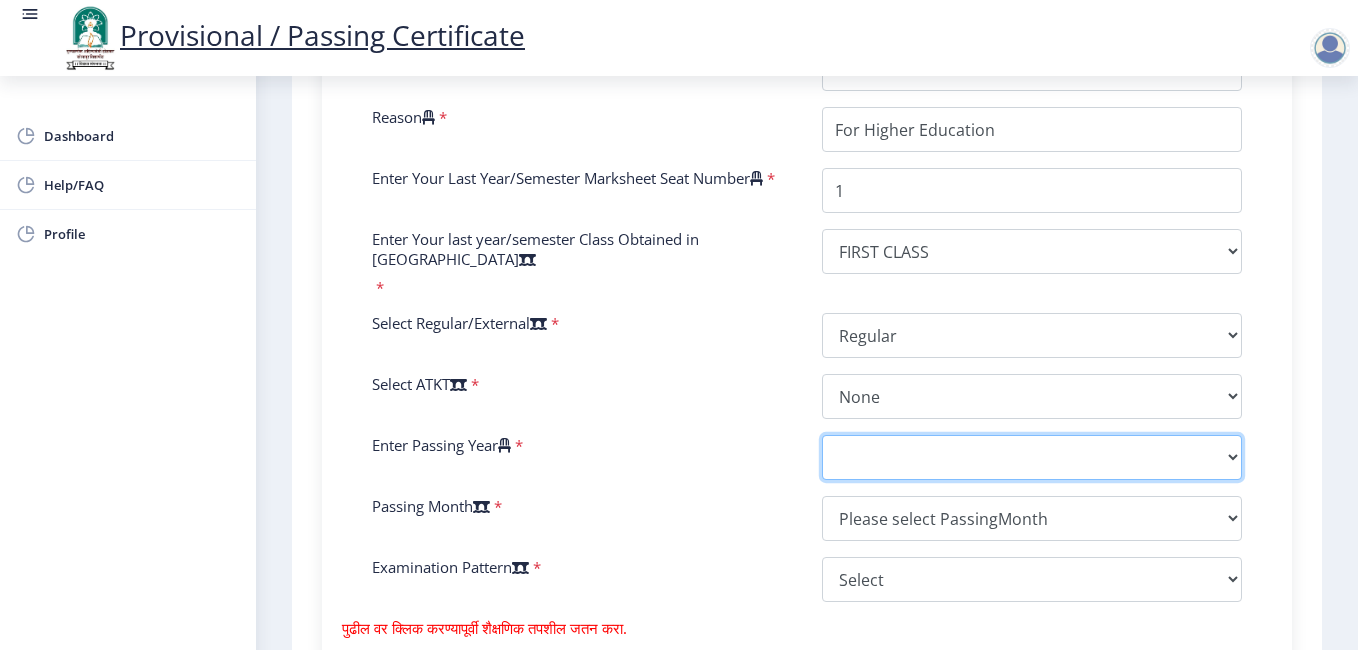 click on "2025   2024   2023   2022   2021   2020   2019   2018   2017   2016   2015   2014   2013   2012   2011   2010   2009   2008   2007   2006   2005   2004   2003   2002   2001   2000   1999   1998   1997   1996   1995   1994   1993   1992   1991   1990   1989   1988   1987   1986   1985   1984   1983   1982   1981   1980   1979   1978   1977   1976   1975   1974   1973   1972   1971   1970   1969   1968   1967" at bounding box center (1032, 457) 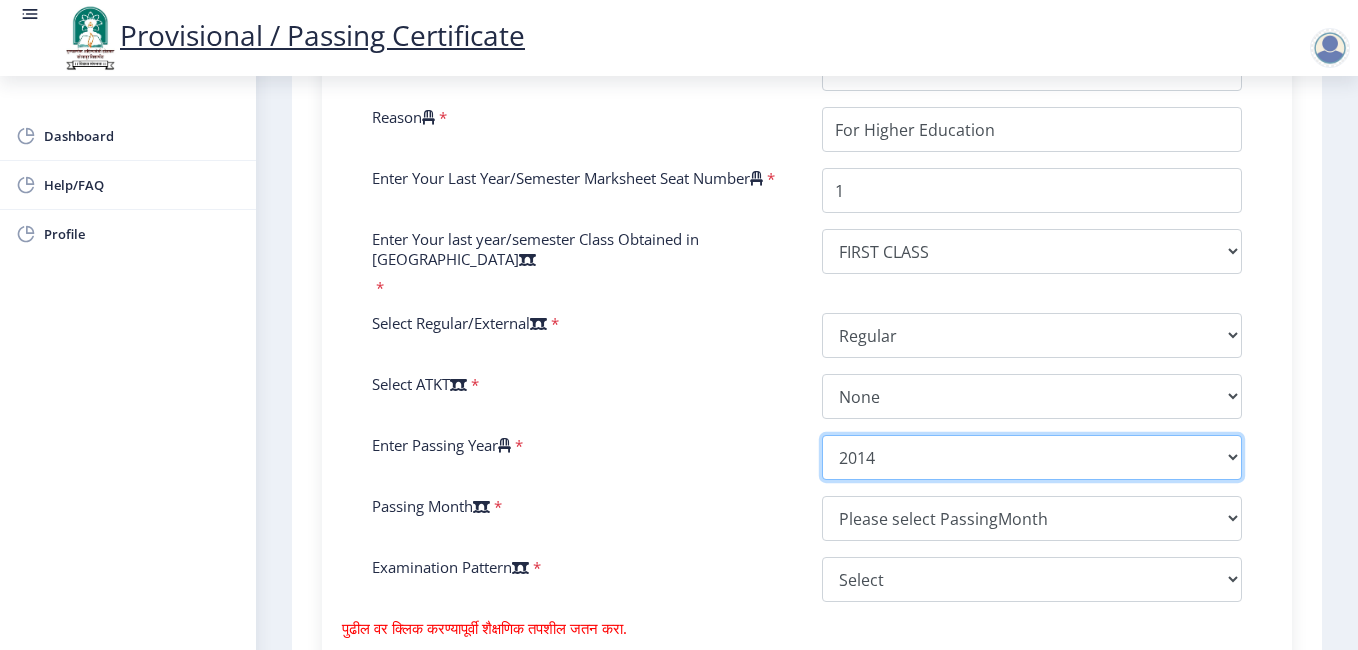 click on "2025   2024   2023   2022   2021   2020   2019   2018   2017   2016   2015   2014   2013   2012   2011   2010   2009   2008   2007   2006   2005   2004   2003   2002   2001   2000   1999   1998   1997   1996   1995   1994   1993   1992   1991   1990   1989   1988   1987   1986   1985   1984   1983   1982   1981   1980   1979   1978   1977   1976   1975   1974   1973   1972   1971   1970   1969   1968   1967" at bounding box center [1032, 457] 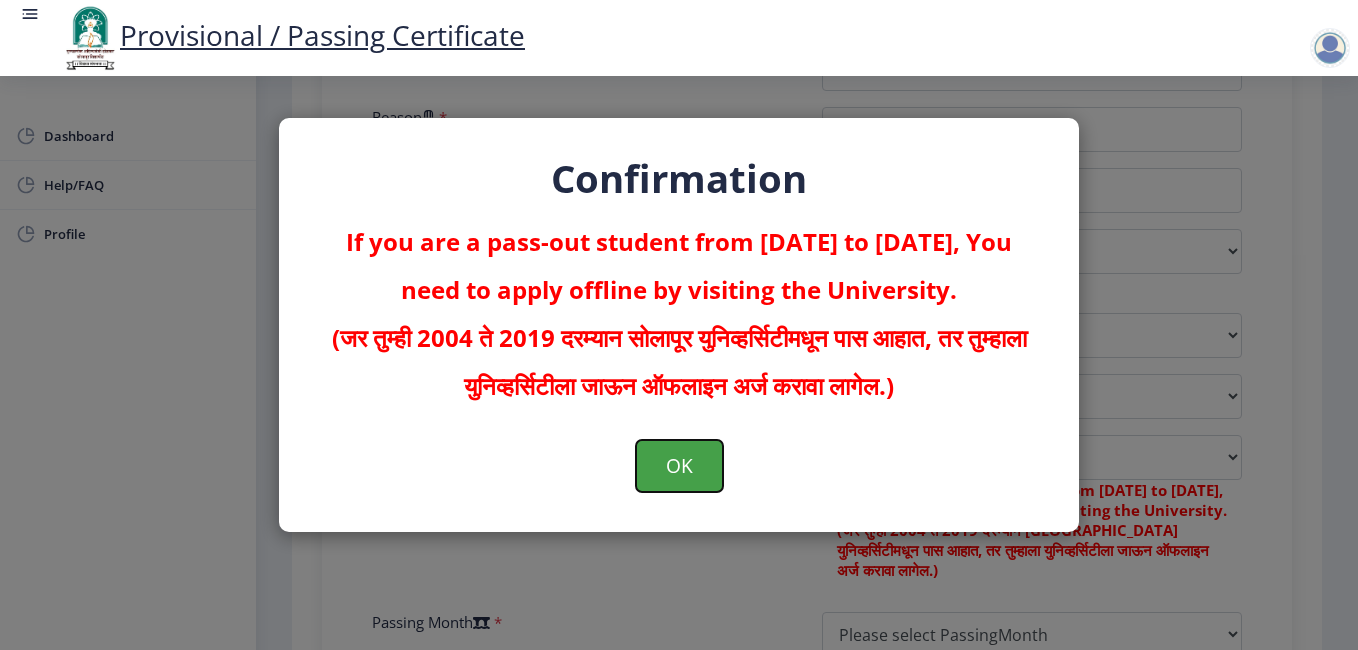click on "OK" 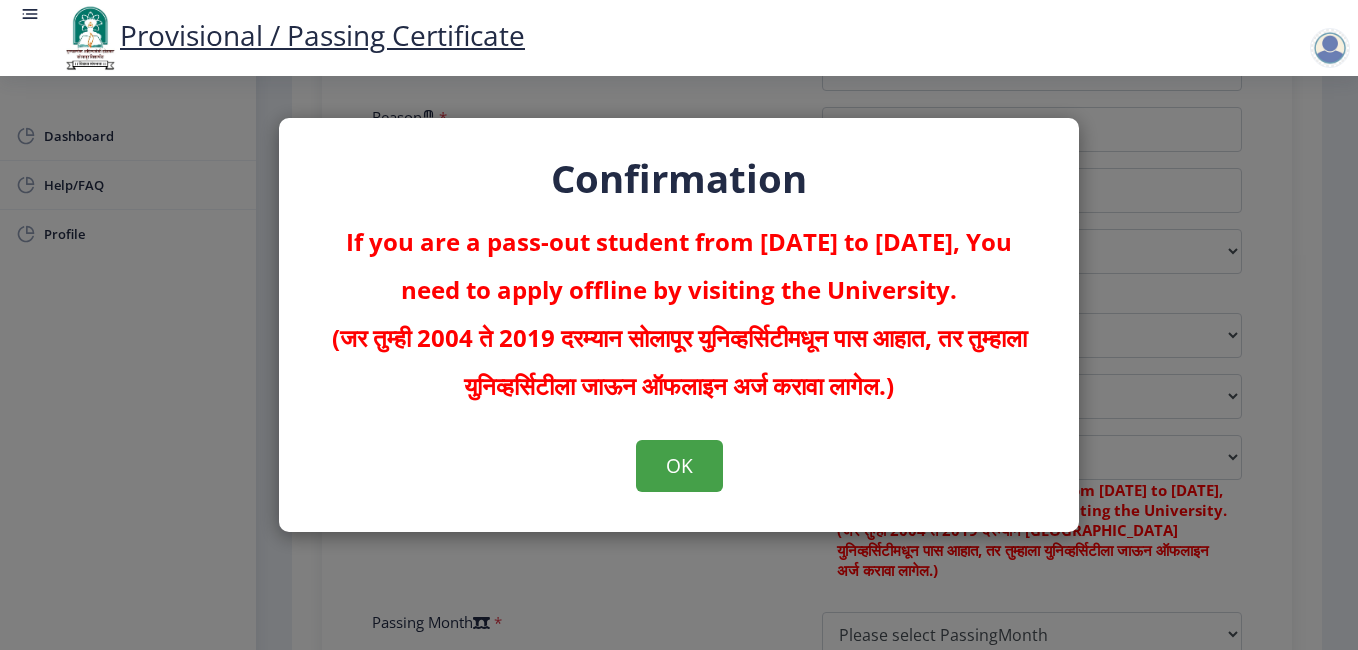 scroll, scrollTop: 0, scrollLeft: 0, axis: both 